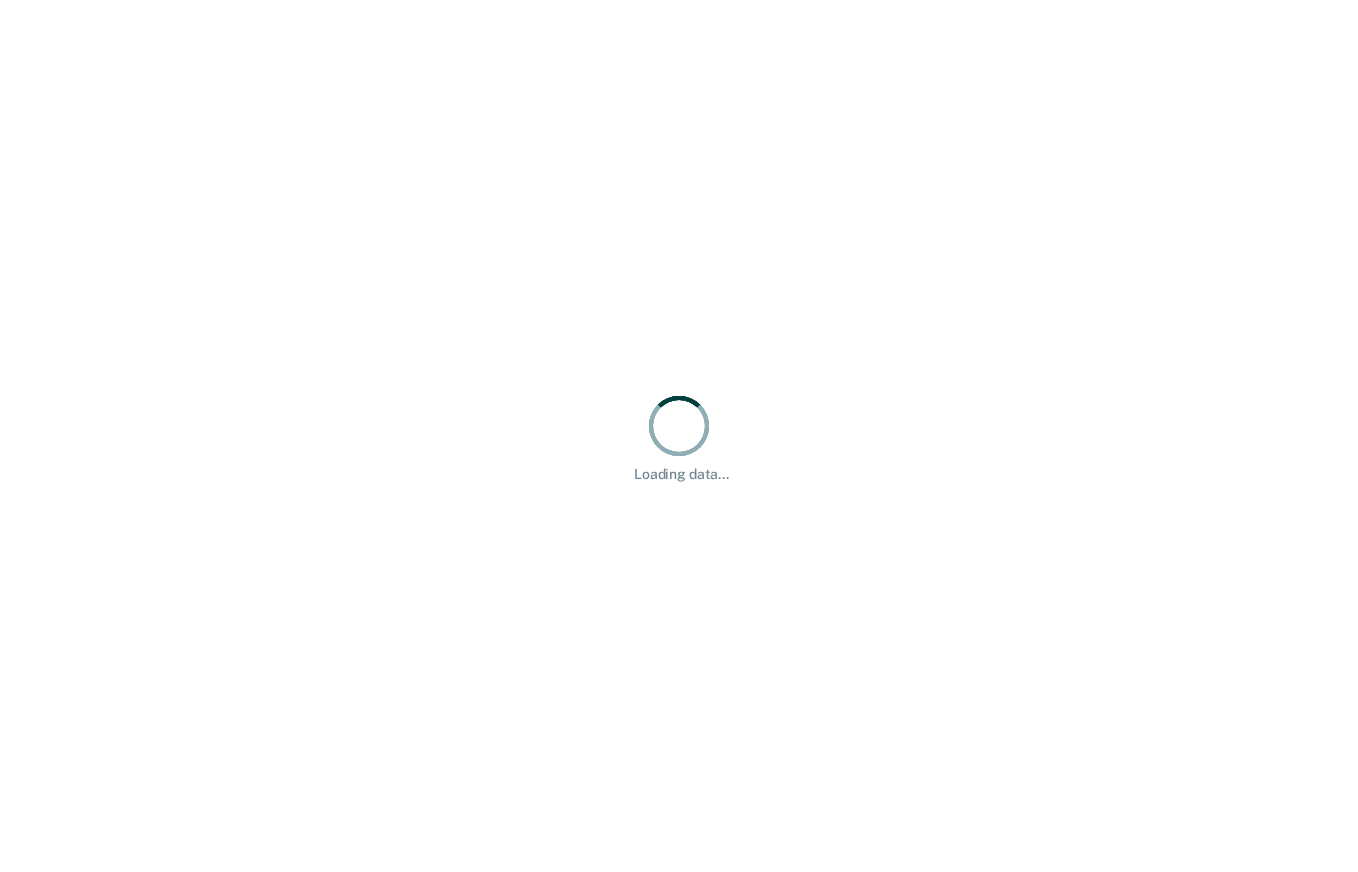 scroll, scrollTop: 0, scrollLeft: 0, axis: both 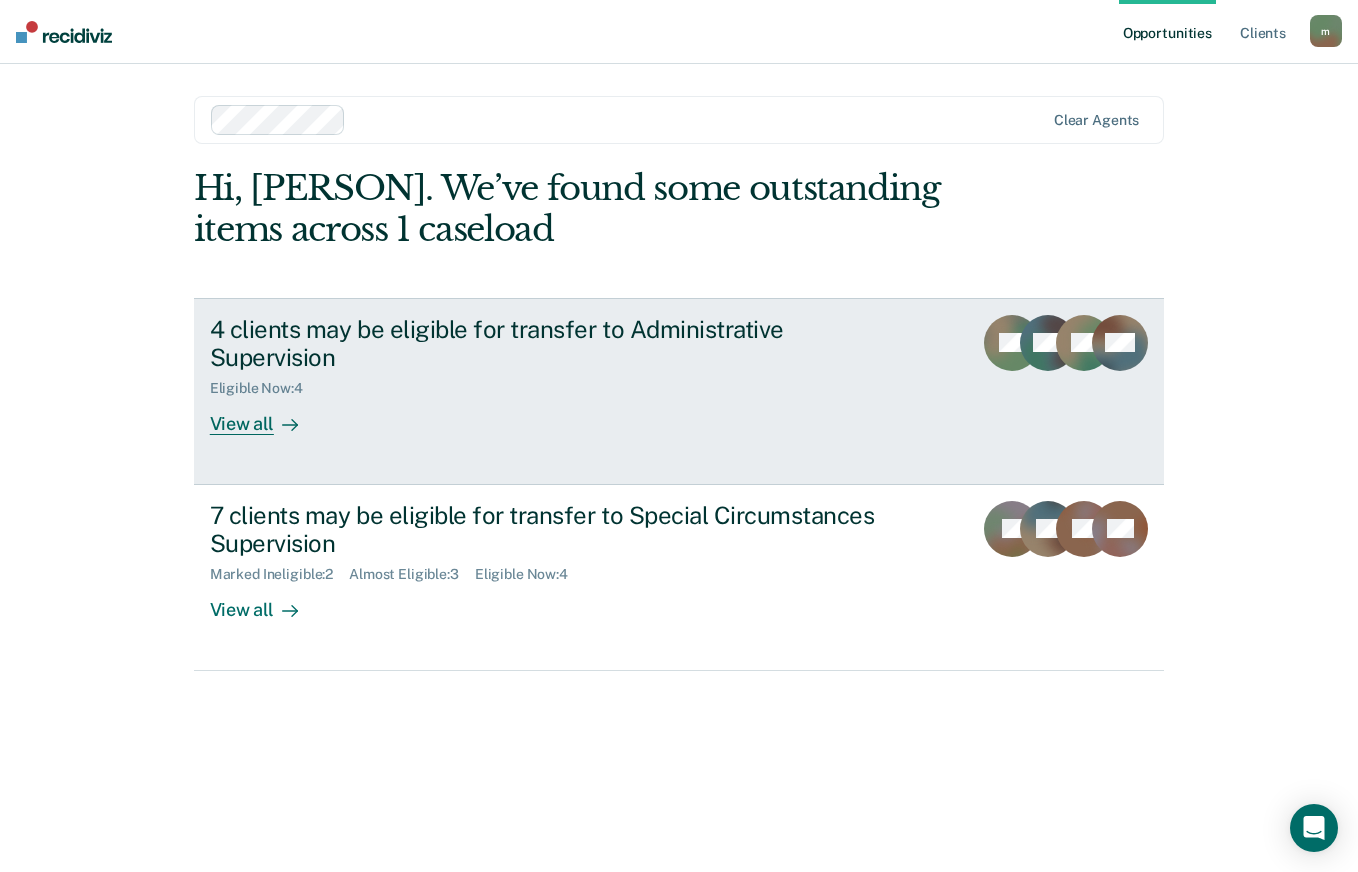 click on "View all" at bounding box center [266, 416] 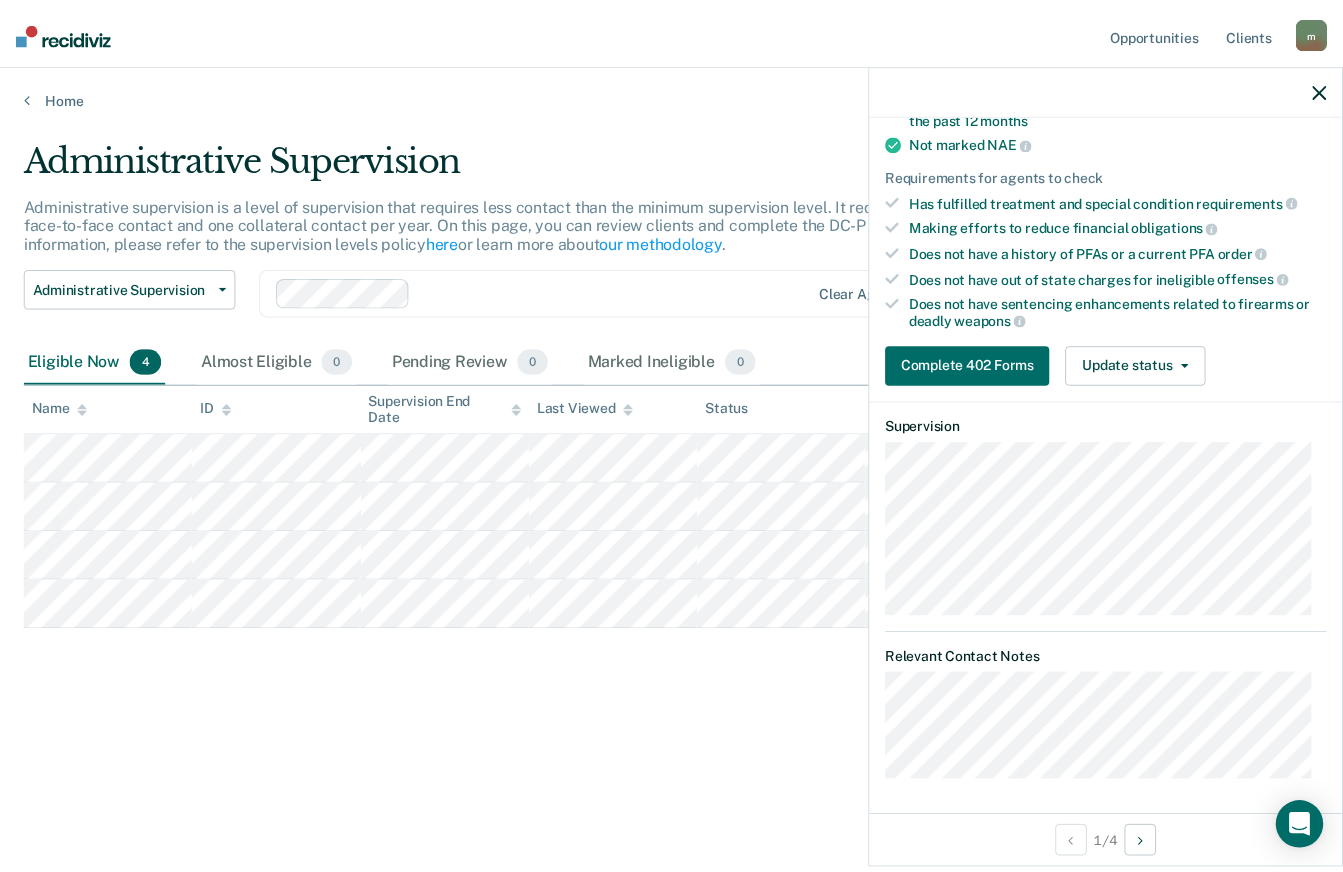 scroll, scrollTop: 307, scrollLeft: 0, axis: vertical 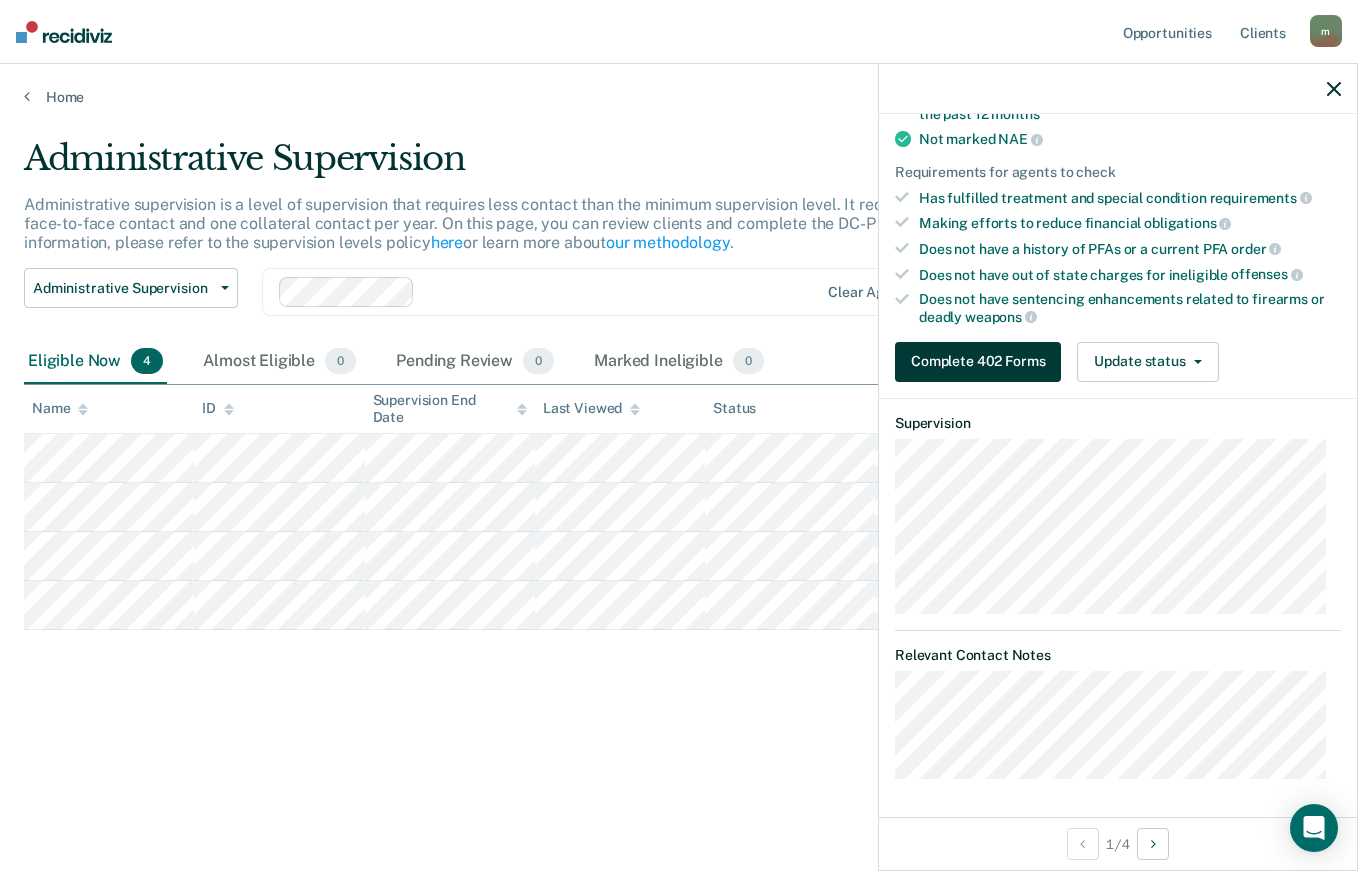 click on "Complete 402 Forms" at bounding box center (978, 362) 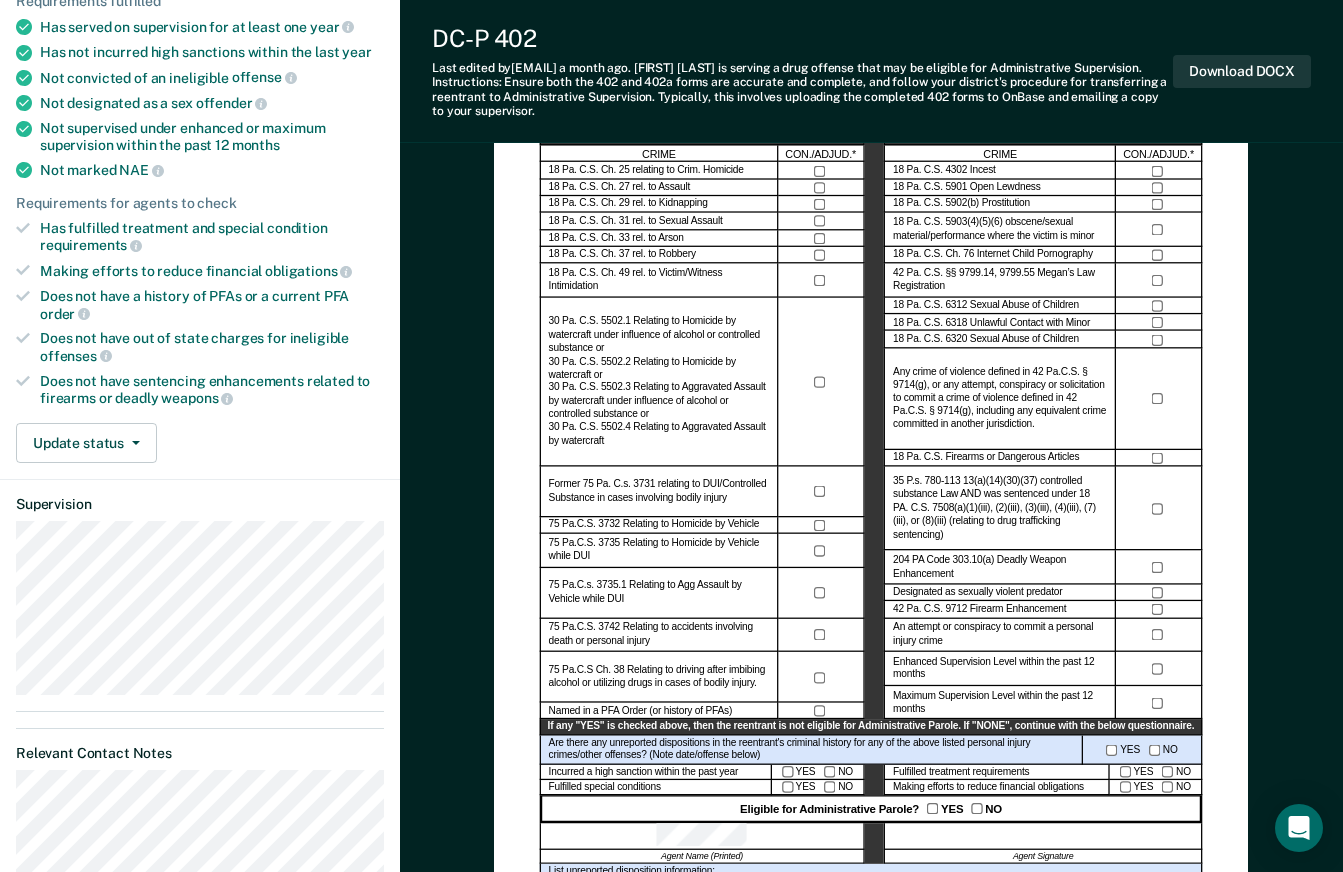 scroll, scrollTop: 284, scrollLeft: 0, axis: vertical 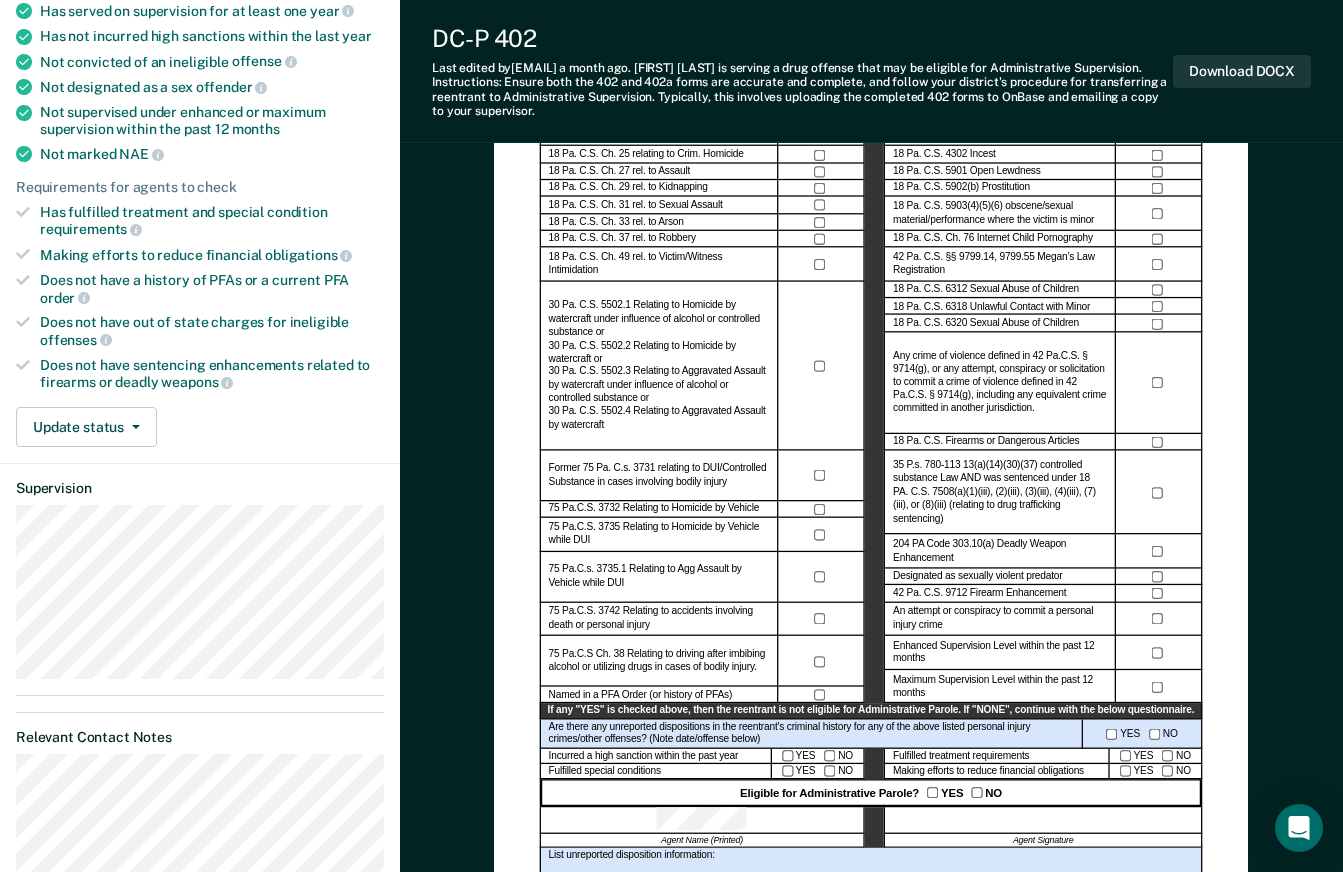 click on "Does not have sentencing enhancements related to firearms or deadly   weapons" at bounding box center (212, 374) 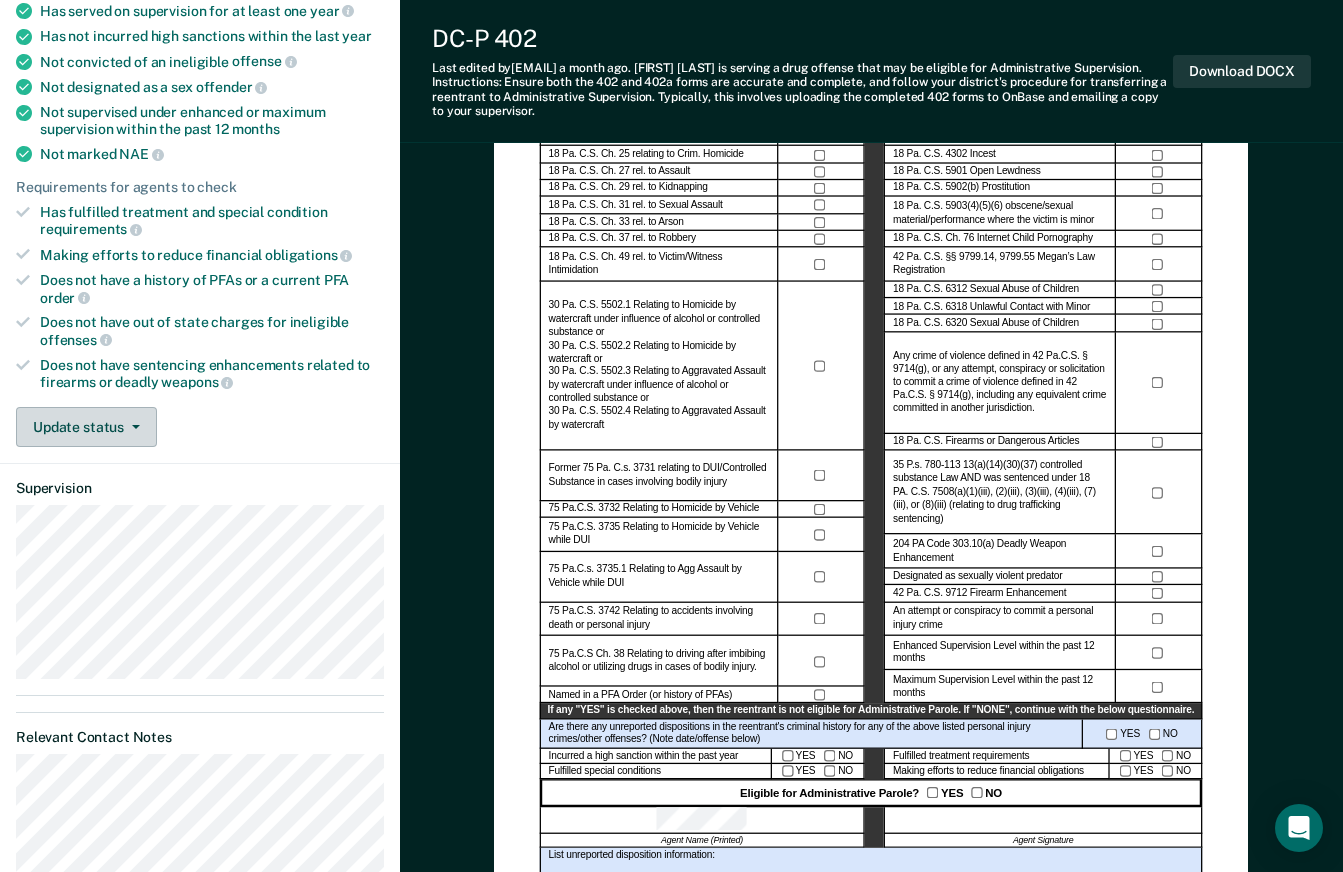 click on "Update status" at bounding box center [86, 427] 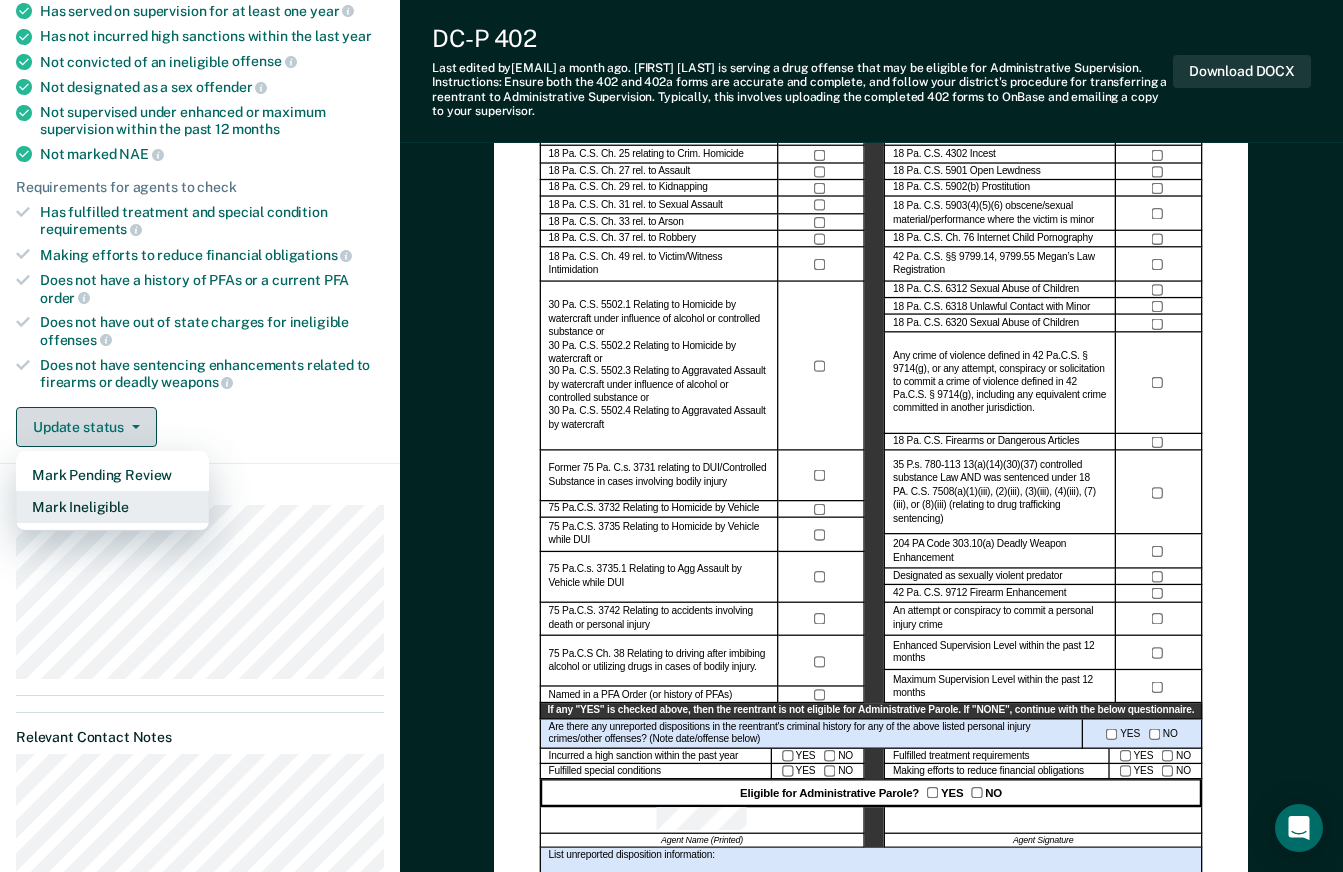 click on "Mark Ineligible" at bounding box center (112, 507) 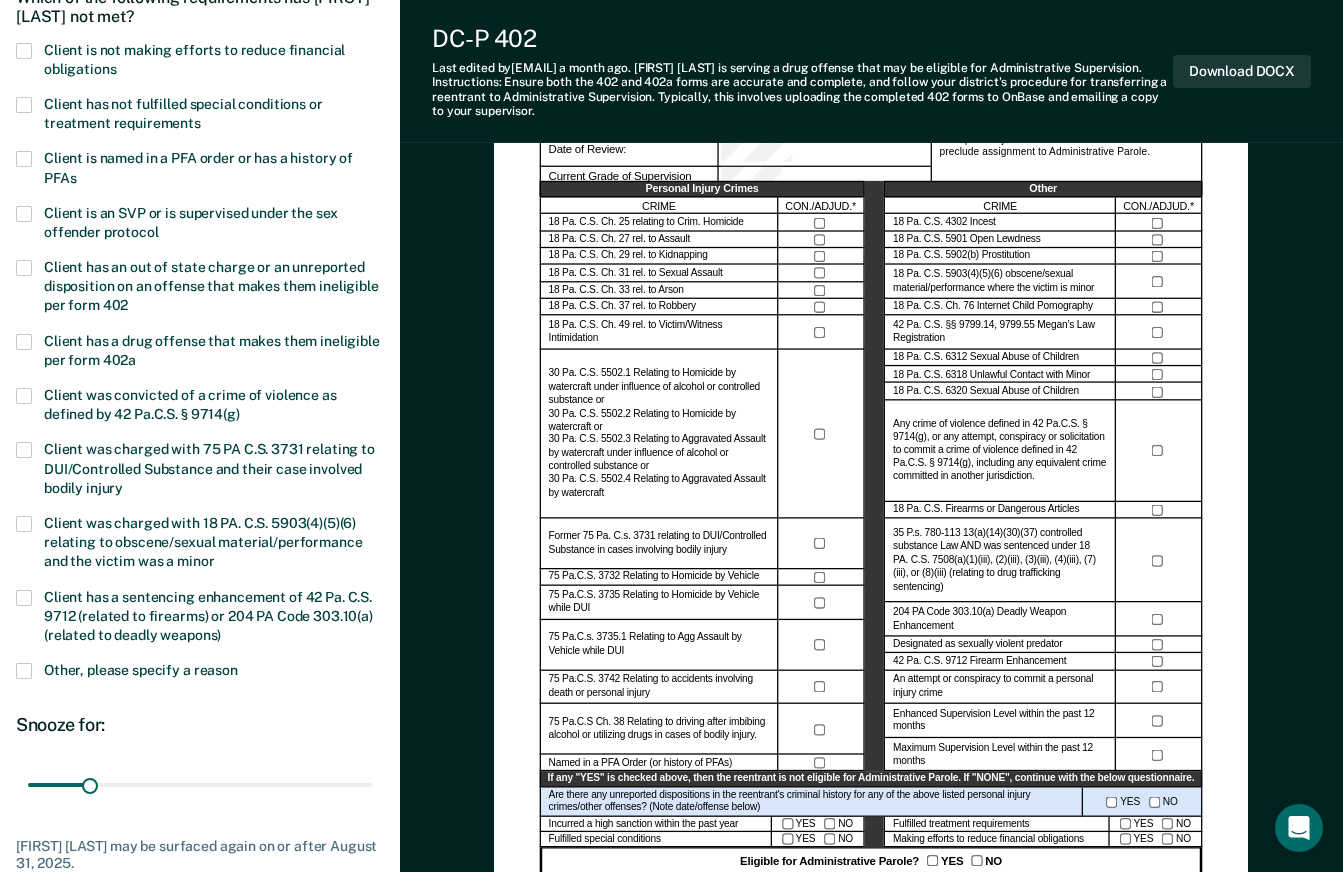 scroll, scrollTop: 215, scrollLeft: 0, axis: vertical 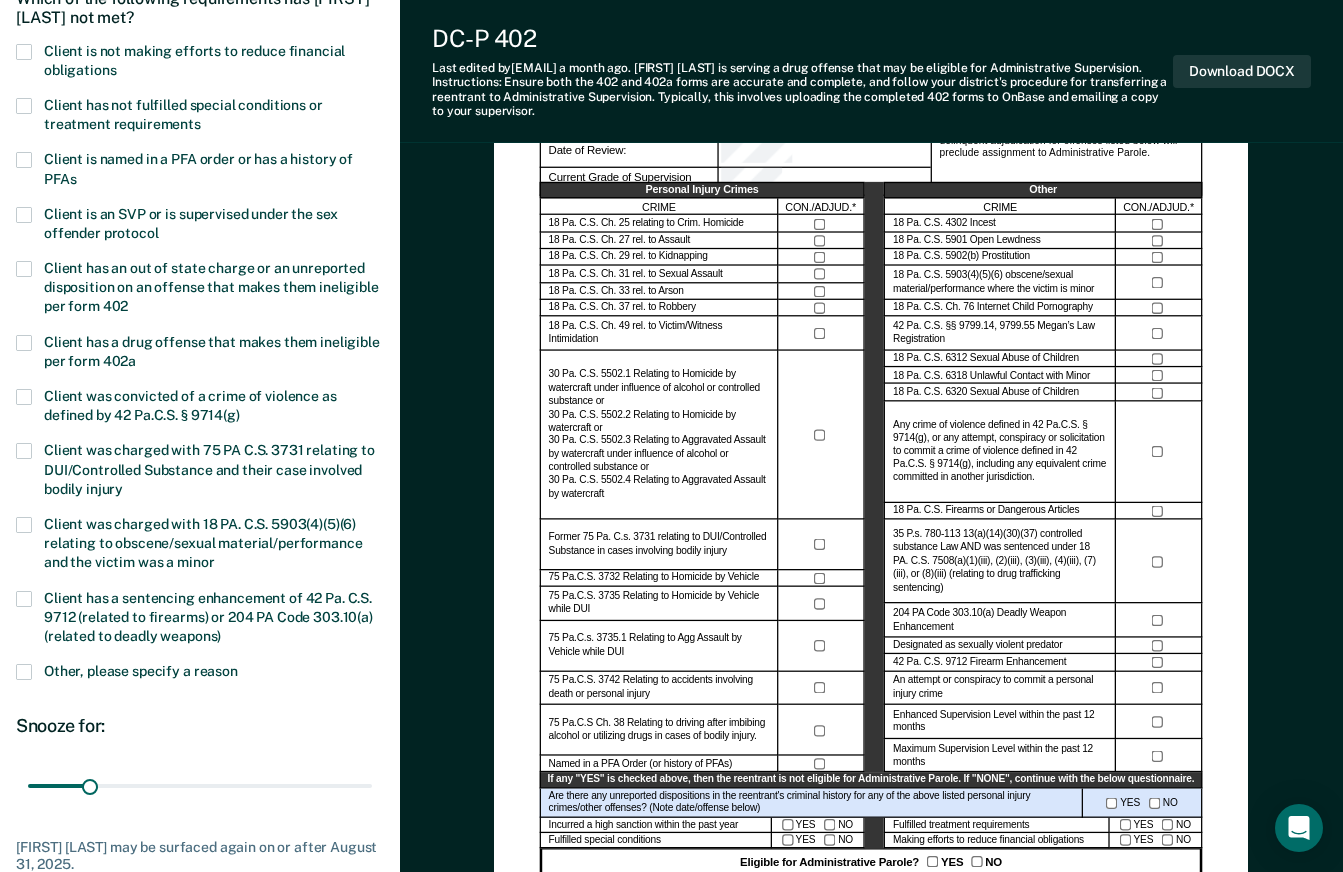 click at bounding box center (24, 599) 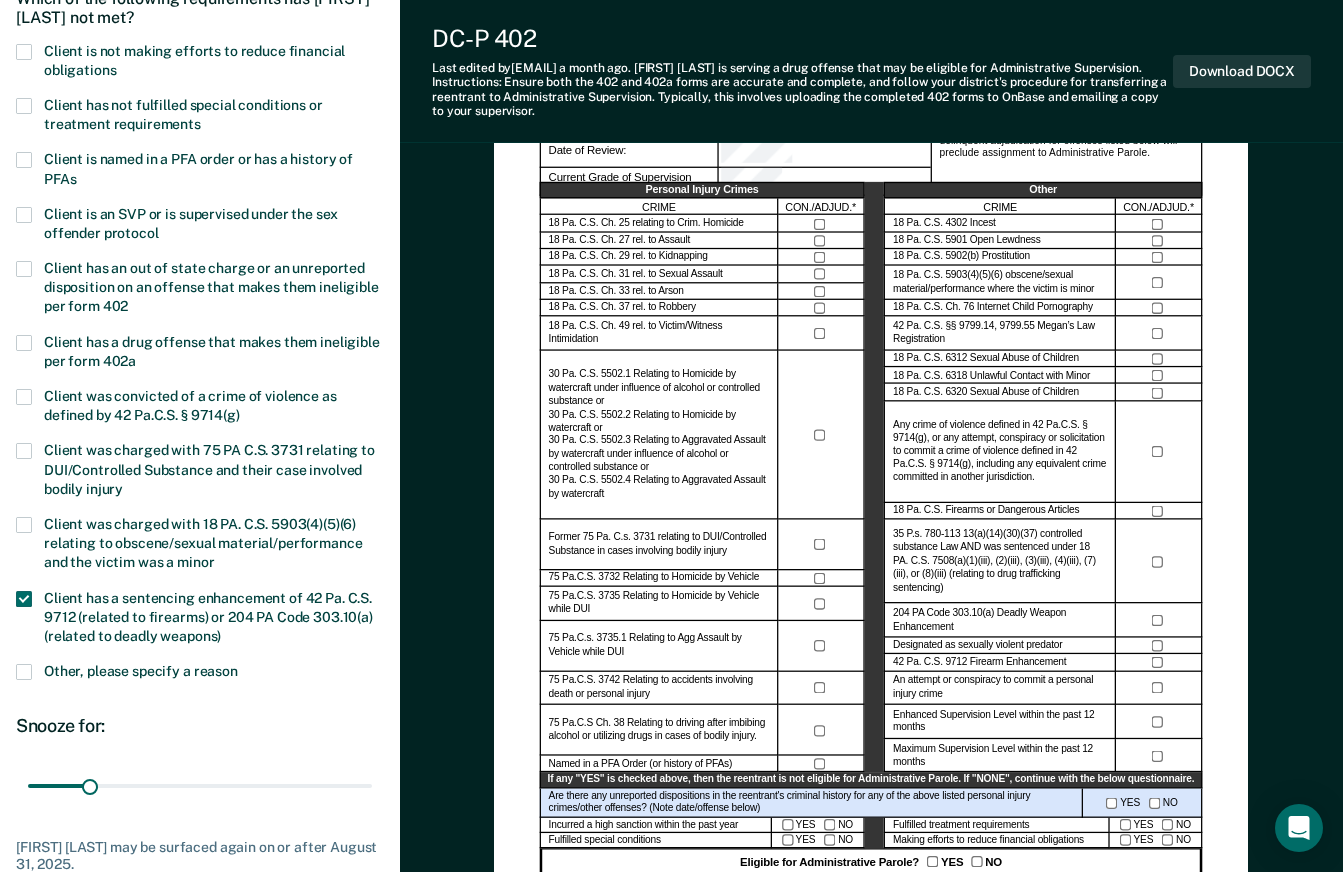 click at bounding box center [24, 599] 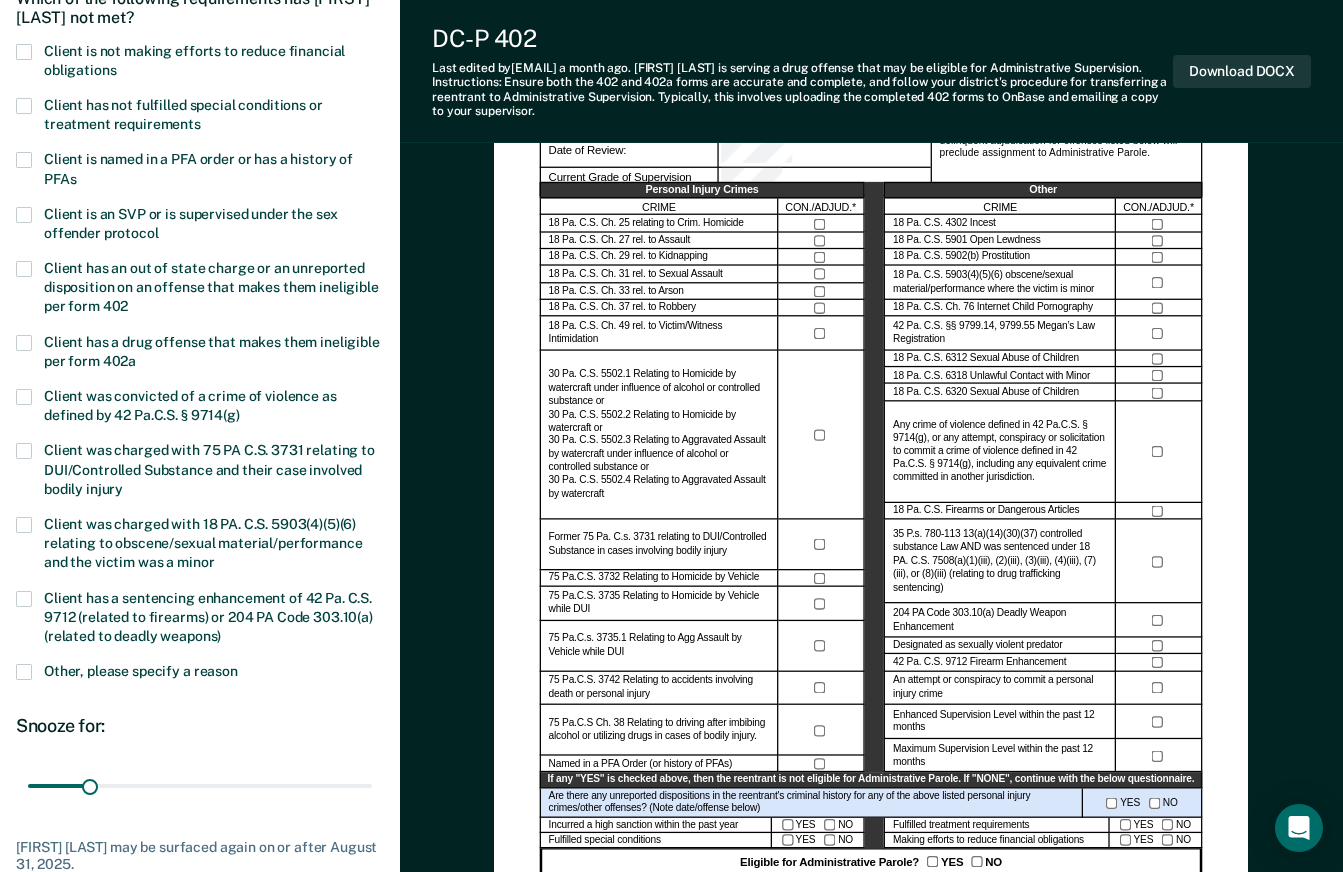 click at bounding box center (24, 672) 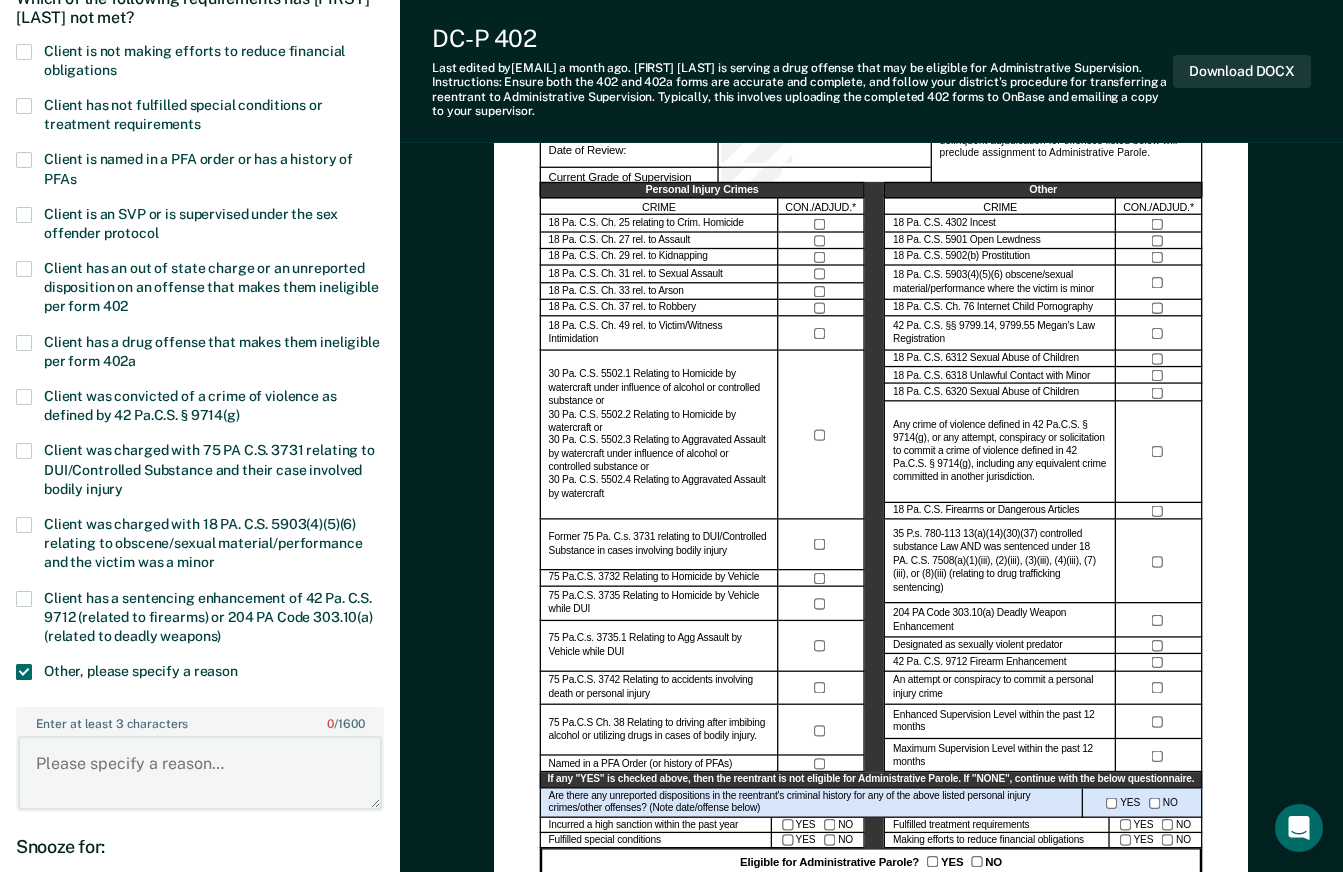 click on "Enter at least 3 characters 0  /  1600" at bounding box center [200, 773] 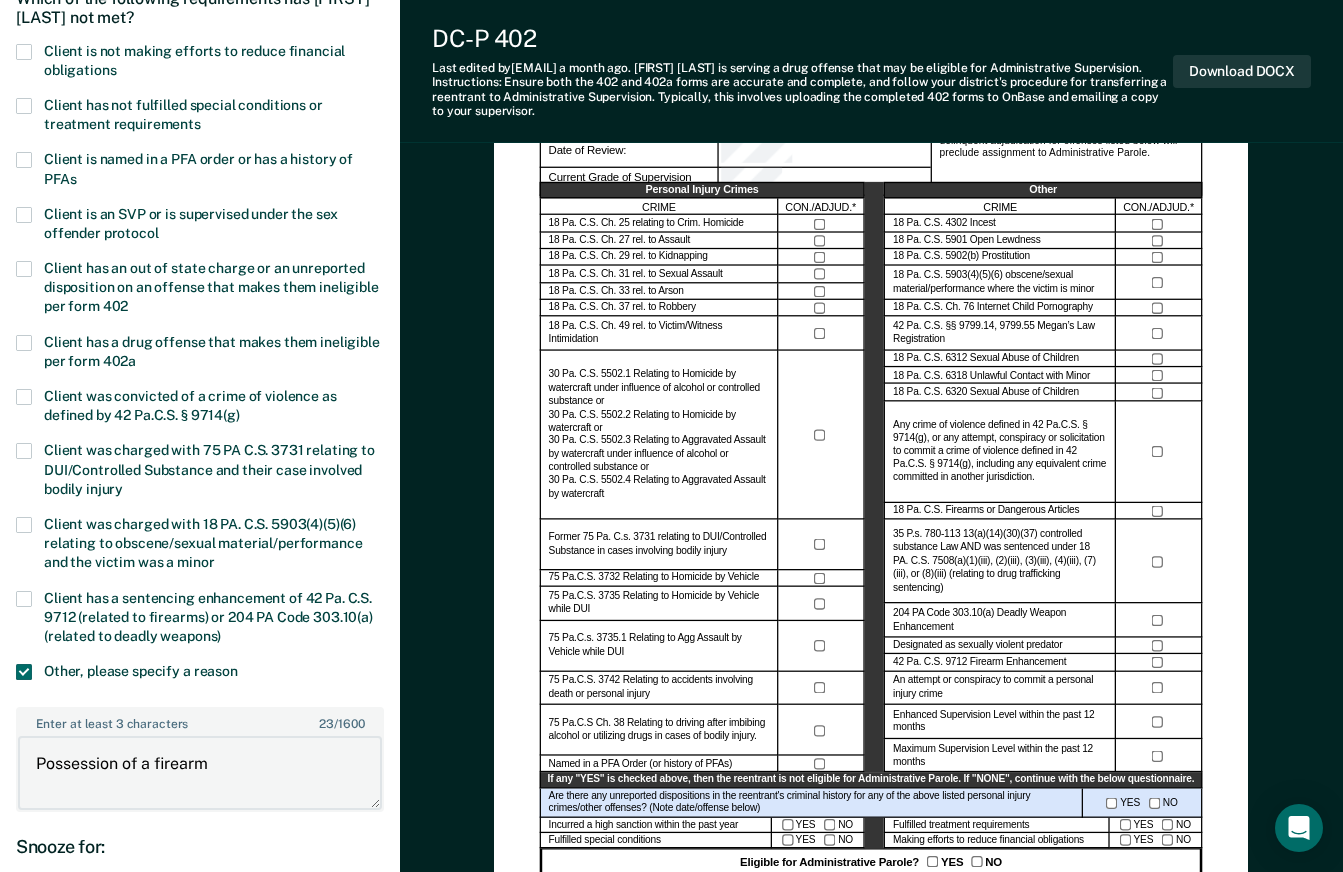 type on "Possession of a firearm" 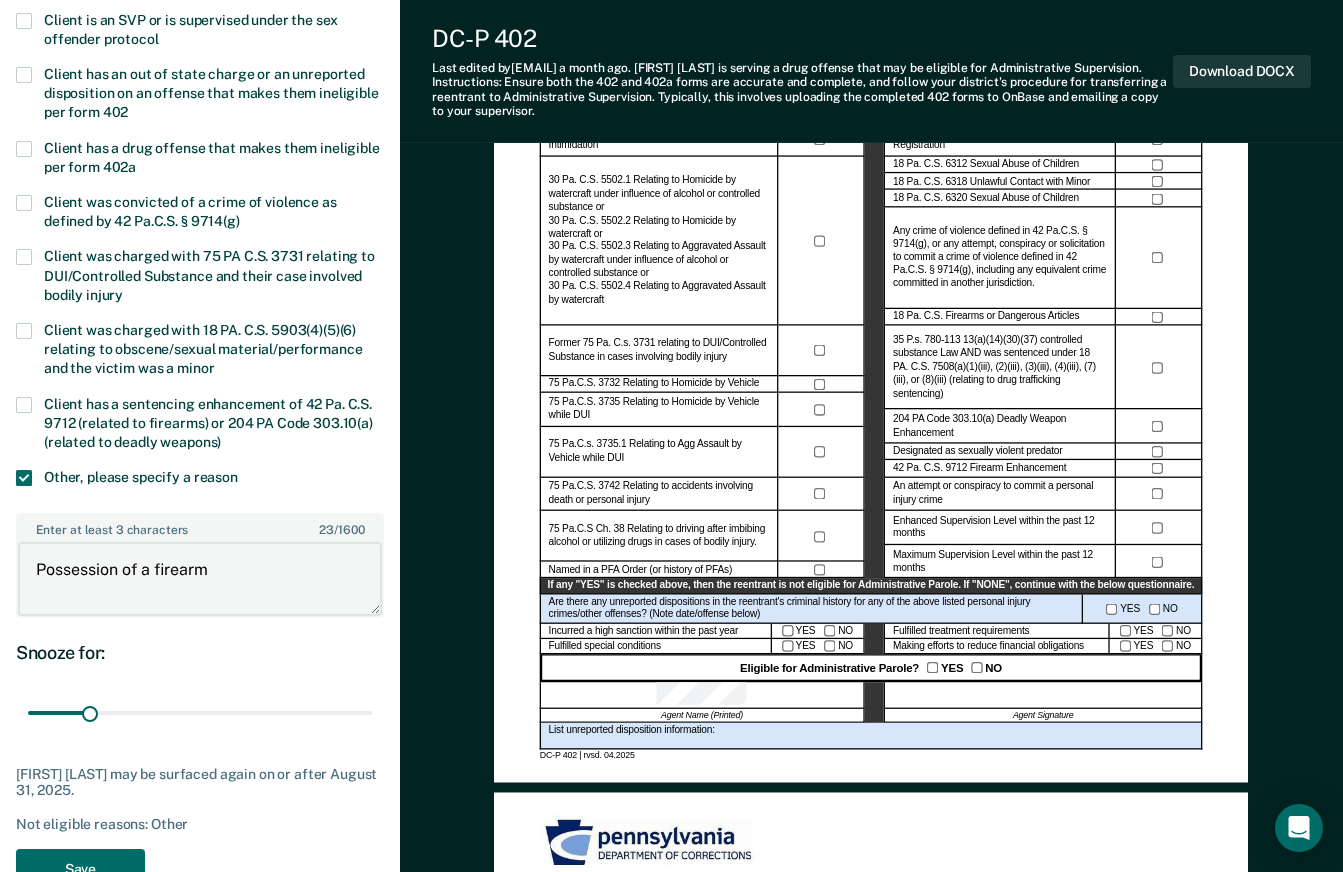 scroll, scrollTop: 412, scrollLeft: 0, axis: vertical 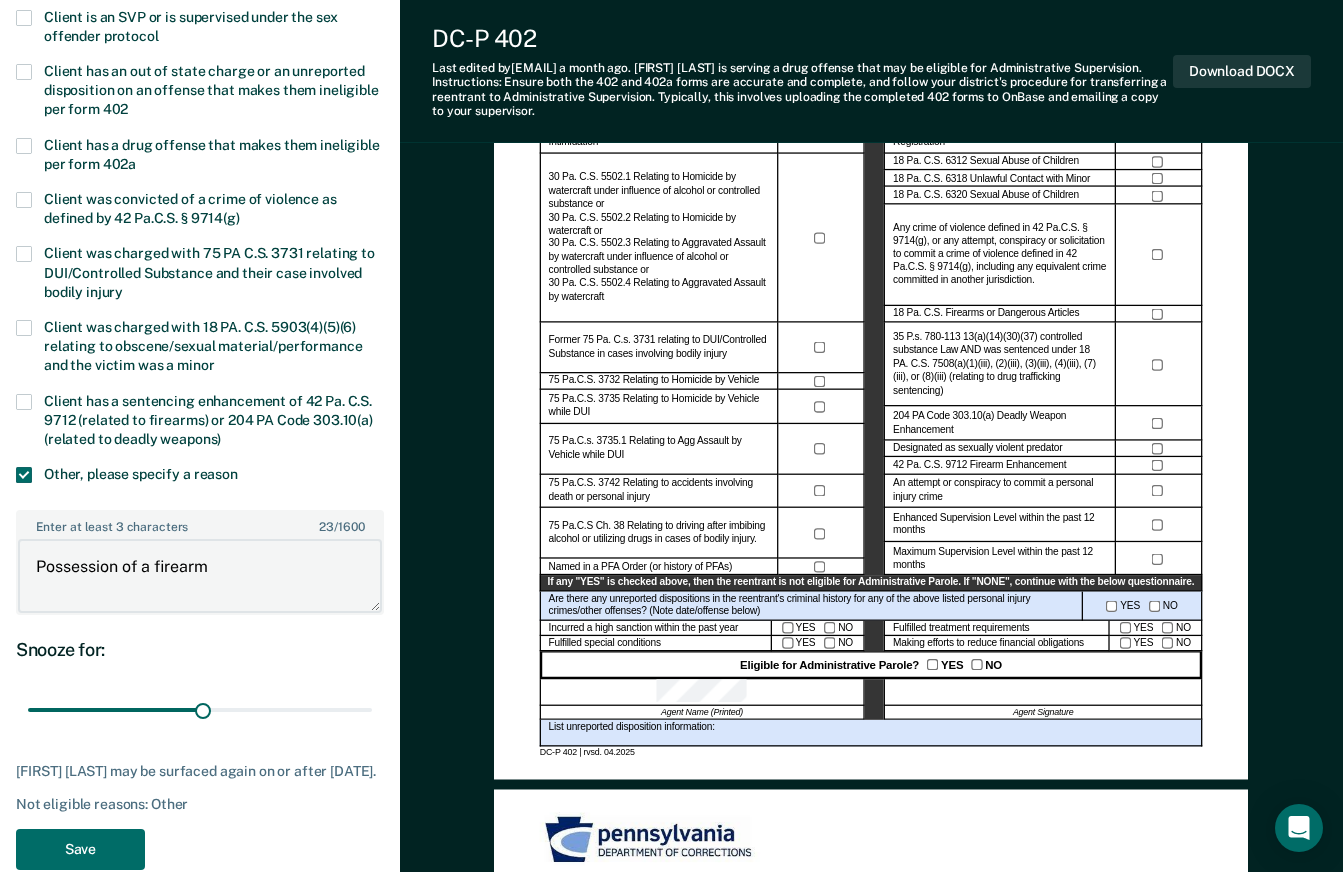 type on "176" 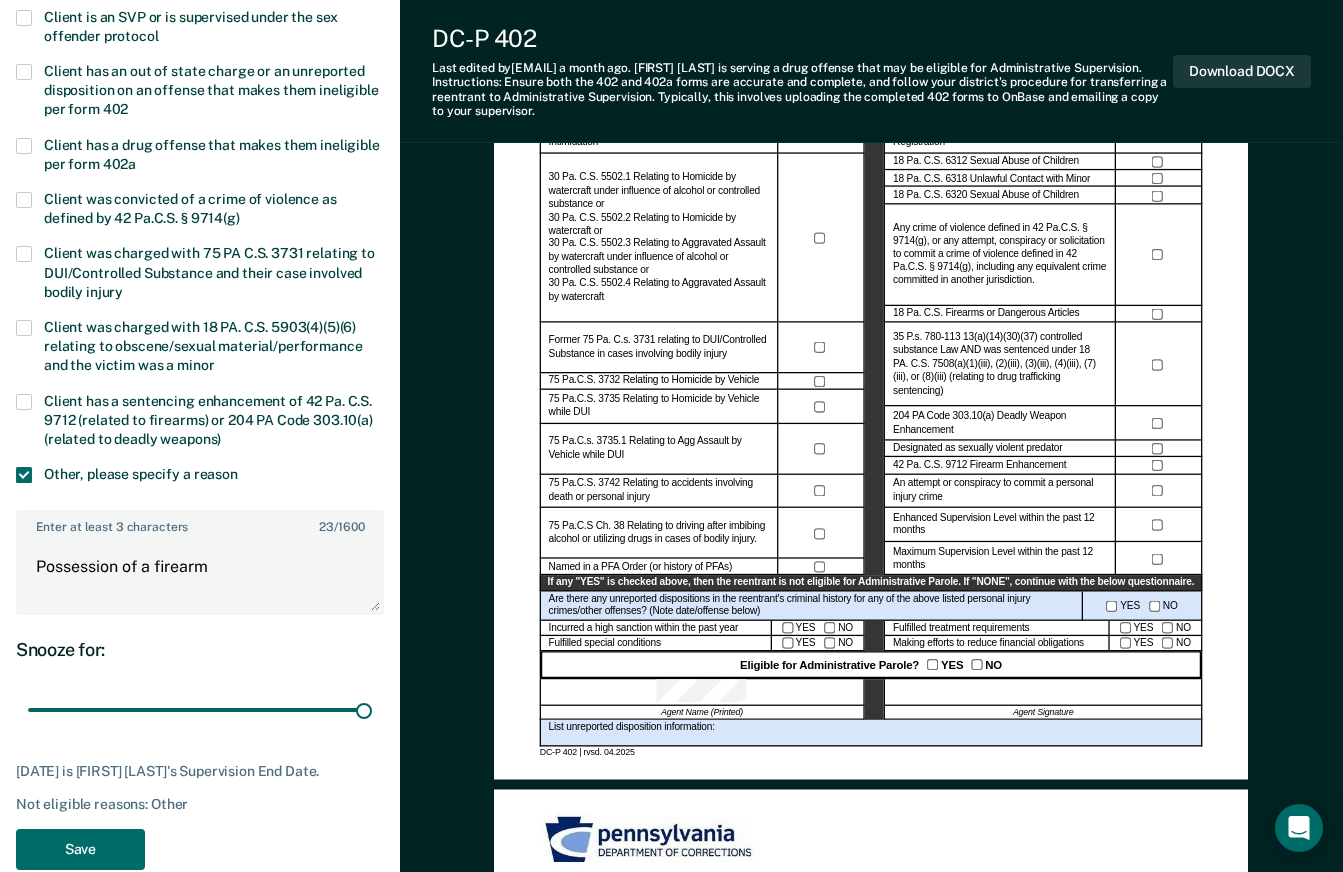 scroll, scrollTop: 0, scrollLeft: 0, axis: both 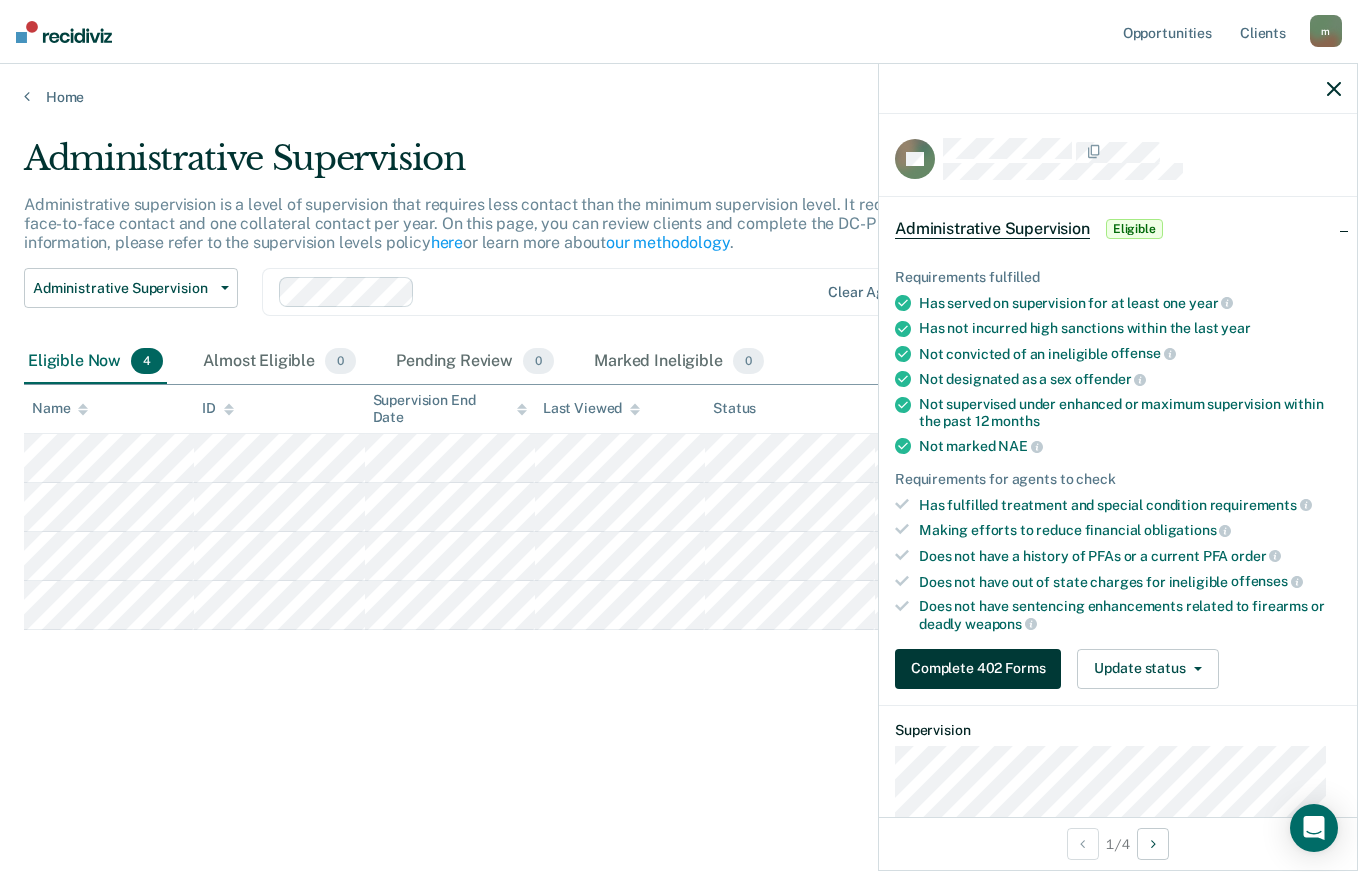 click on "Complete 402 Forms" at bounding box center [978, 669] 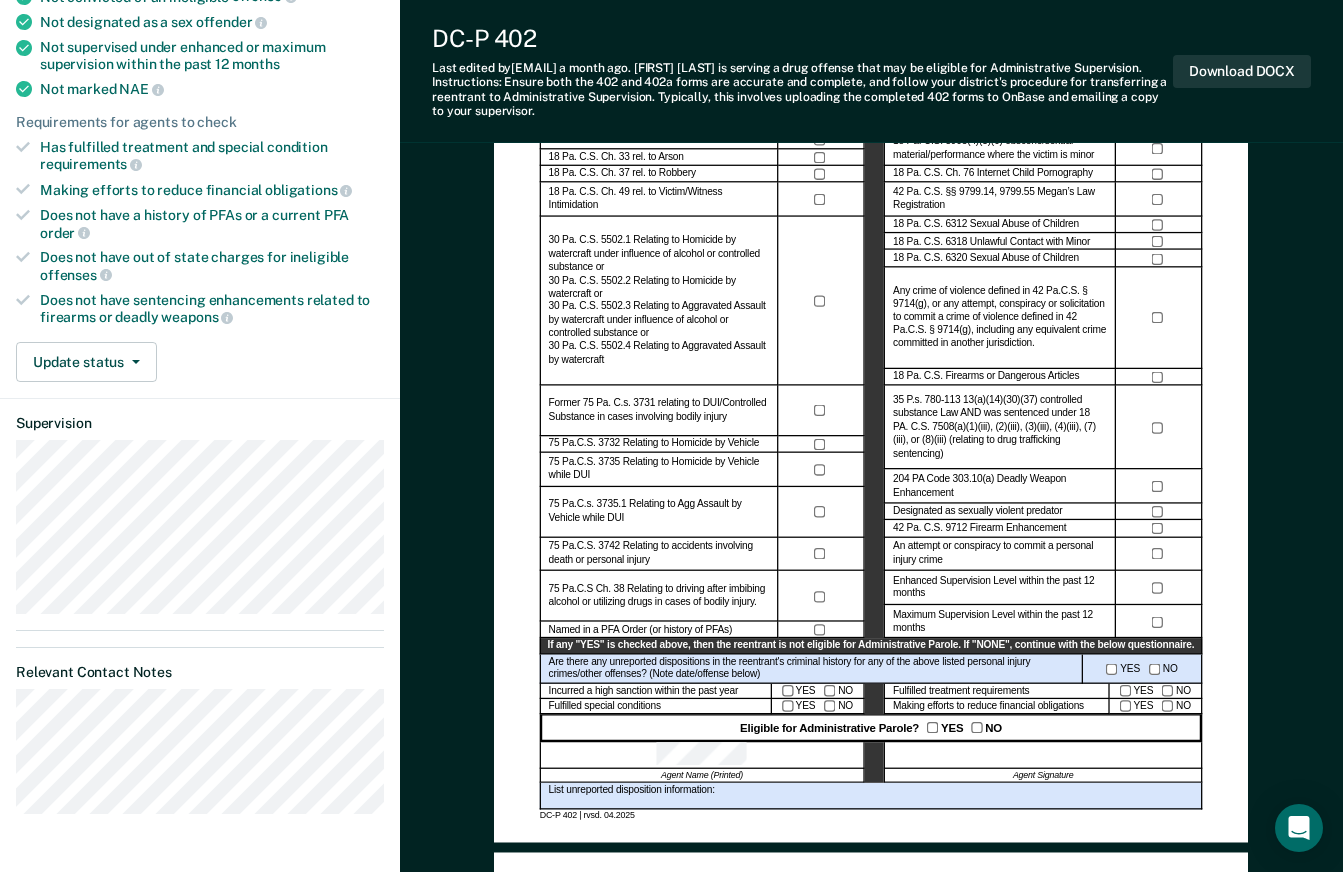 scroll, scrollTop: 351, scrollLeft: 0, axis: vertical 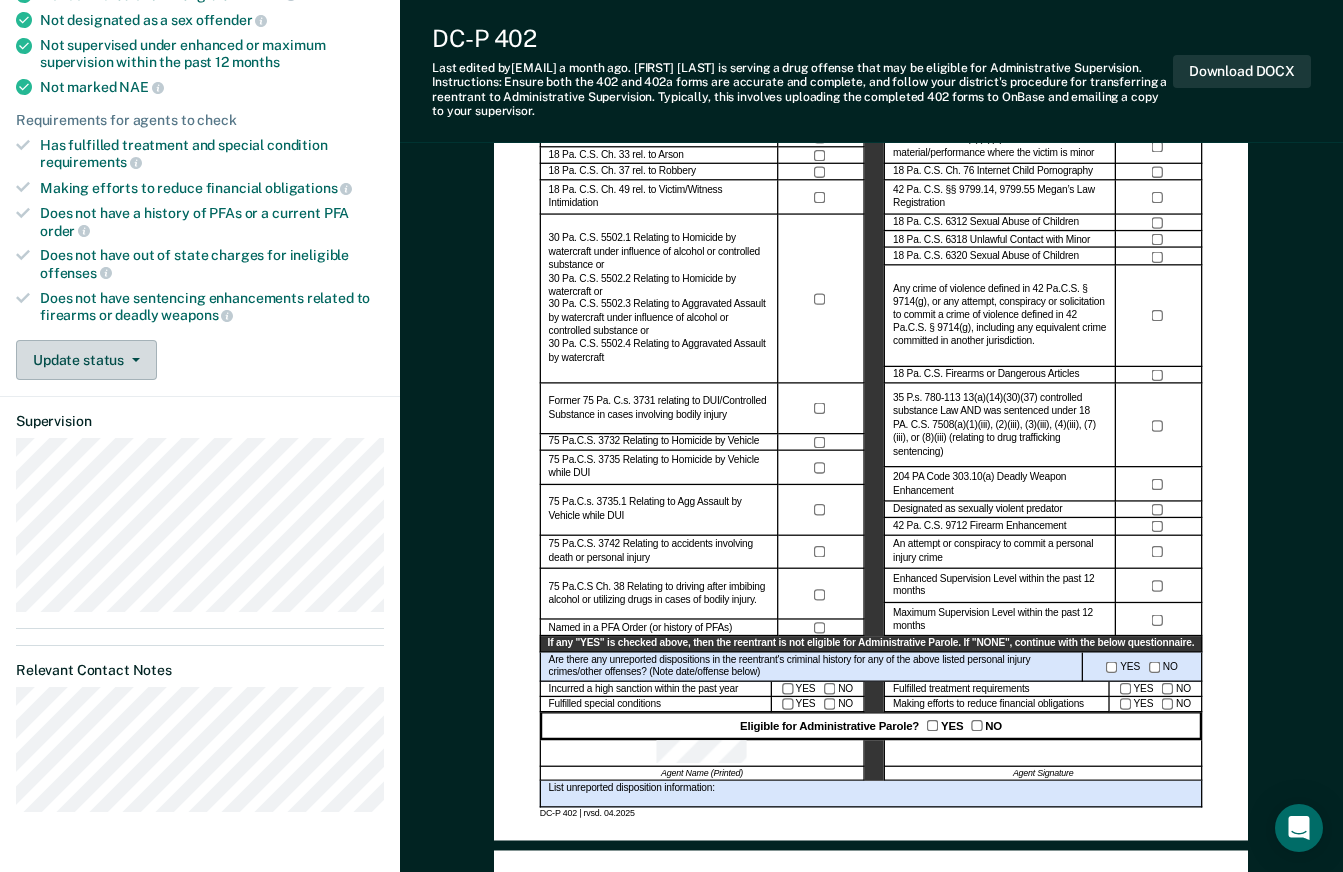 click on "Update status" at bounding box center (86, 360) 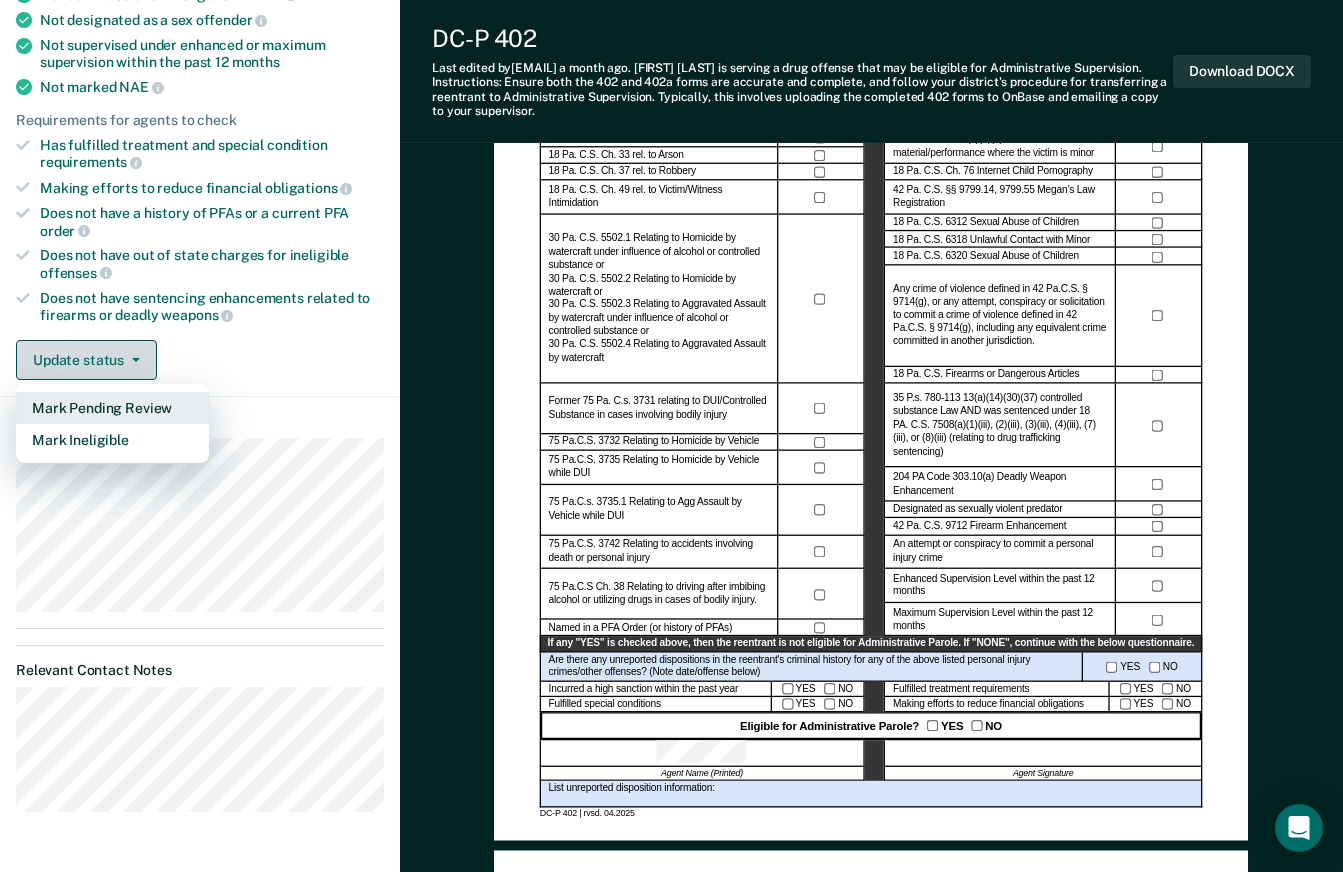 click on "Mark Ineligible" at bounding box center (112, 440) 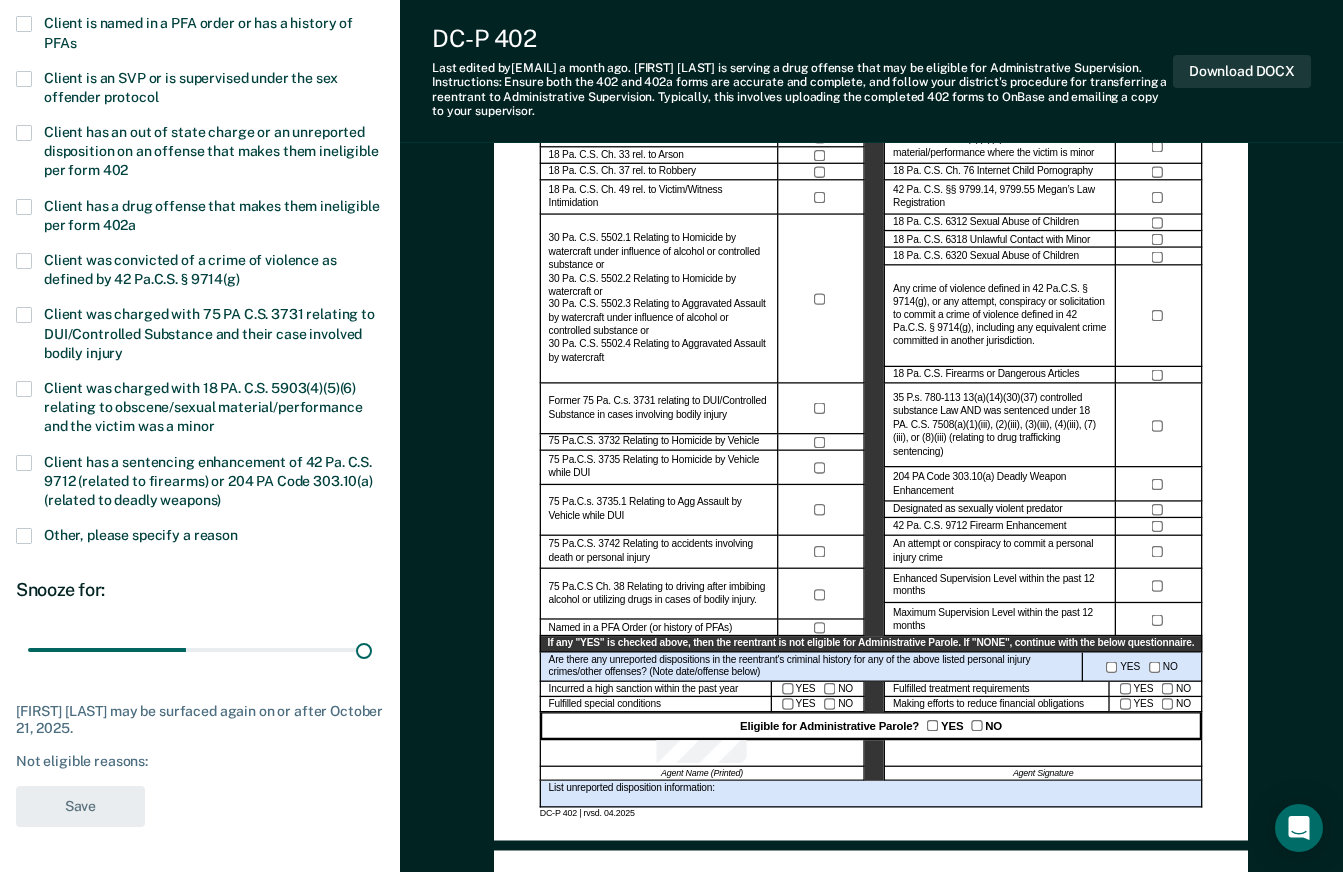 type on "176" 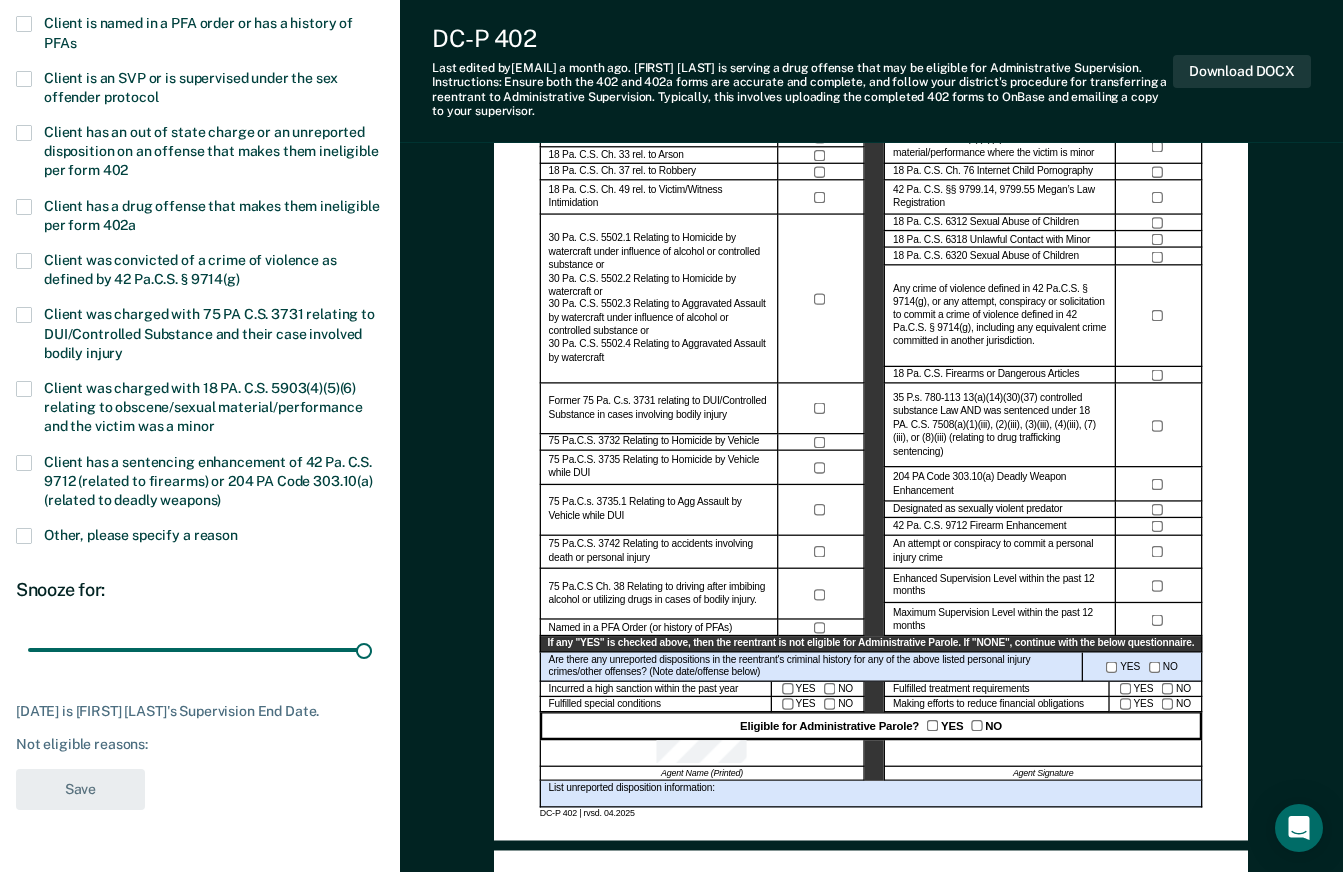 click at bounding box center [24, 536] 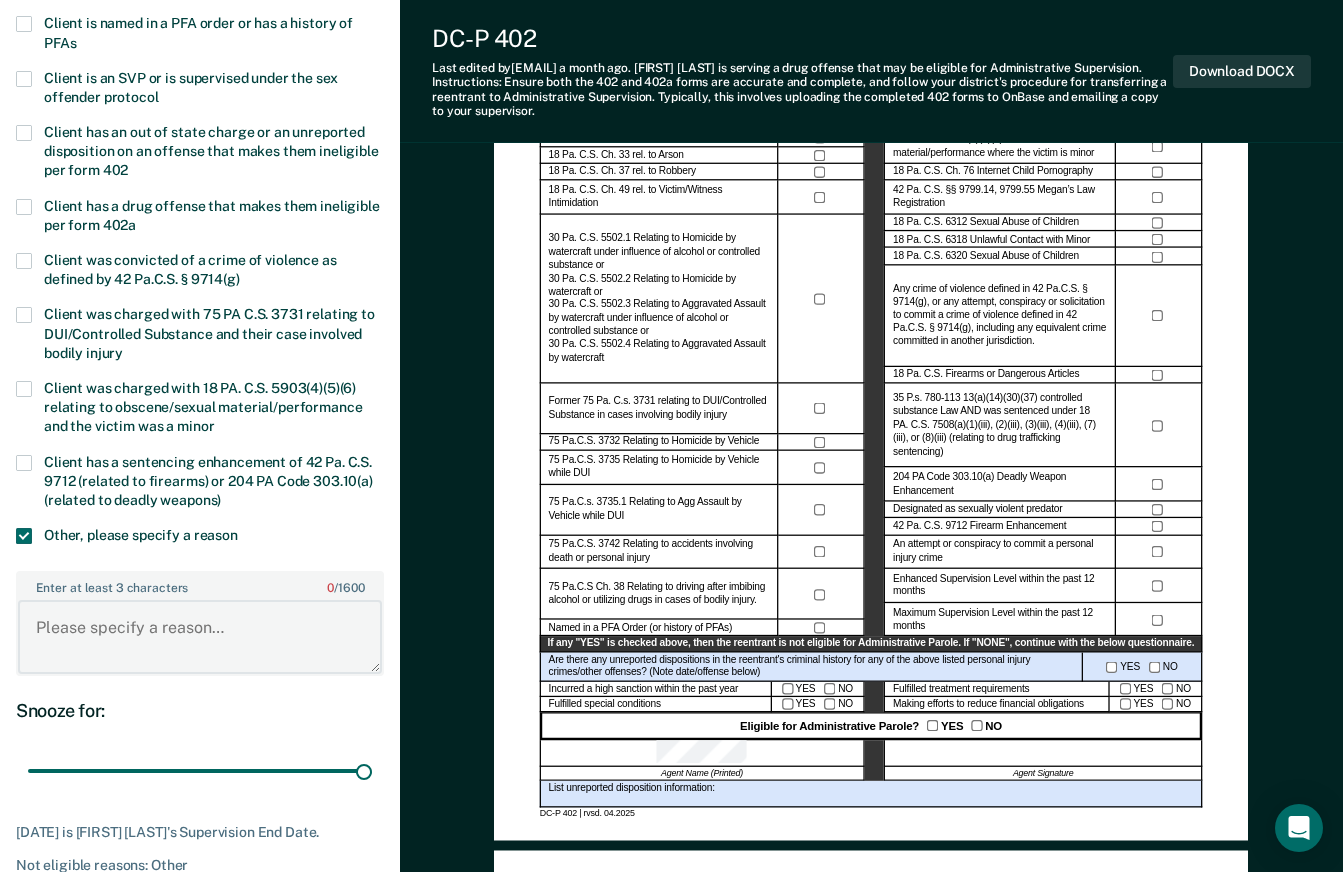 click on "Enter at least 3 characters 0  /  1600" at bounding box center (200, 637) 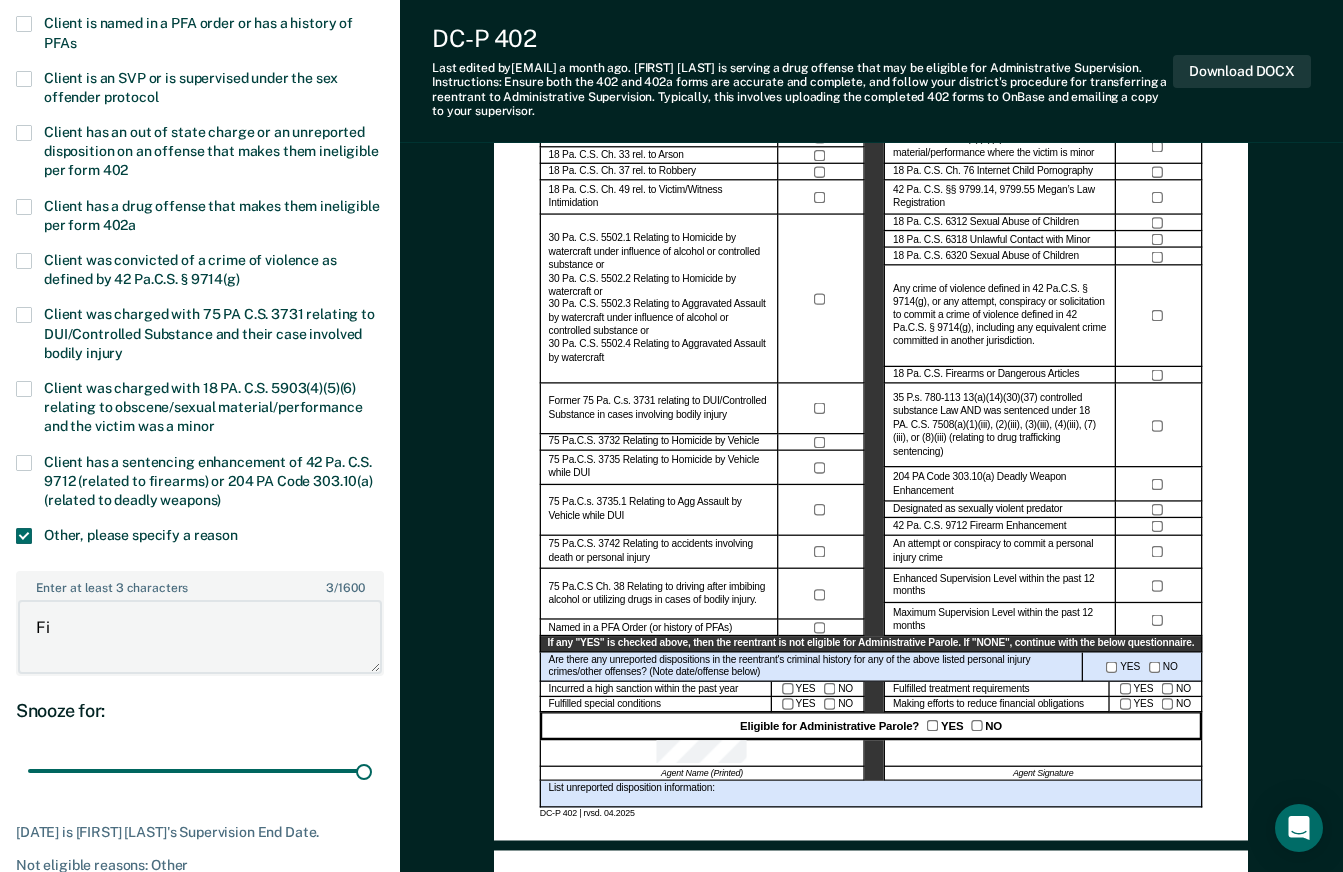 type on "F" 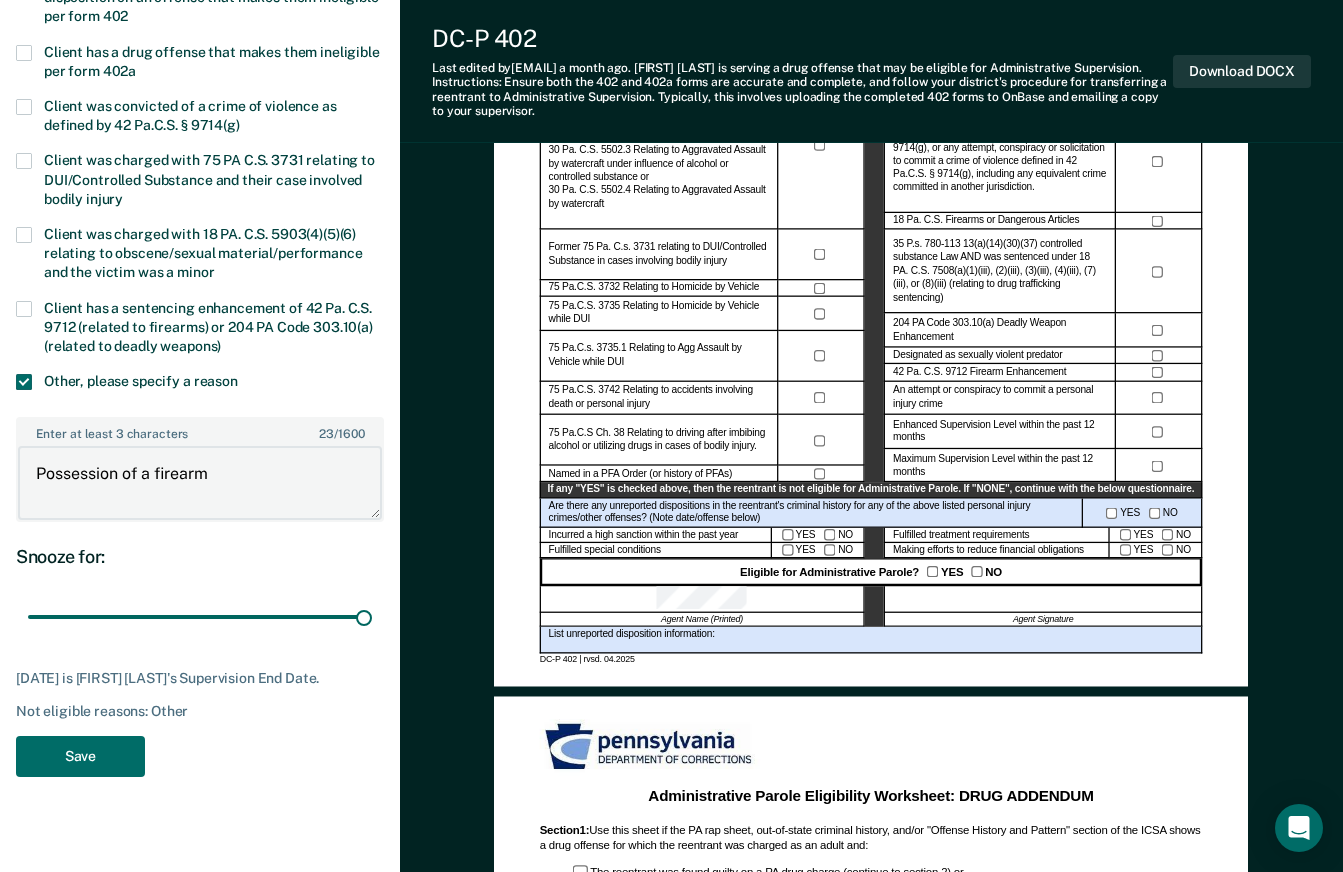 scroll, scrollTop: 507, scrollLeft: 0, axis: vertical 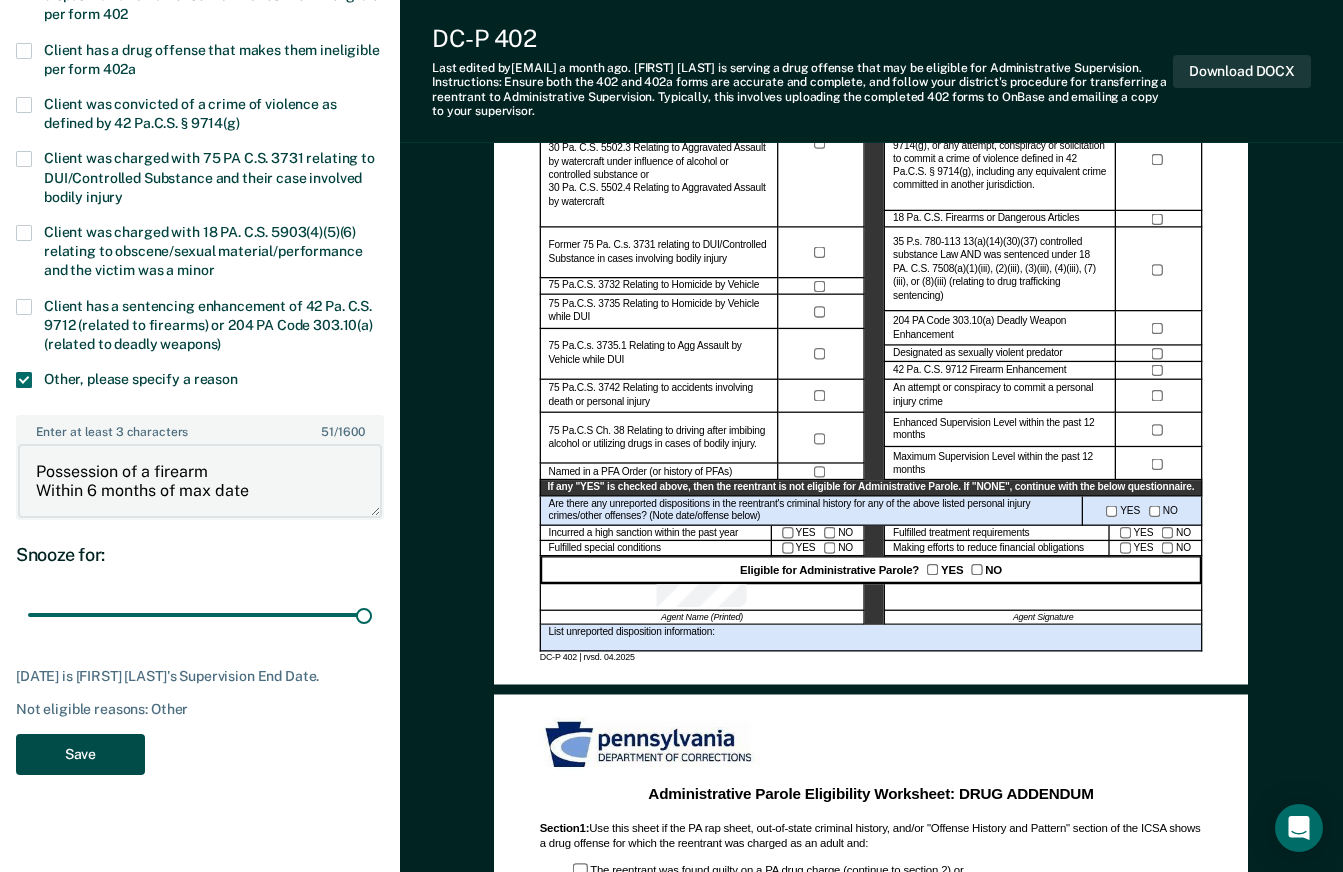 type on "Possession of a firearm
Within 6 months of max date" 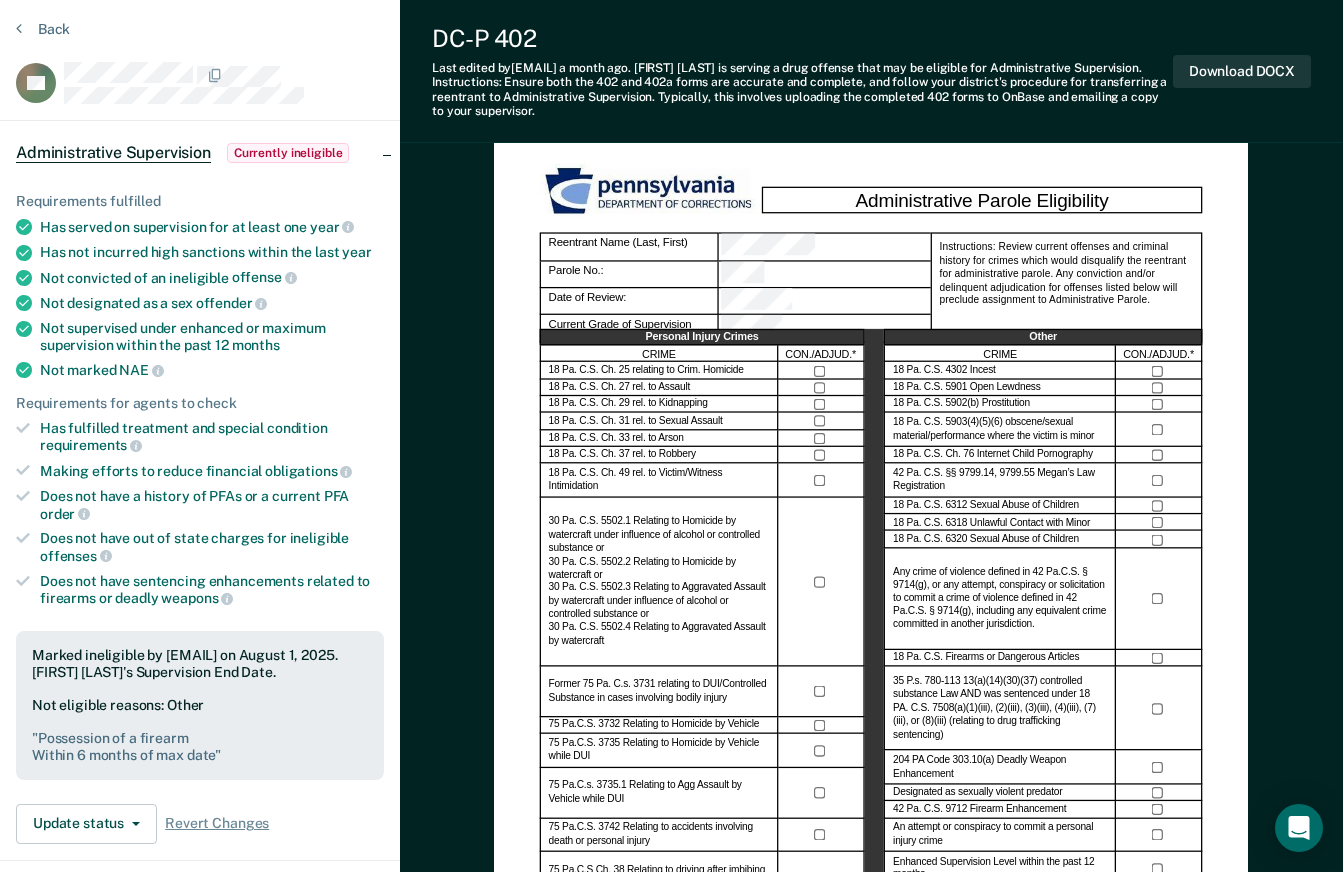 scroll, scrollTop: 0, scrollLeft: 0, axis: both 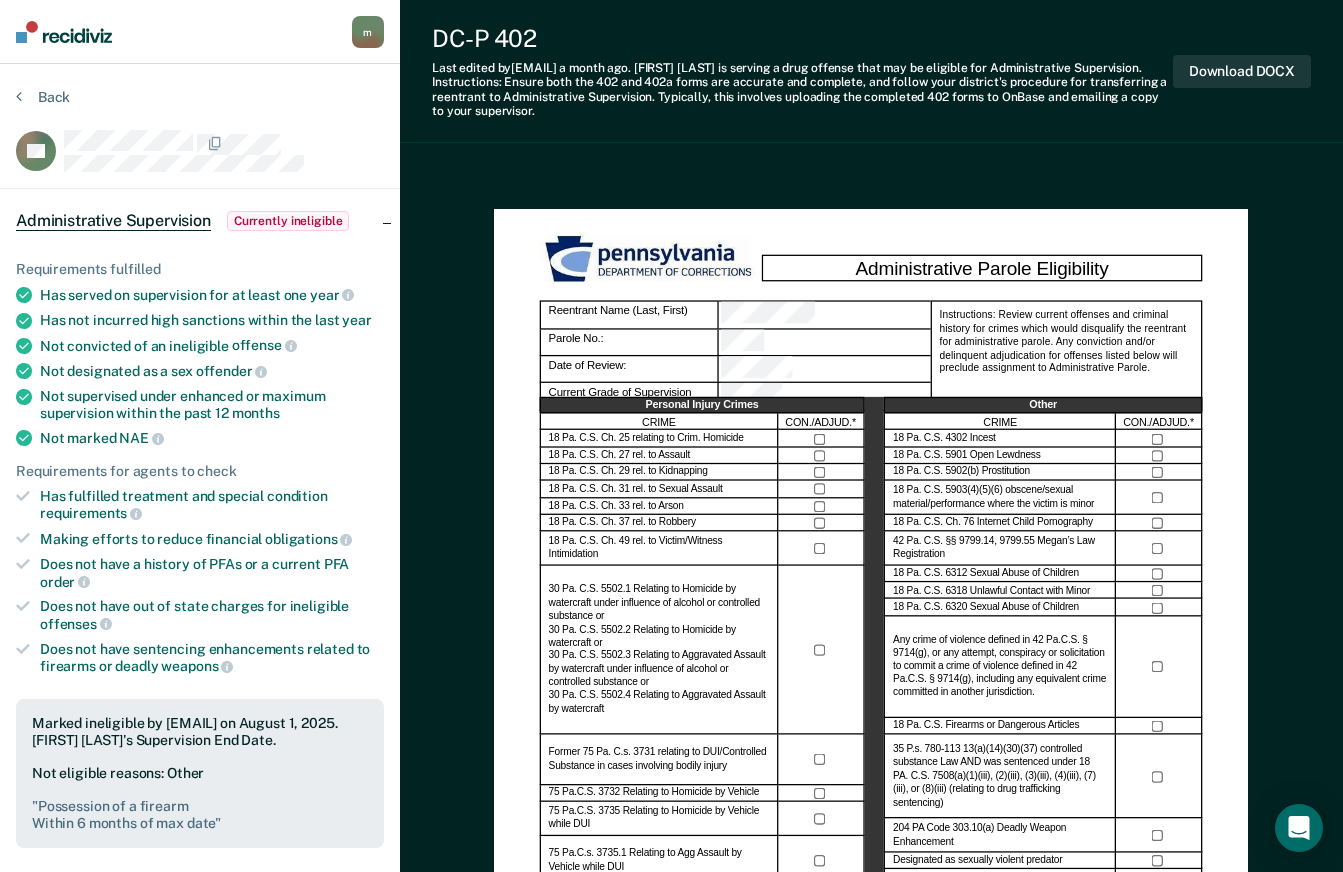 click on "[EMAIL] m Profile How it works Log Out" at bounding box center [200, 32] 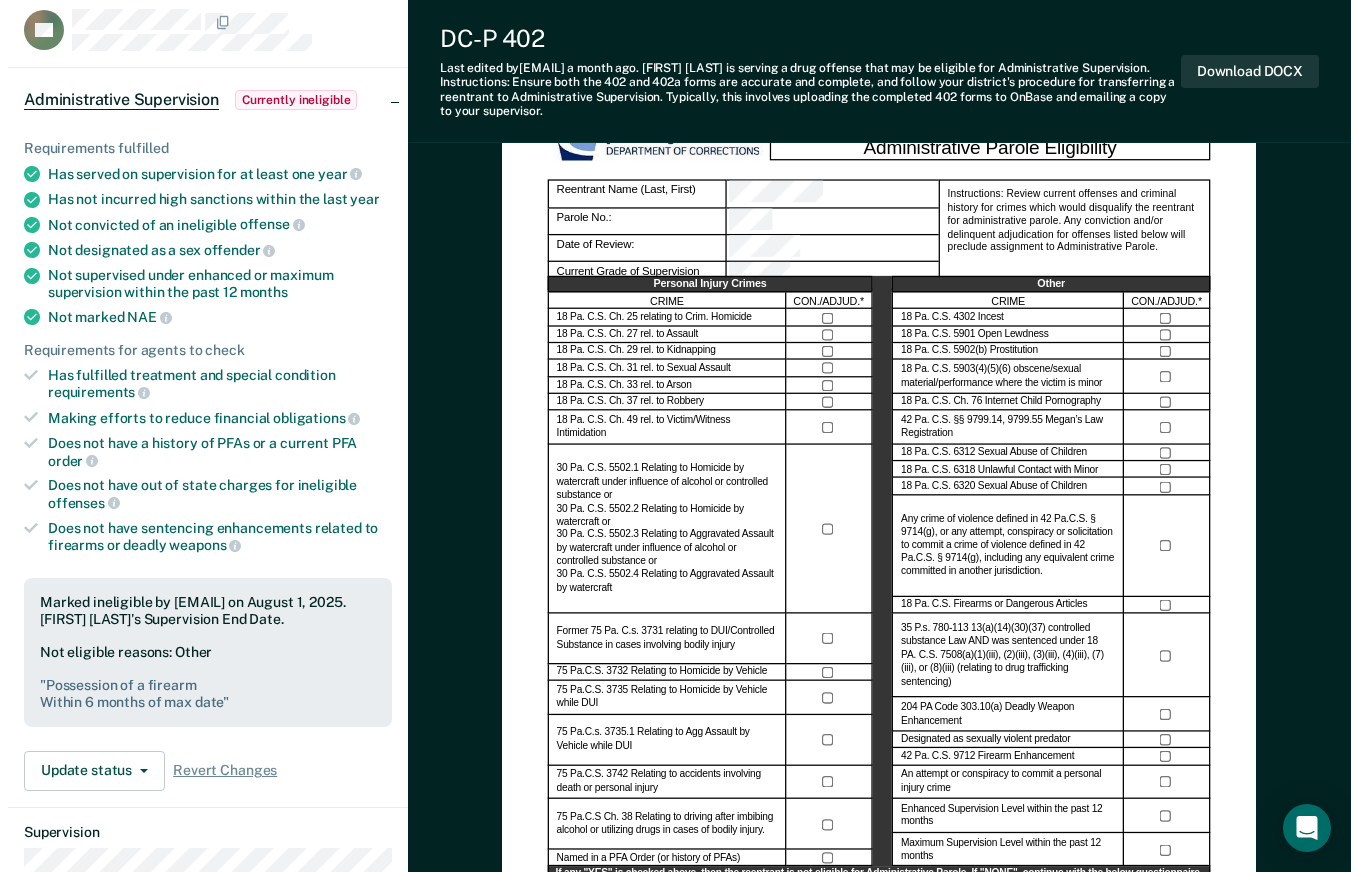 scroll, scrollTop: 0, scrollLeft: 0, axis: both 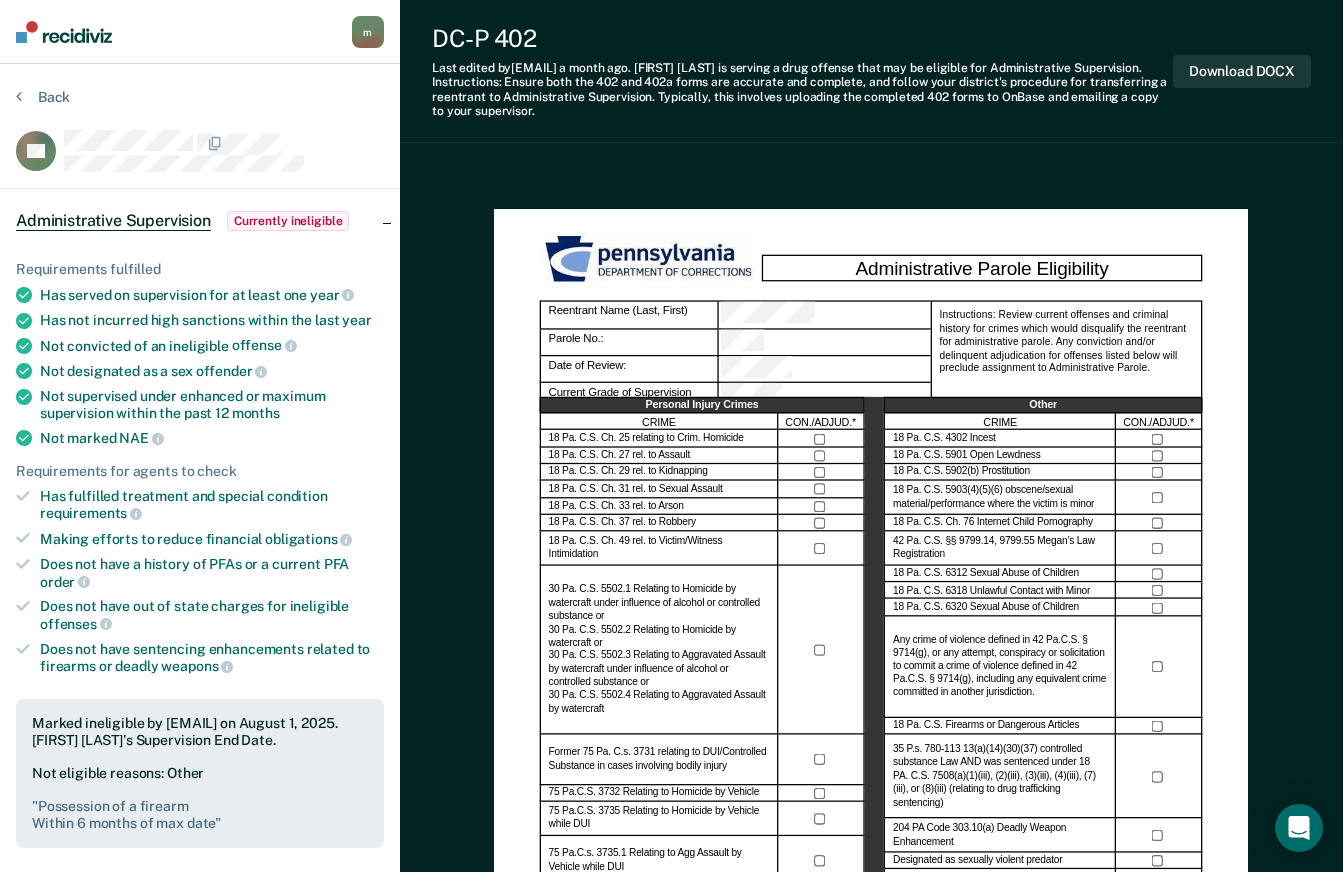 click on "Back" at bounding box center [43, 97] 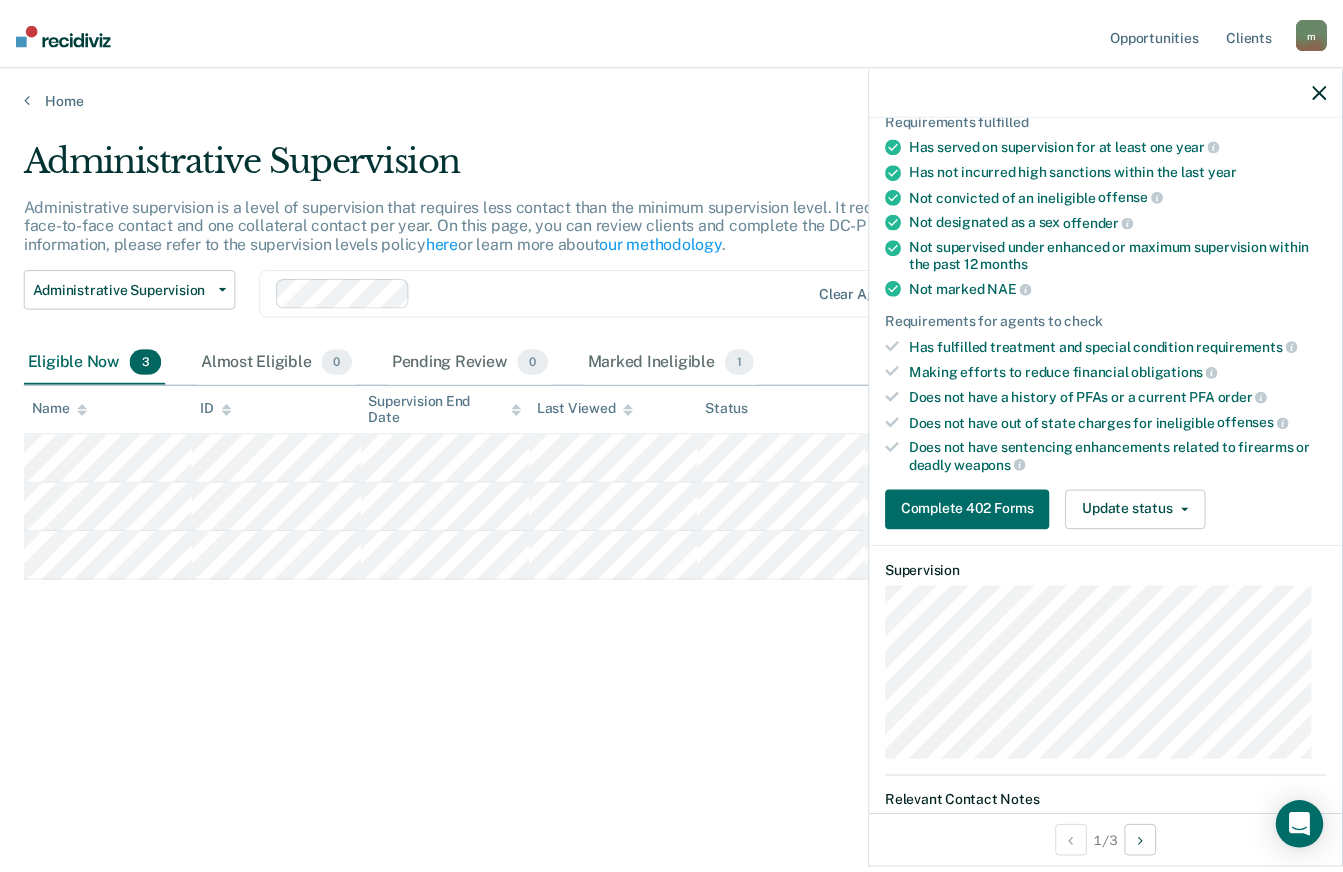 scroll, scrollTop: 165, scrollLeft: 0, axis: vertical 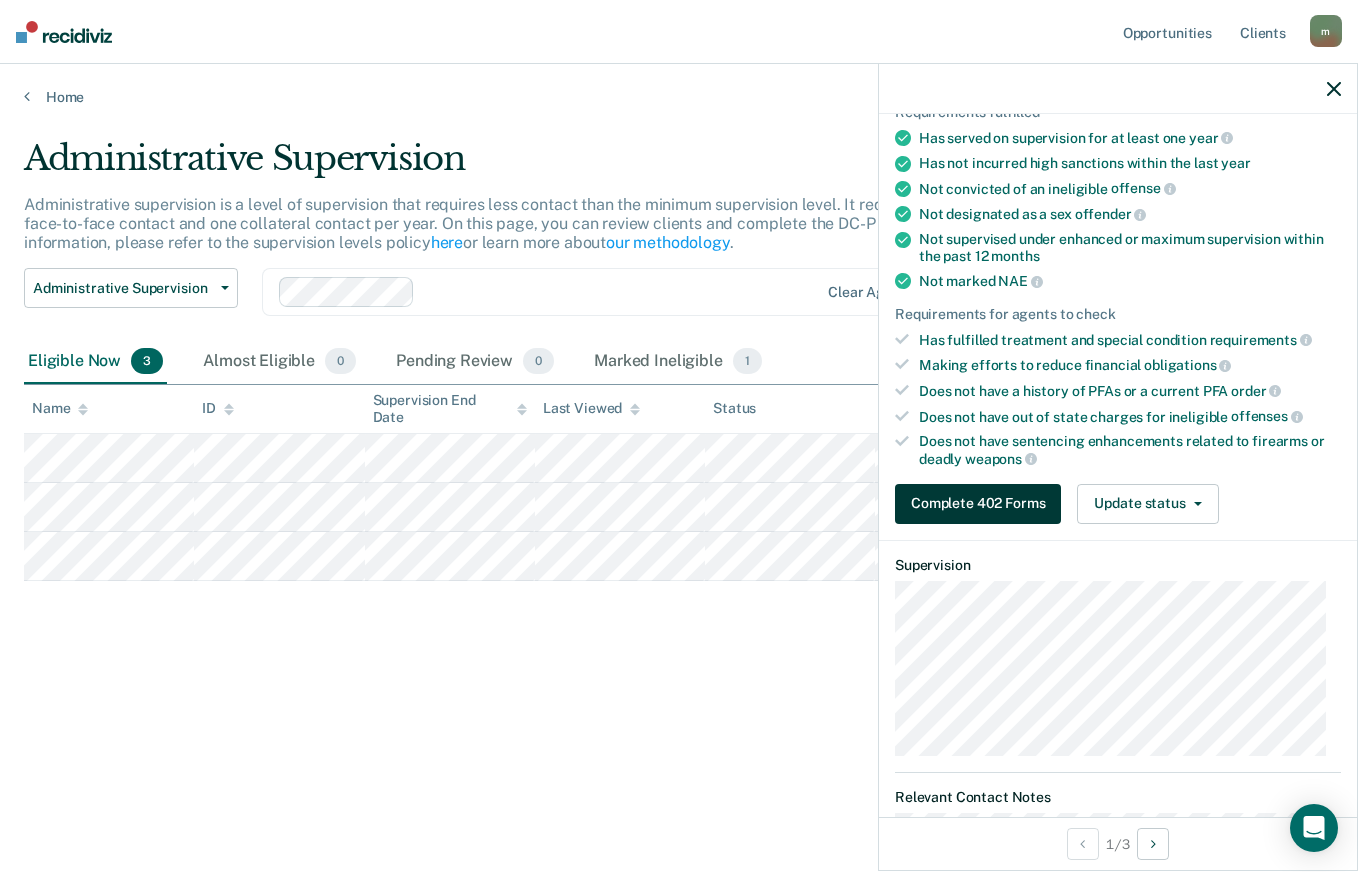 click on "Complete 402 Forms" at bounding box center (978, 504) 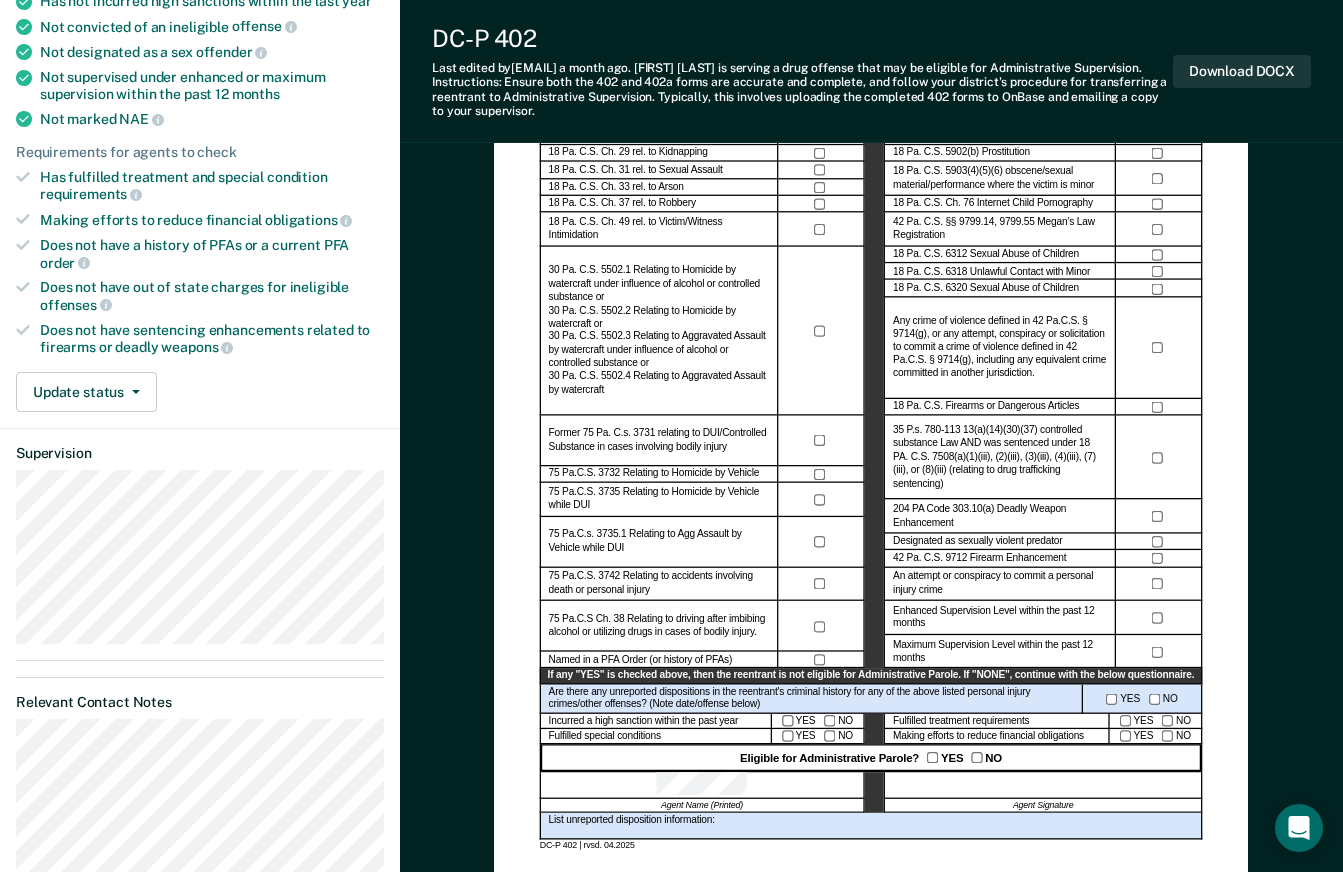 scroll, scrollTop: 352, scrollLeft: 0, axis: vertical 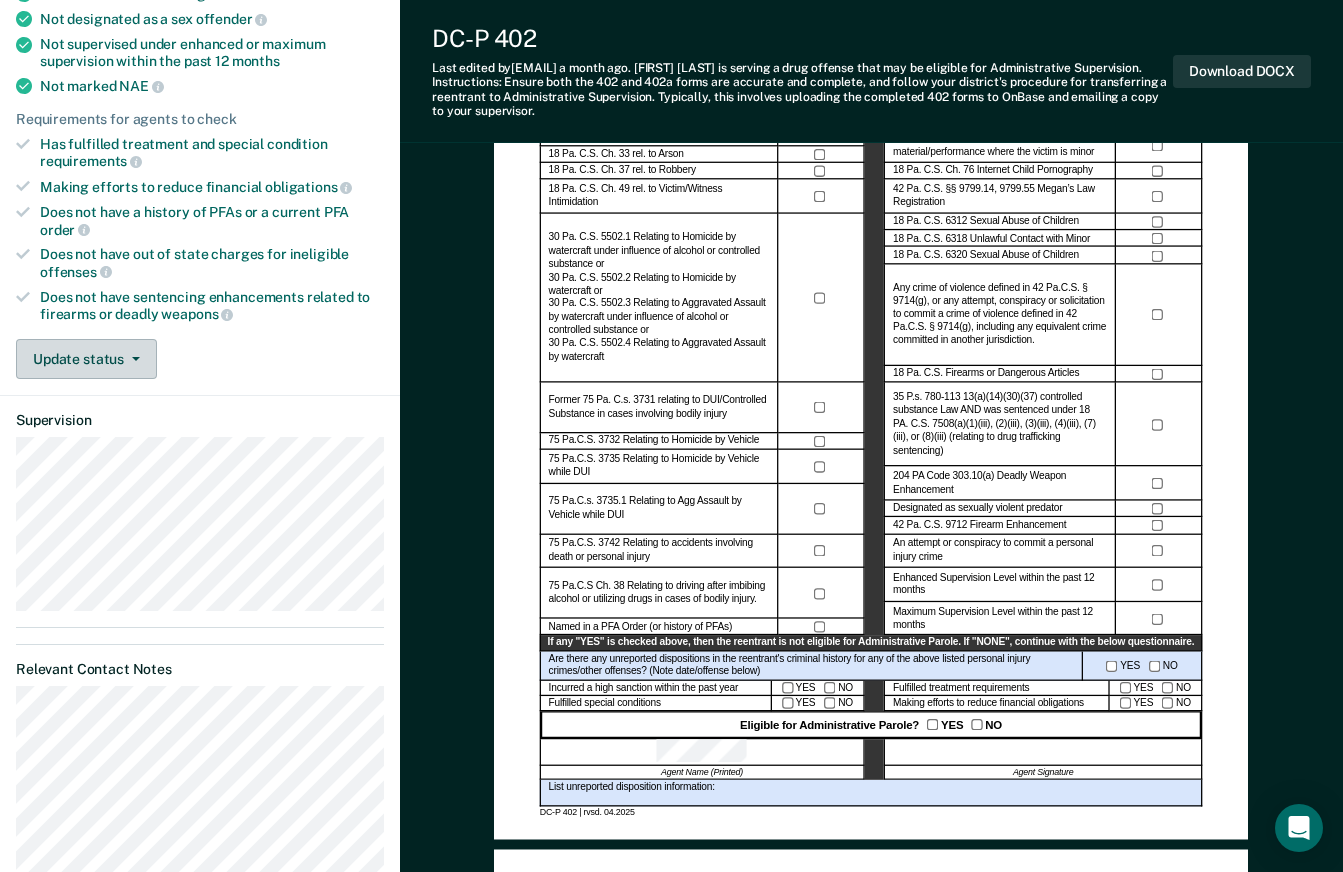 click on "Update status" at bounding box center [86, 359] 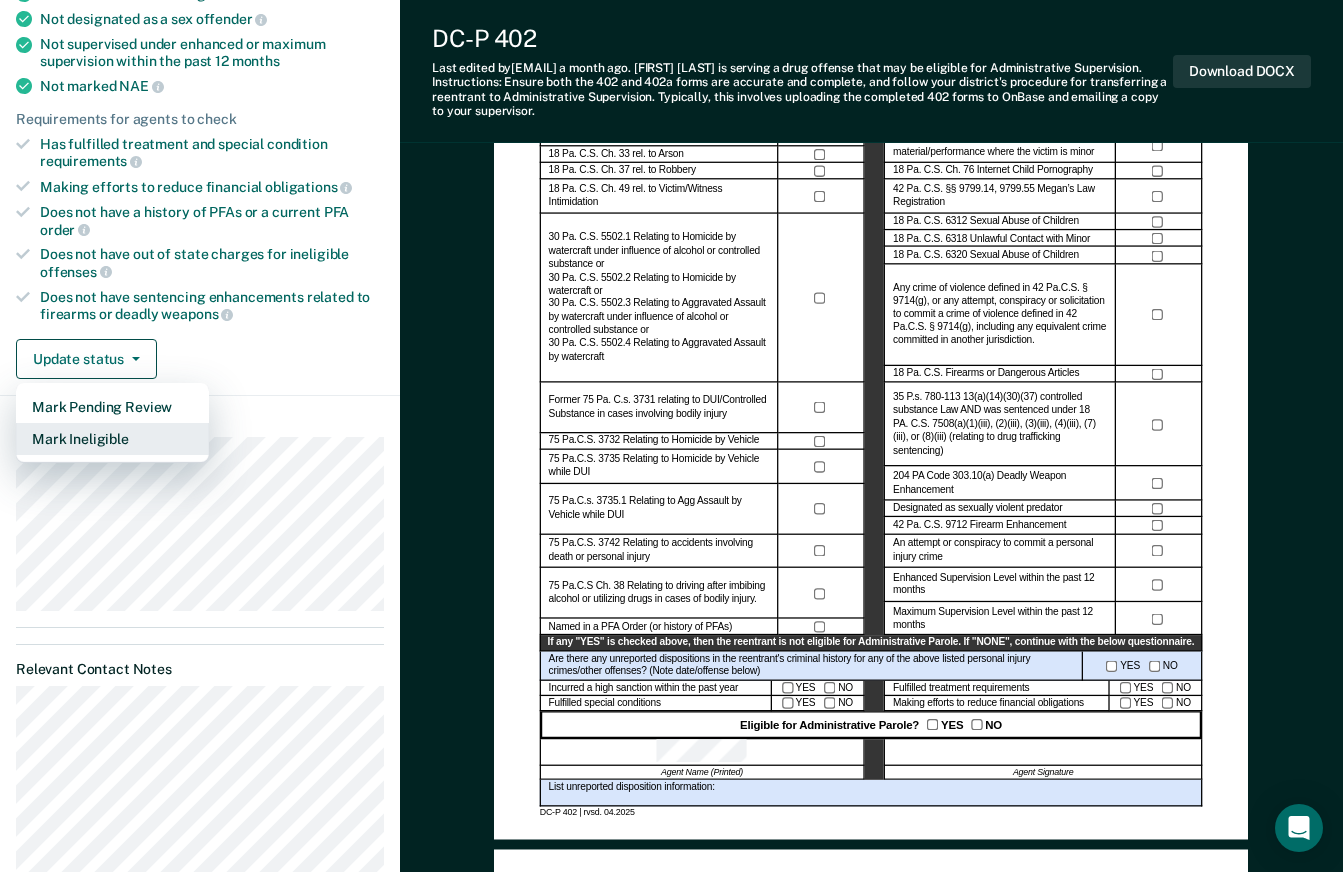 click on "Mark Ineligible" at bounding box center (112, 439) 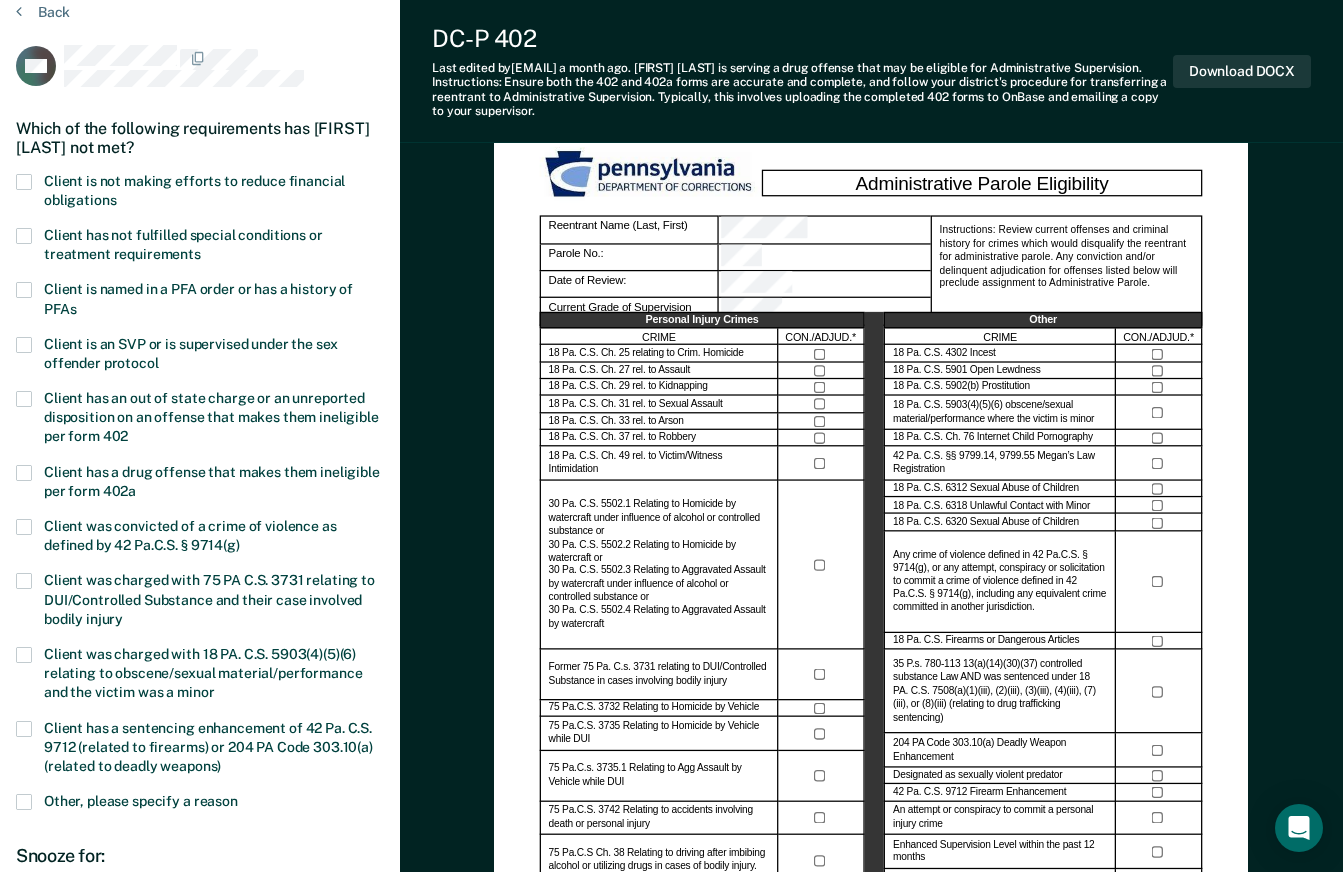 scroll, scrollTop: 0, scrollLeft: 0, axis: both 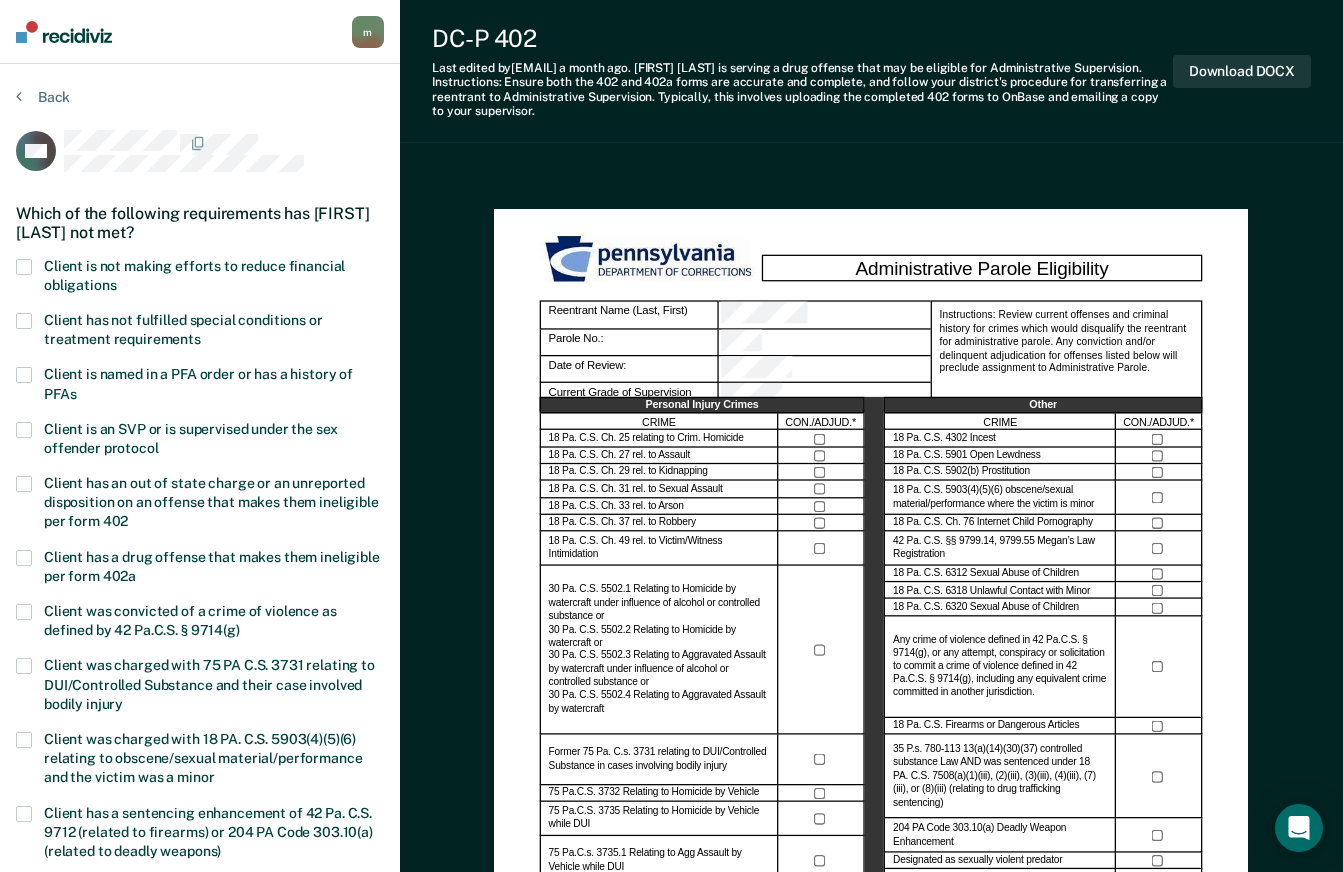 click at bounding box center [24, 321] 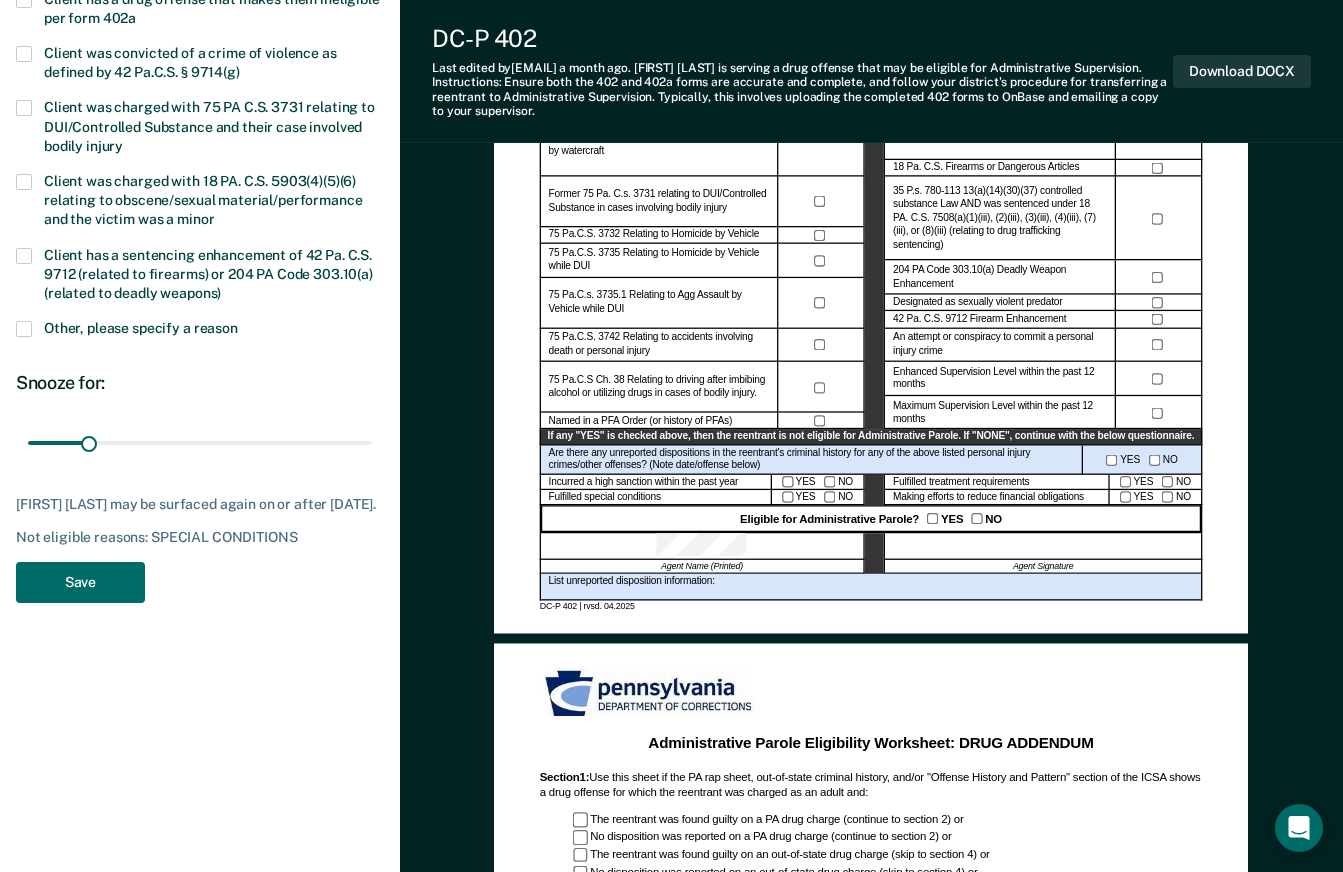 scroll, scrollTop: 609, scrollLeft: 0, axis: vertical 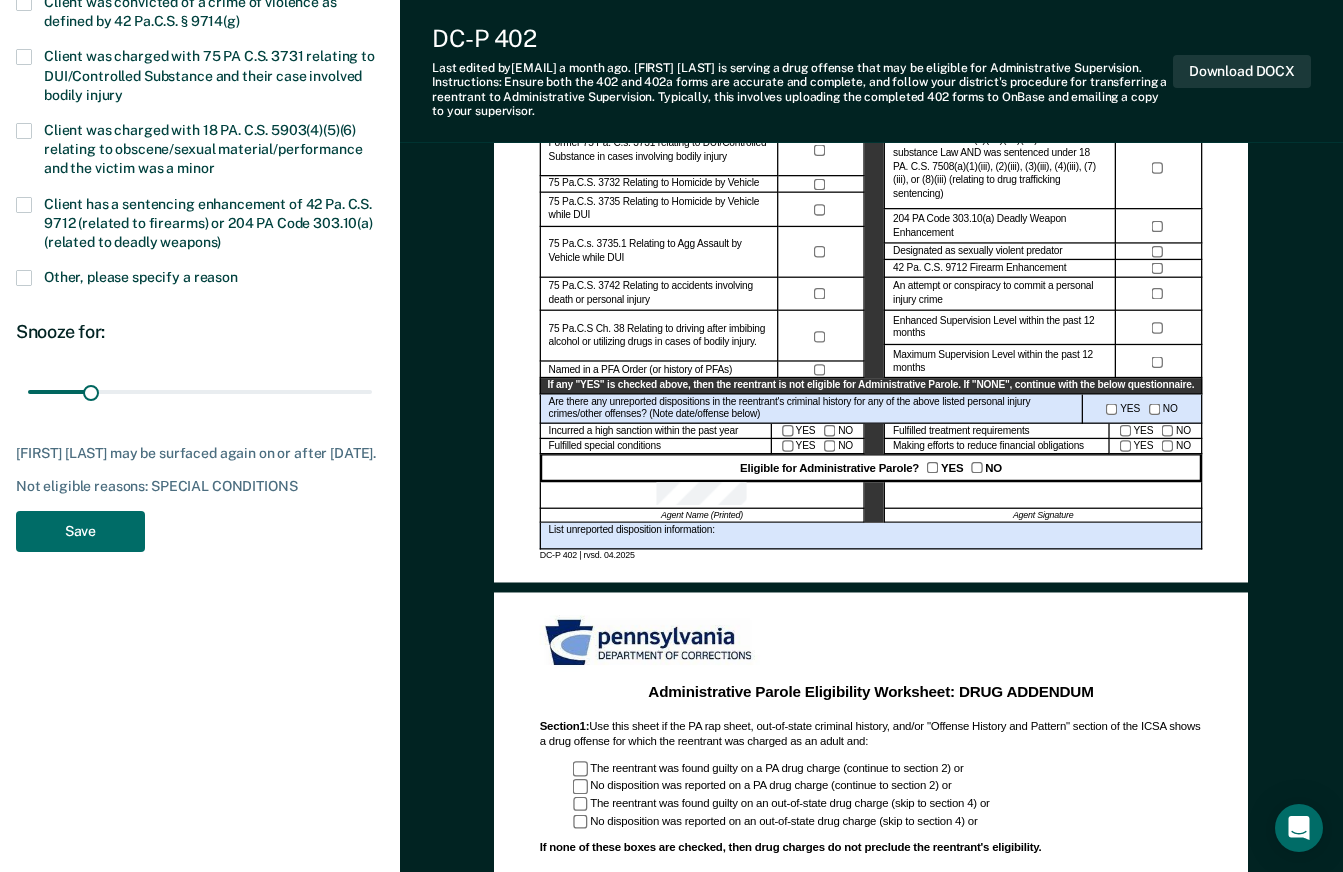 type on "31" 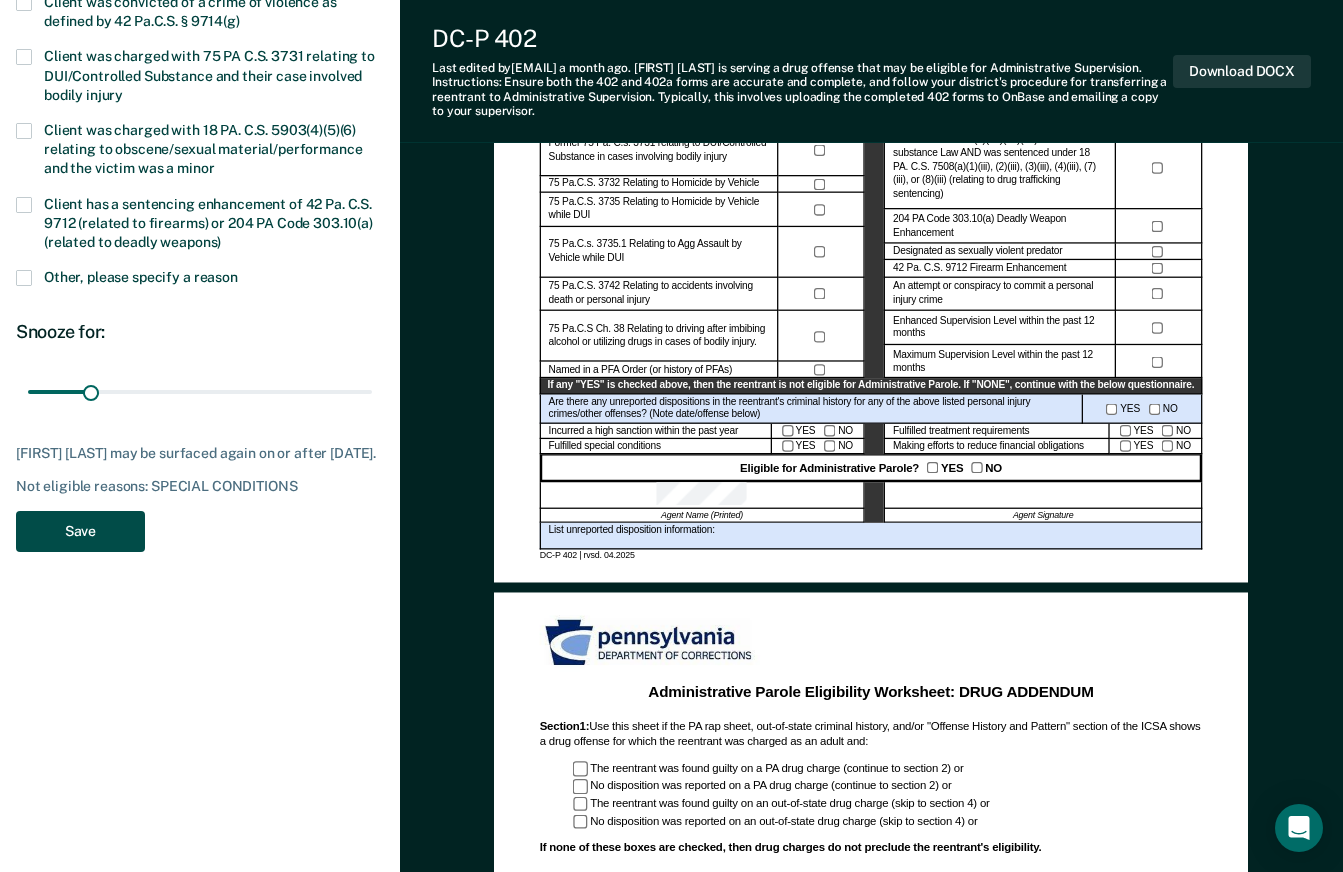 click on "Save" at bounding box center (80, 531) 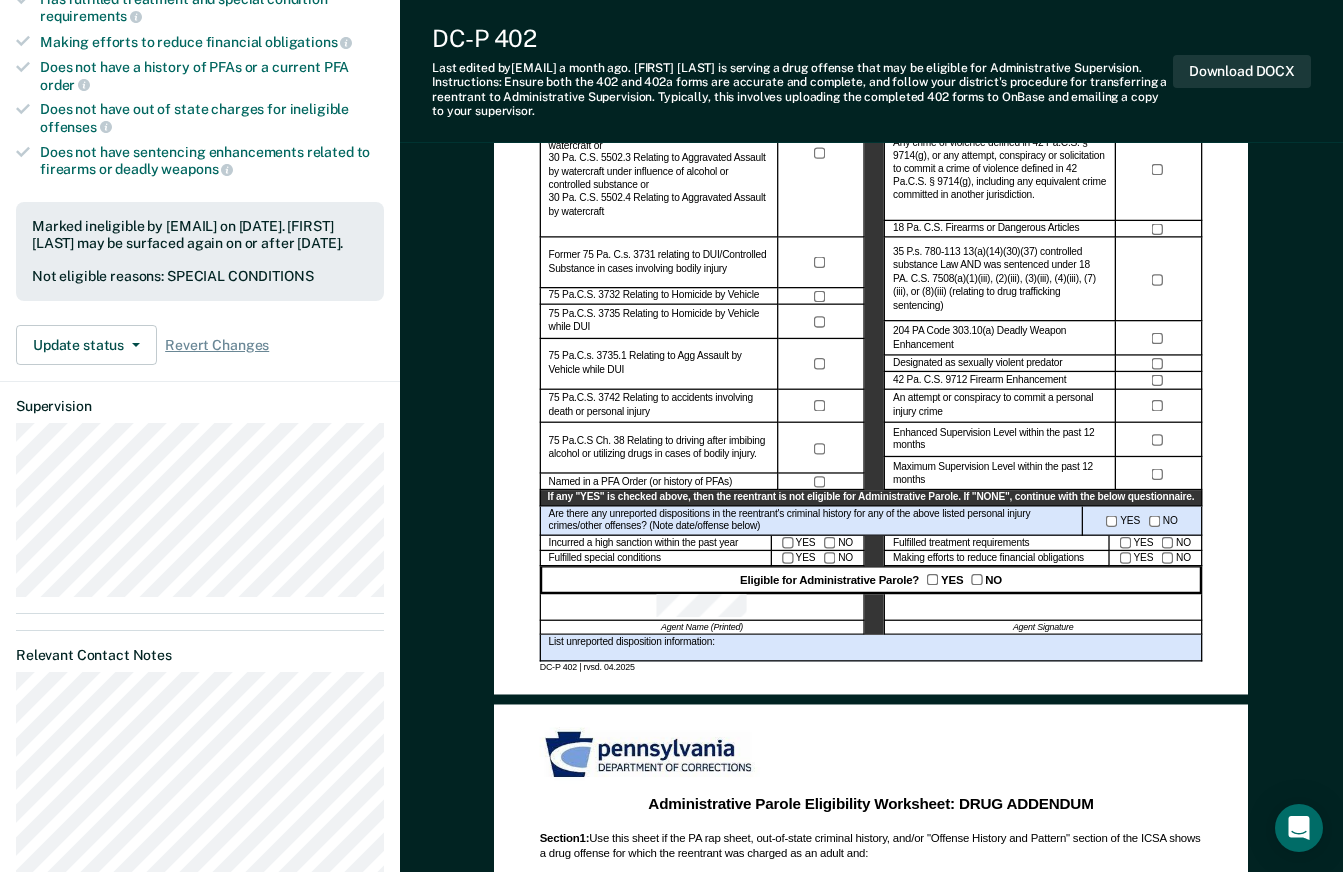 scroll, scrollTop: 0, scrollLeft: 0, axis: both 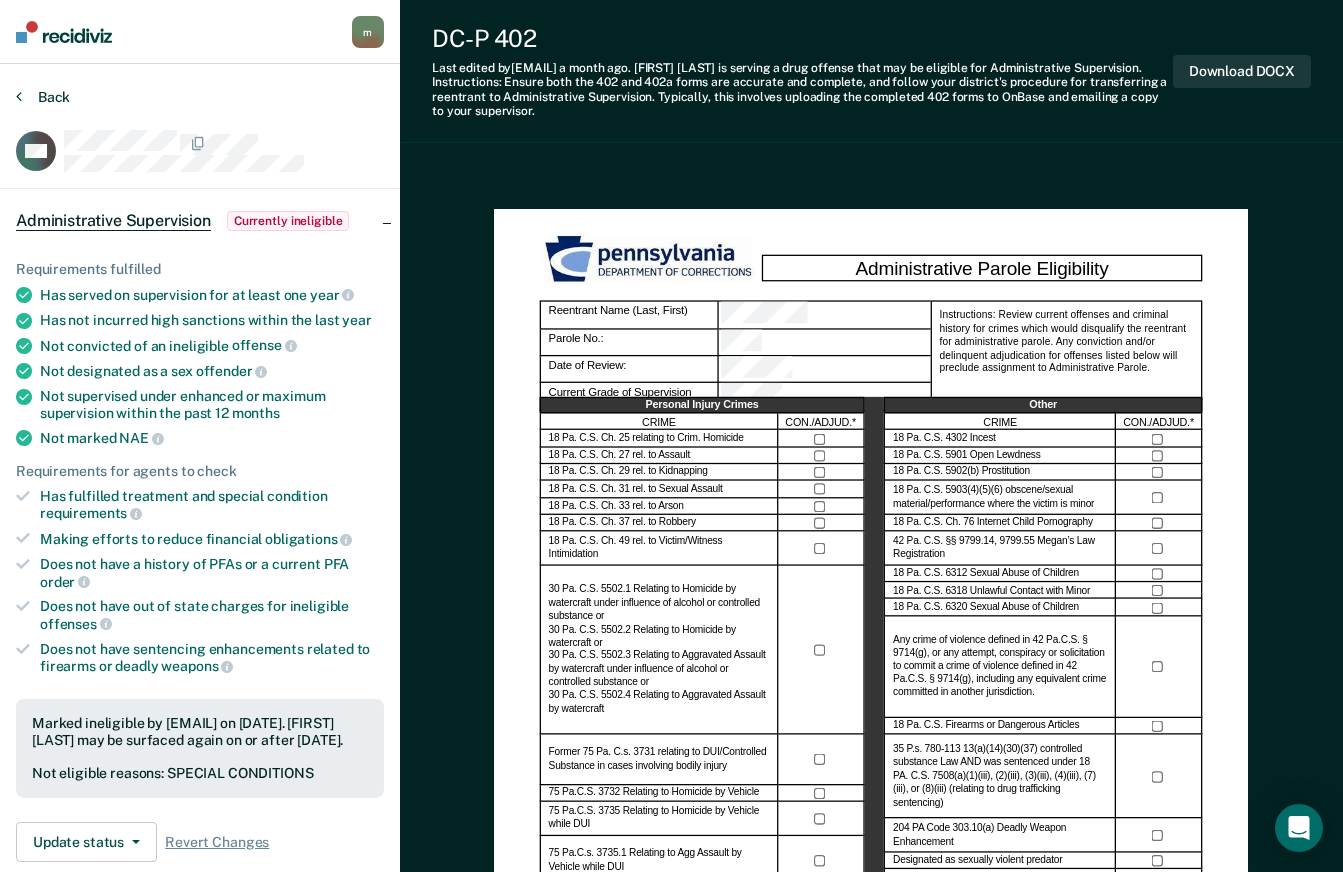 click on "Back" at bounding box center [43, 97] 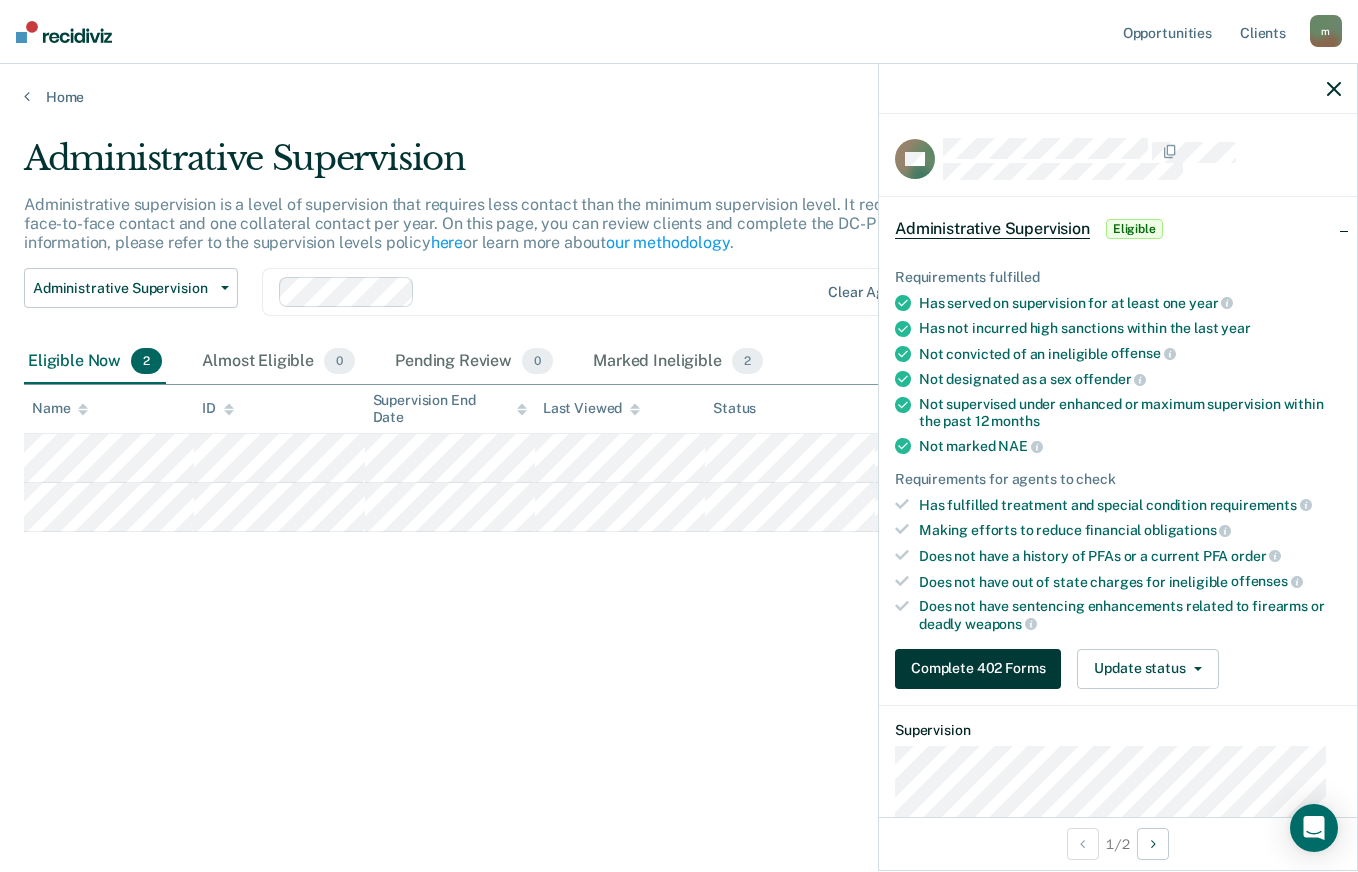 click on "Complete 402 Forms" at bounding box center [978, 669] 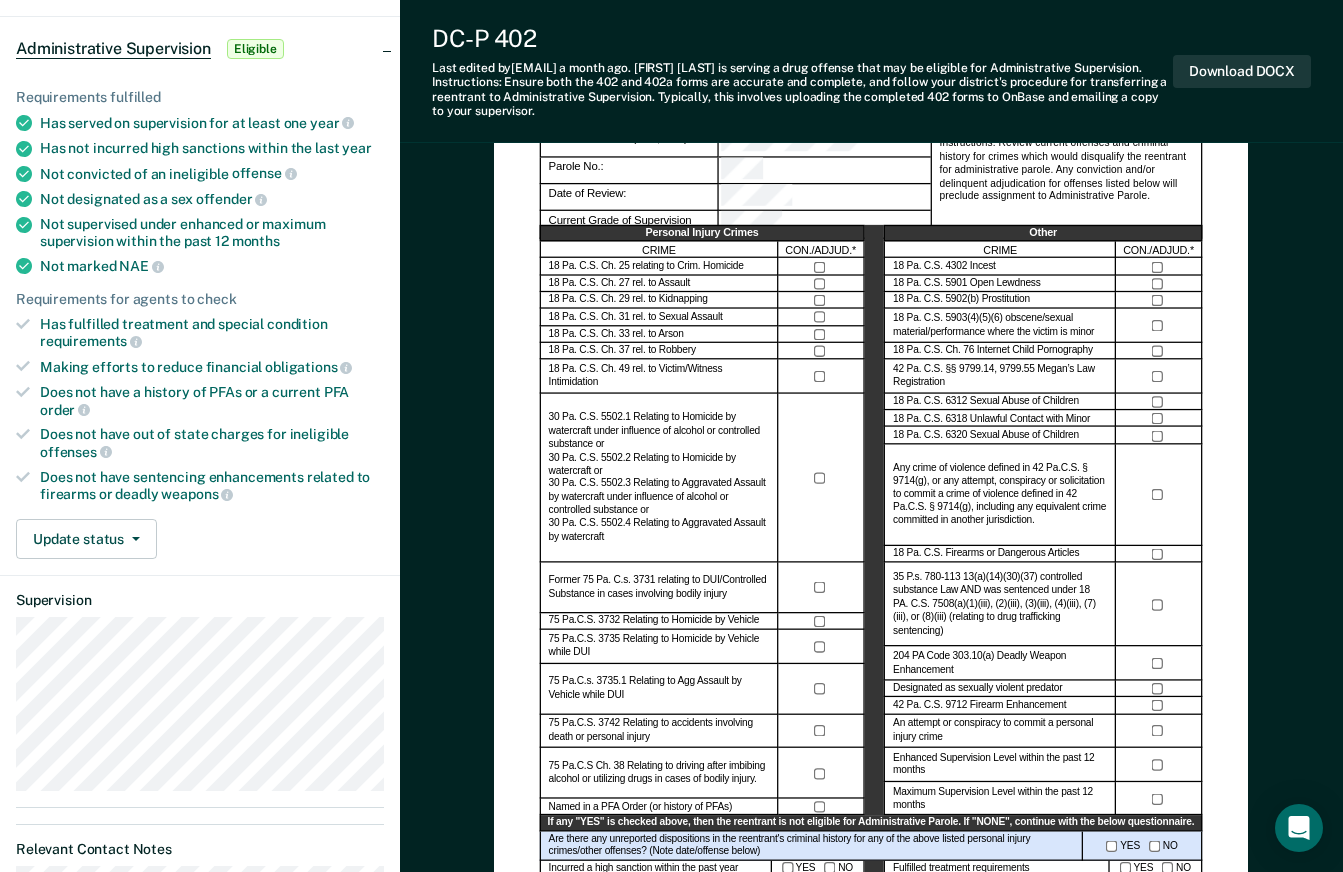 scroll, scrollTop: 0, scrollLeft: 0, axis: both 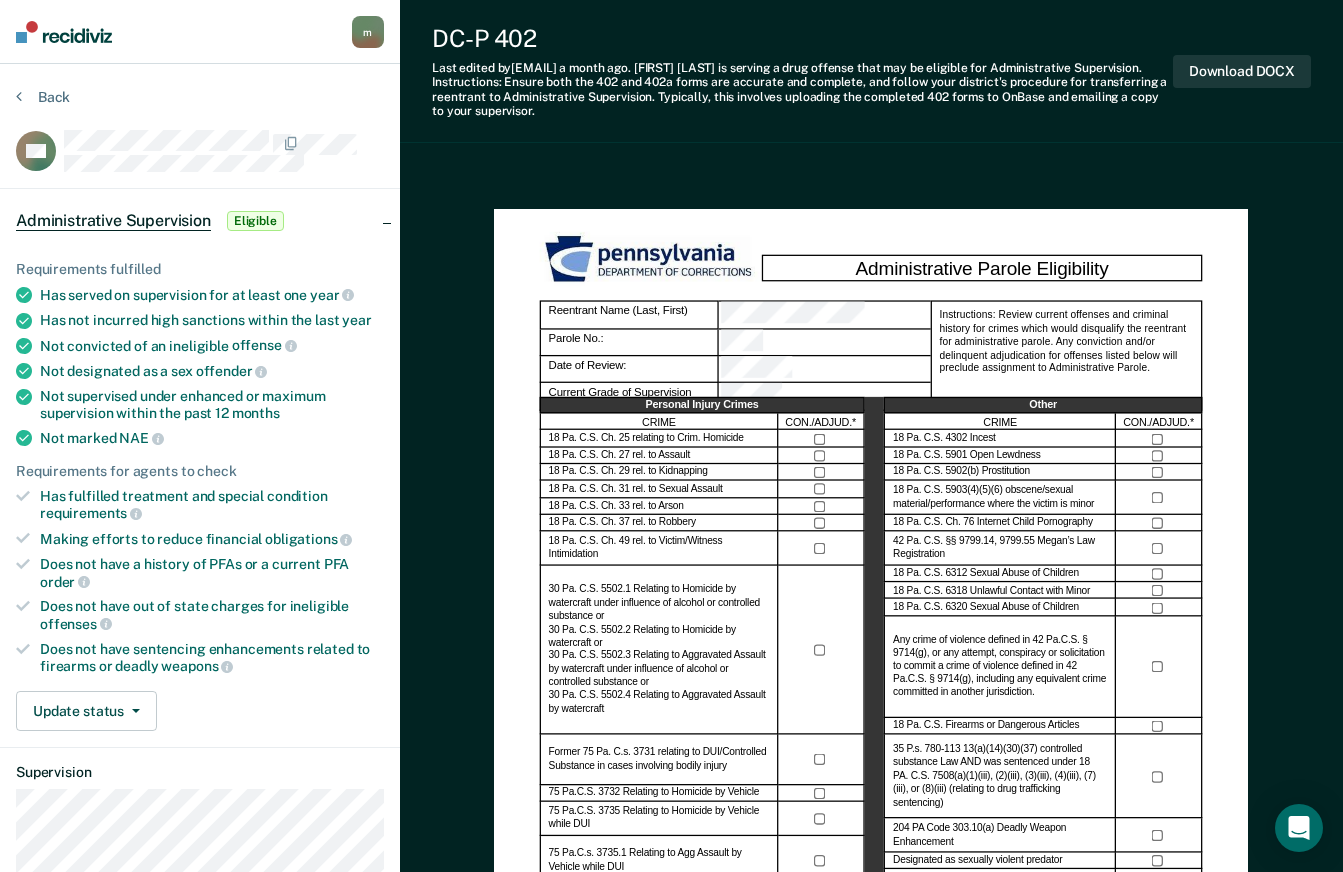 click at bounding box center [132, 711] 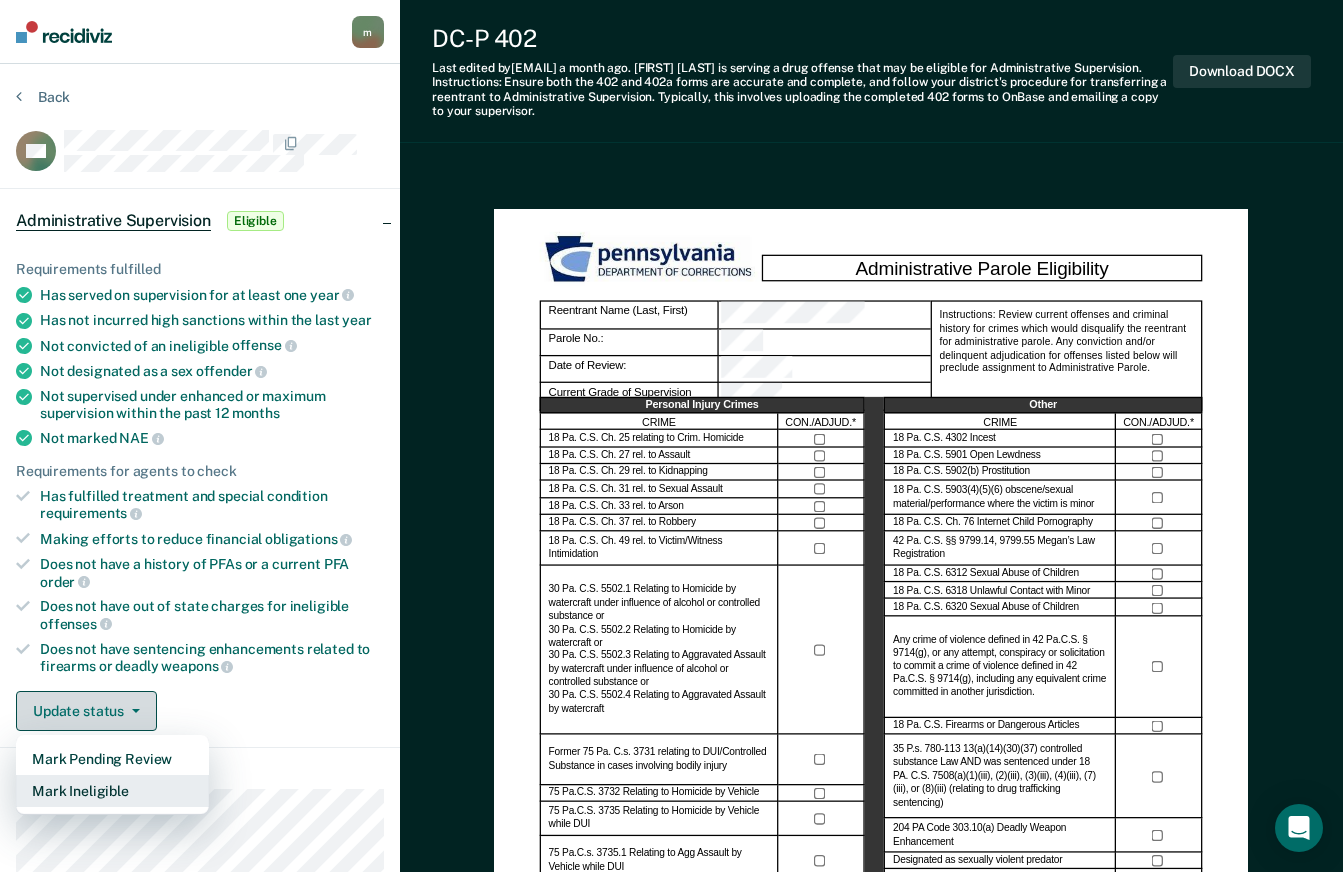 click on "Mark Ineligible" at bounding box center [112, 791] 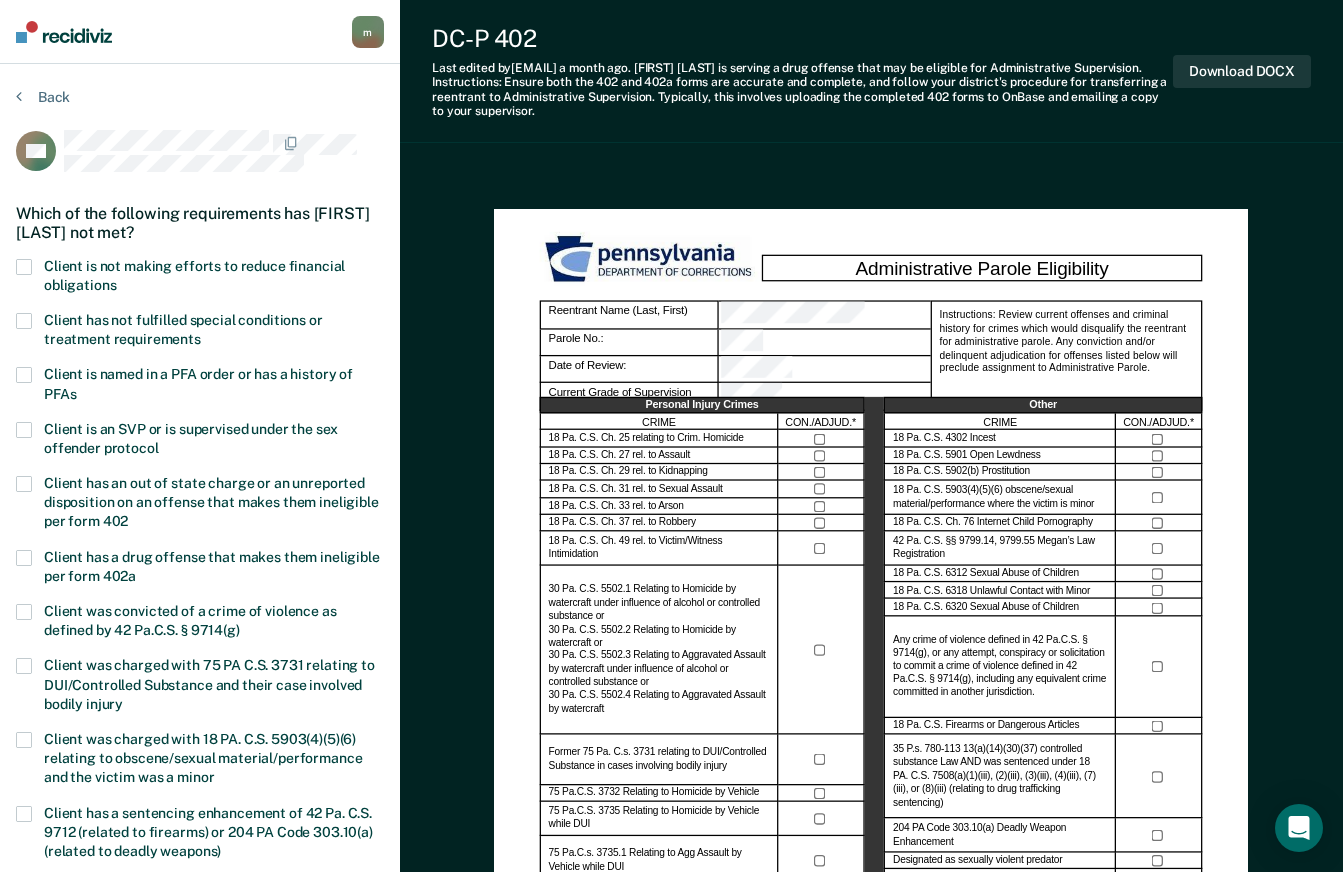 click at bounding box center (24, 558) 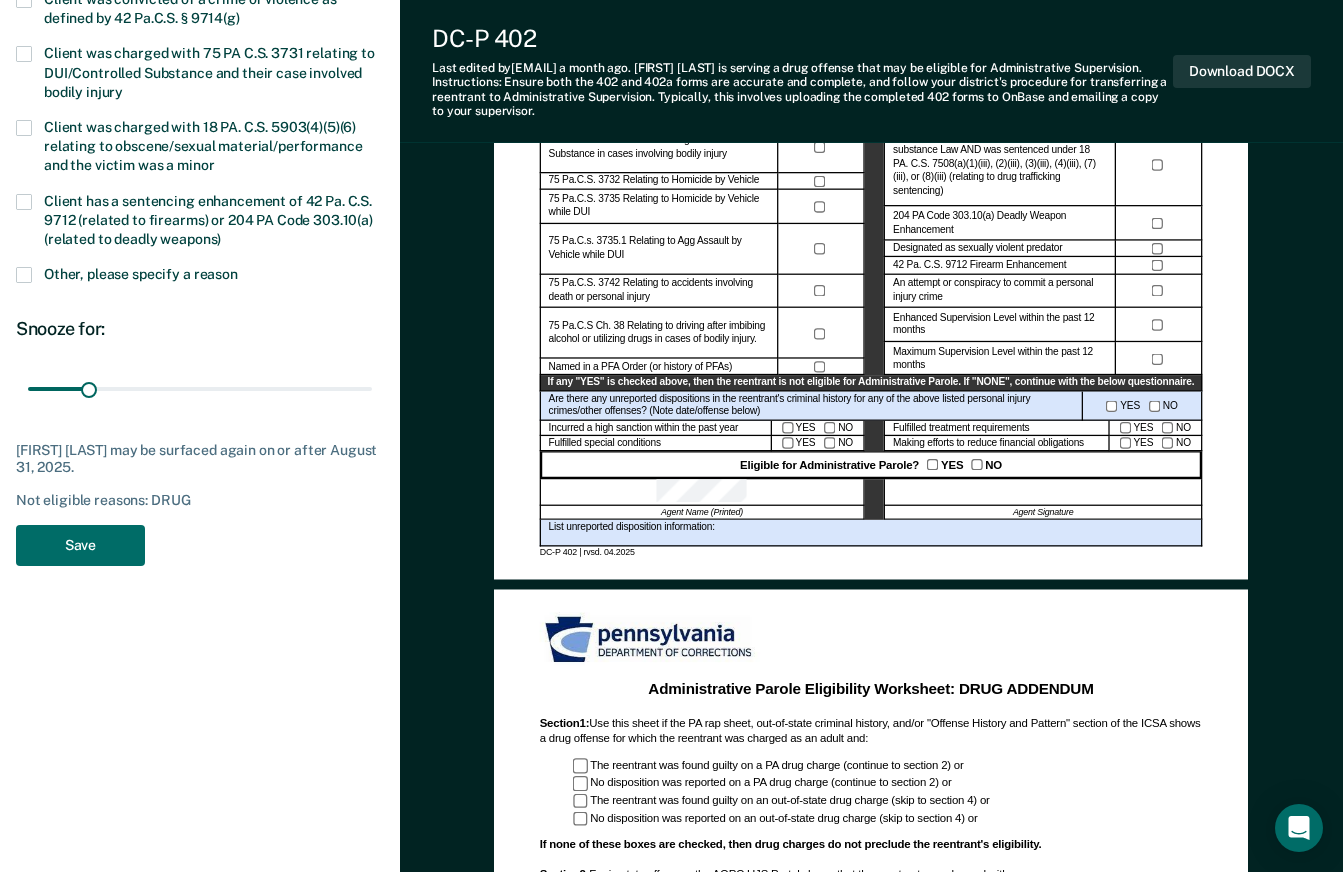 scroll, scrollTop: 649, scrollLeft: 0, axis: vertical 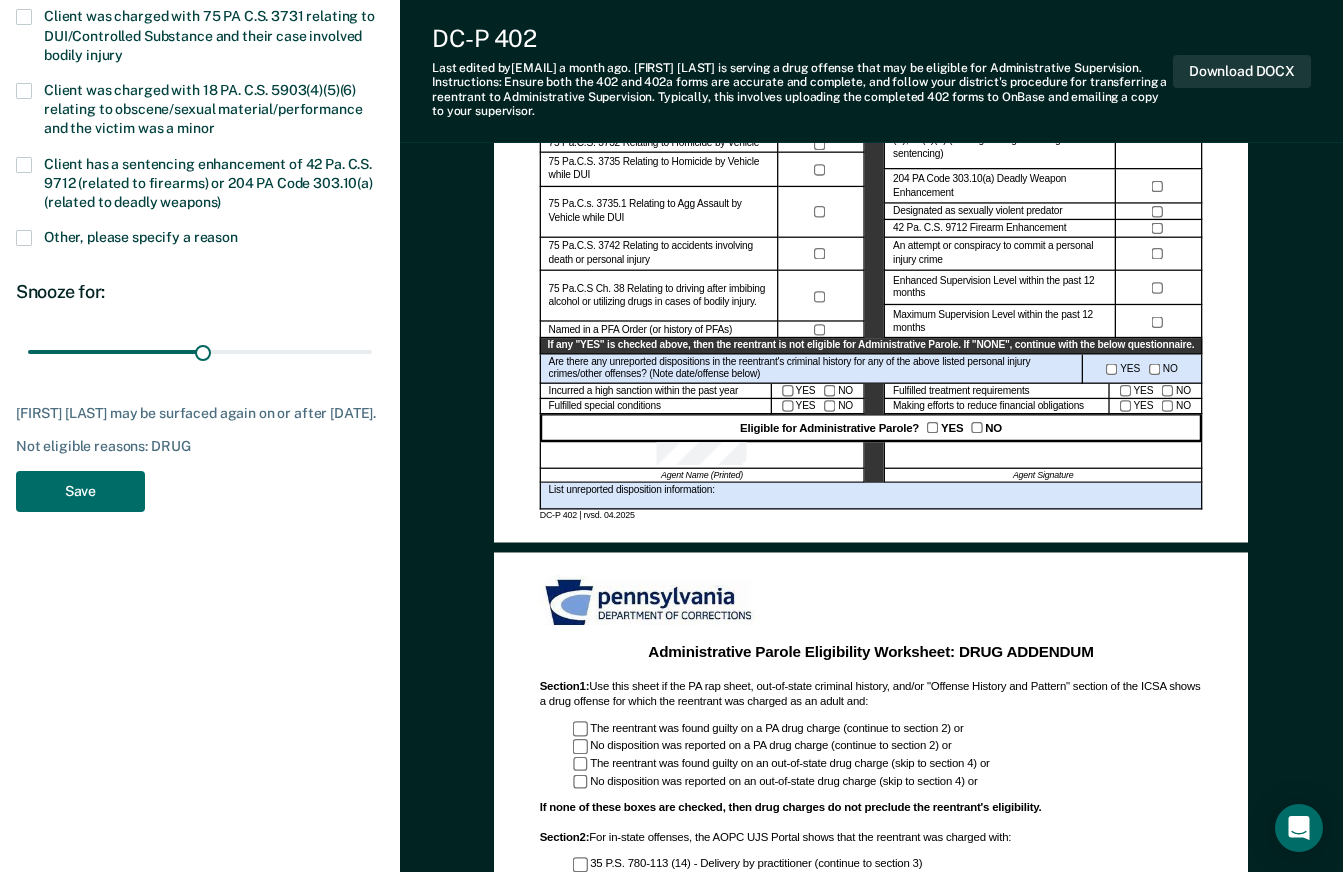 type on "180" 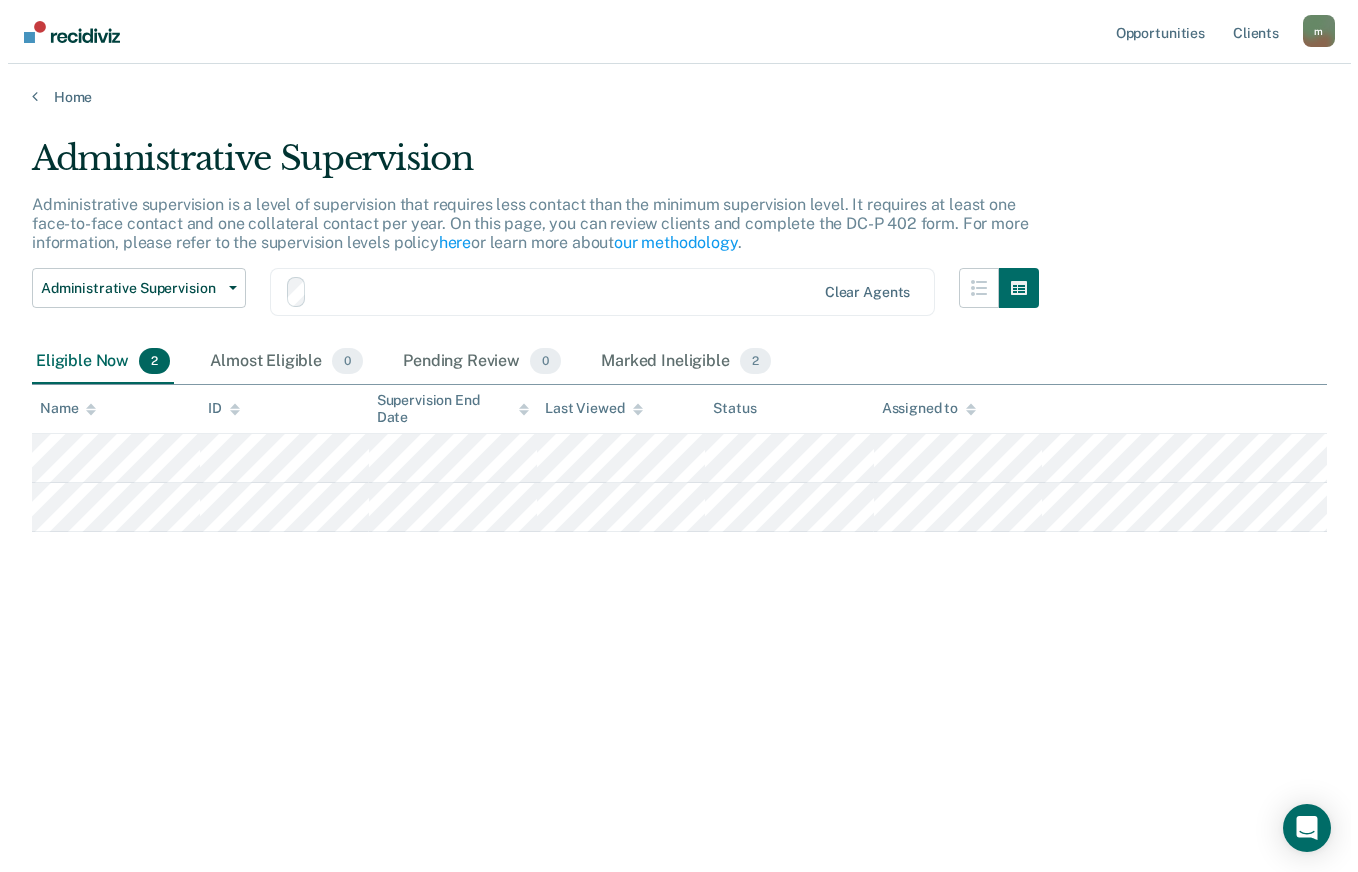 scroll, scrollTop: 0, scrollLeft: 0, axis: both 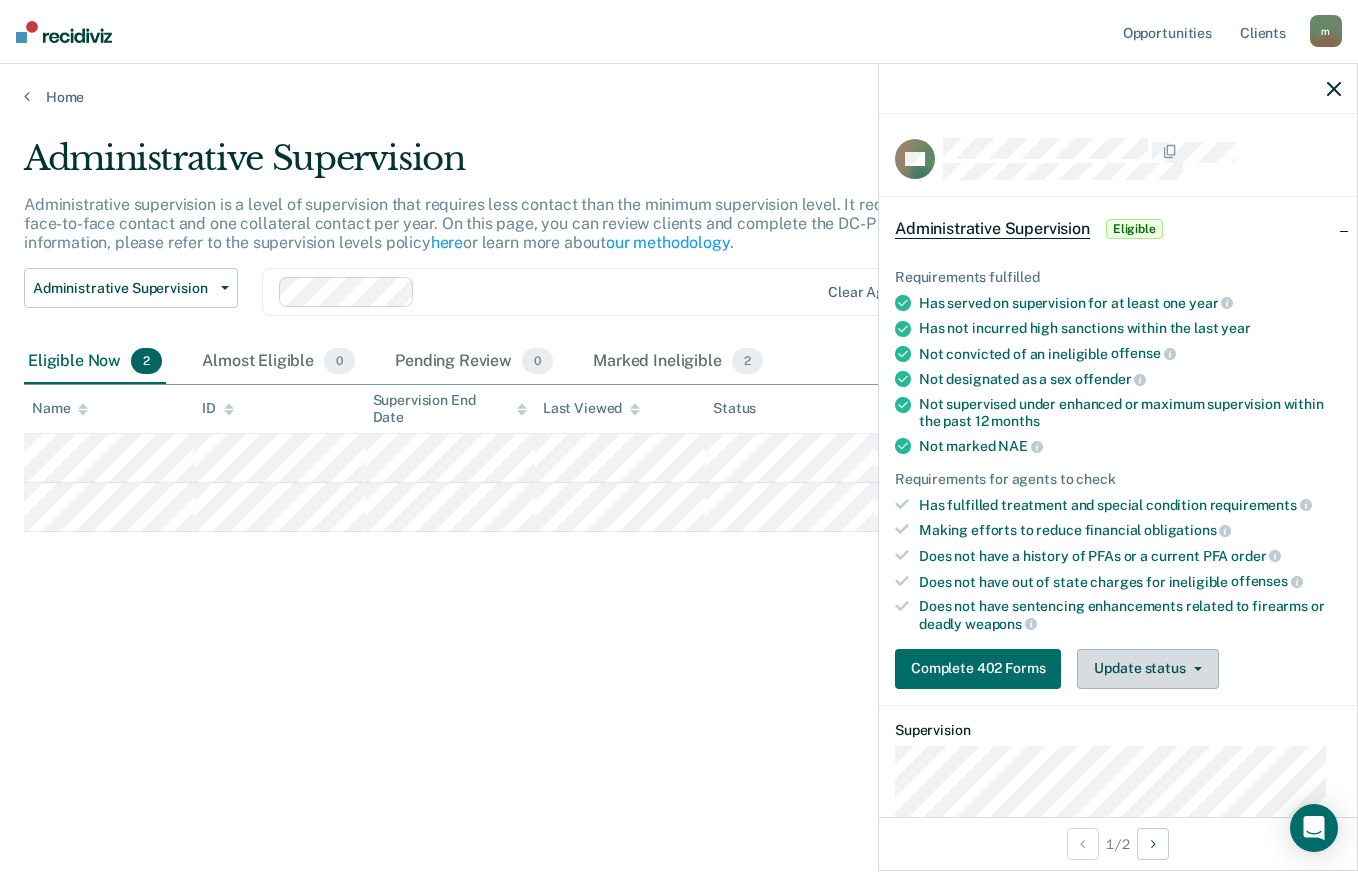 click on "Update status" at bounding box center [1147, 669] 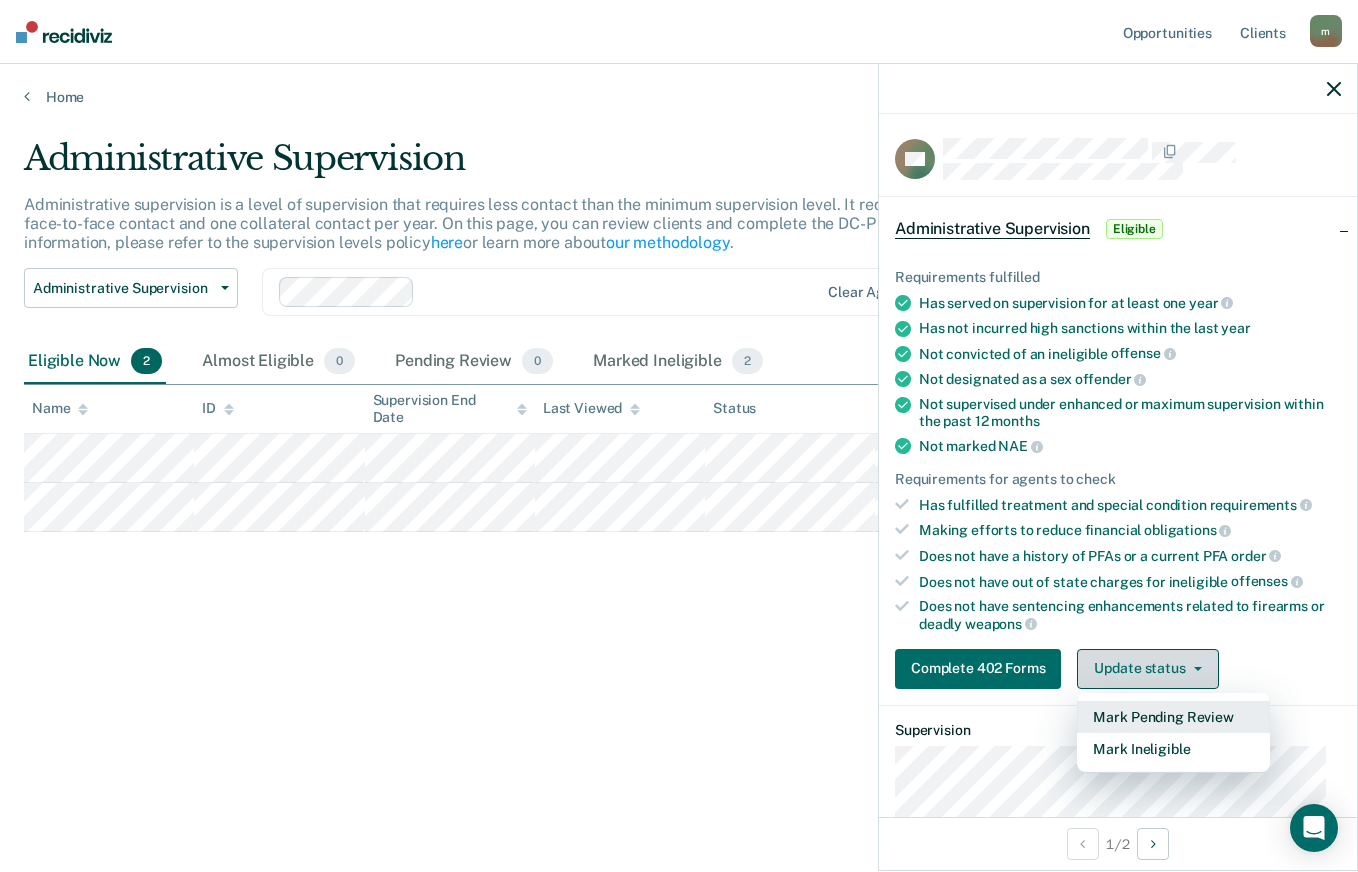 click on "Mark Ineligible" at bounding box center (1173, 749) 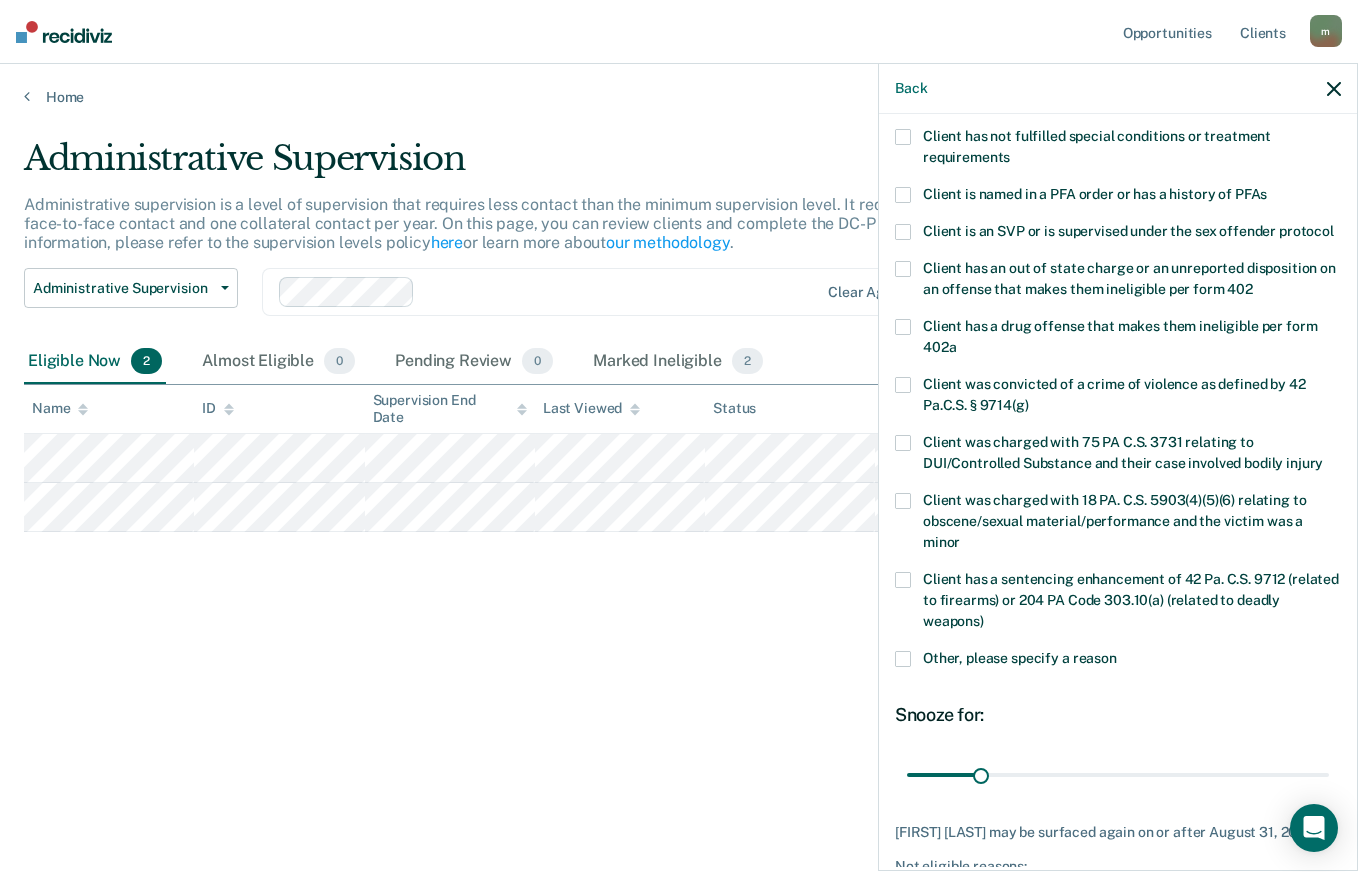 scroll, scrollTop: 184, scrollLeft: 0, axis: vertical 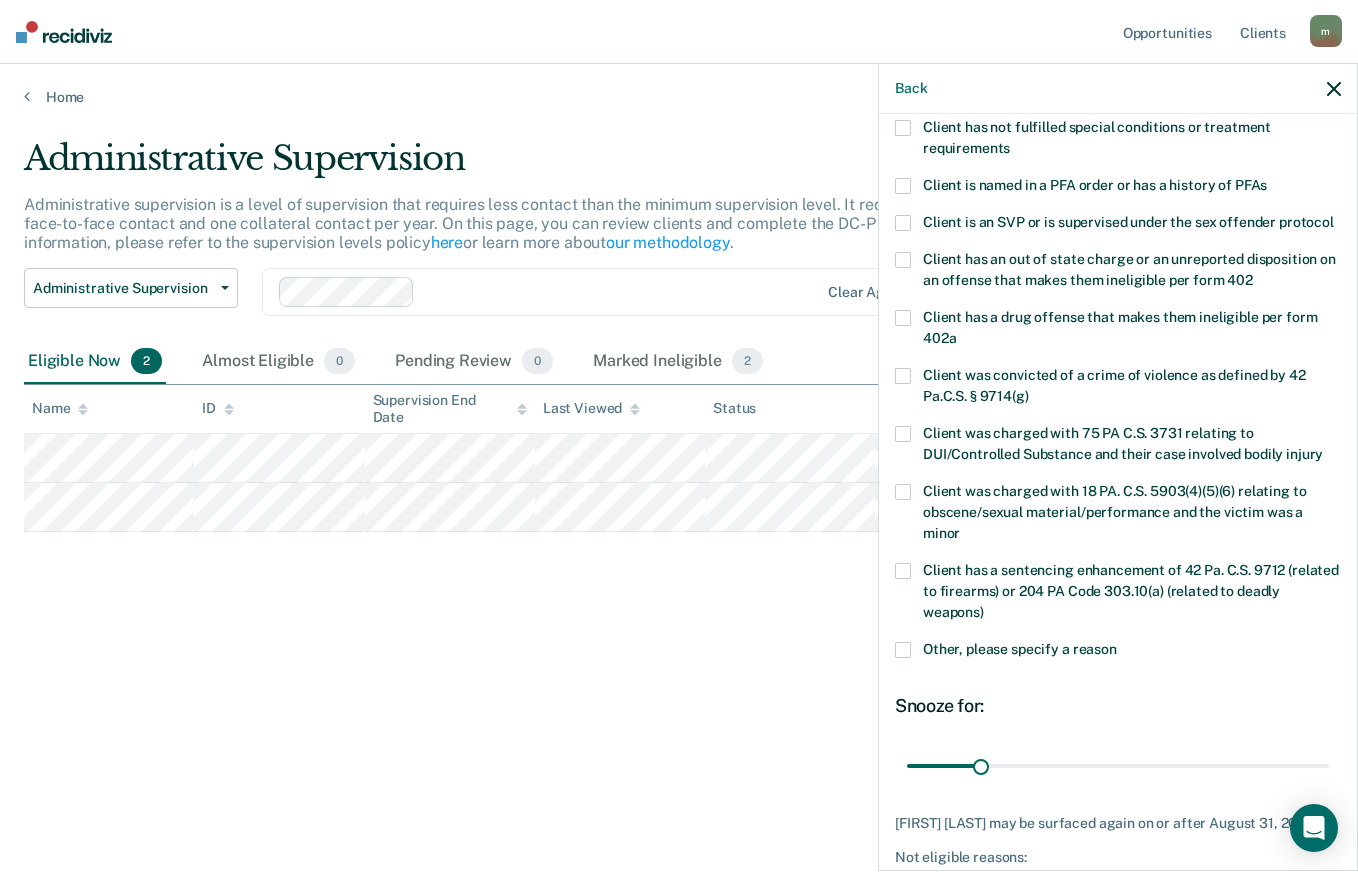 click on "Client has a drug offense that makes them ineligible per form 402a" at bounding box center [1120, 327] 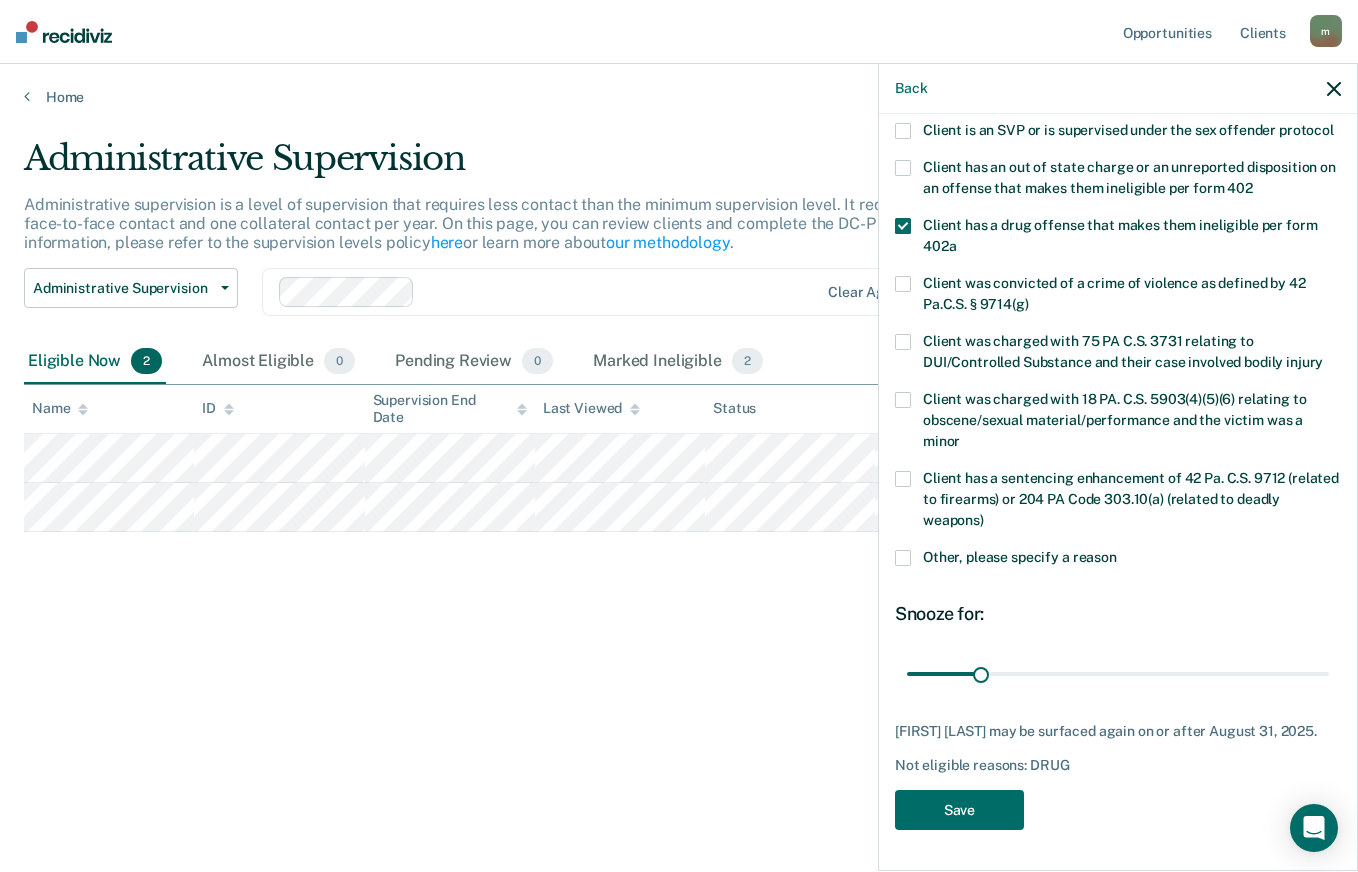 scroll, scrollTop: 311, scrollLeft: 0, axis: vertical 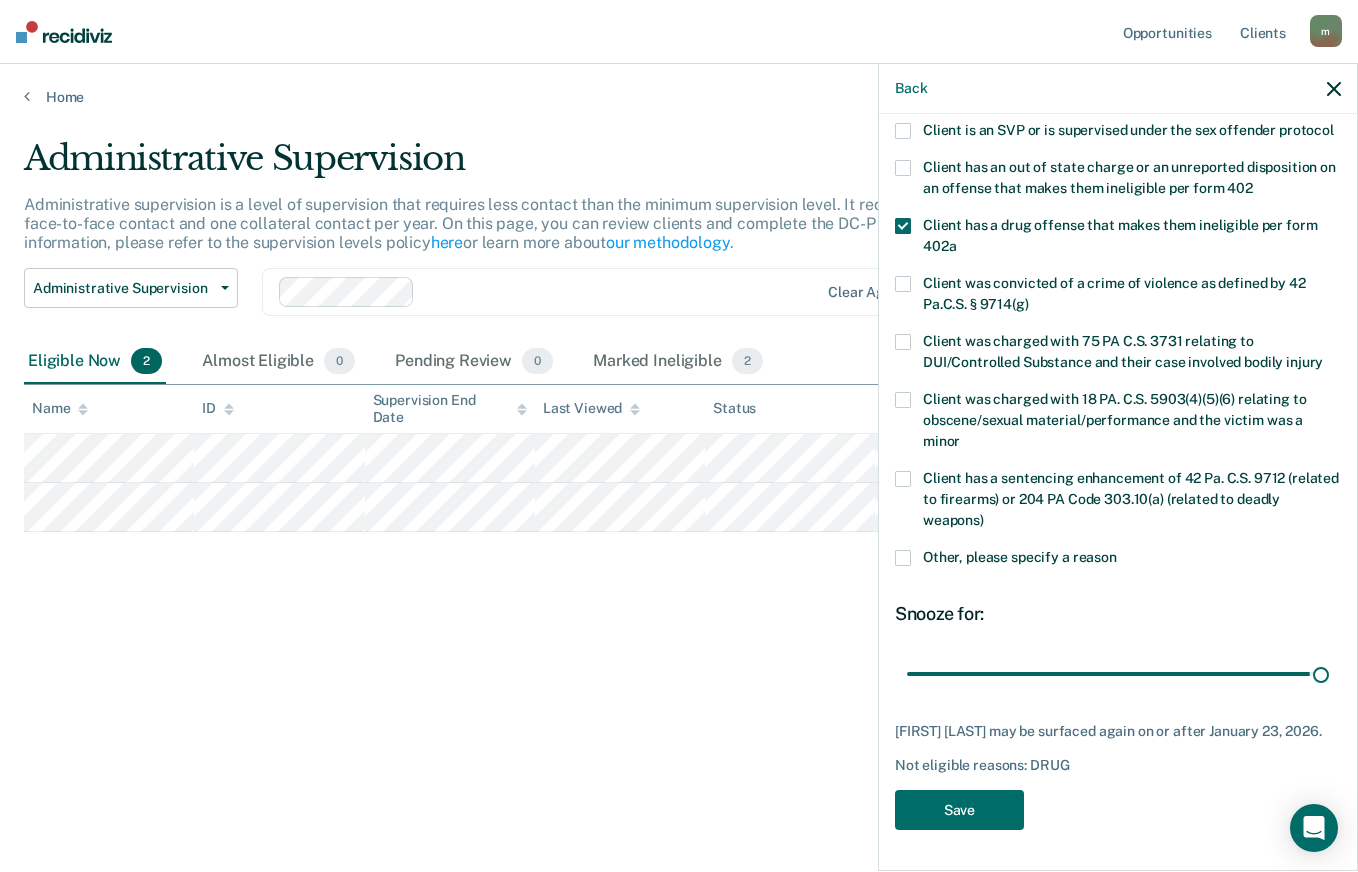 type on "180" 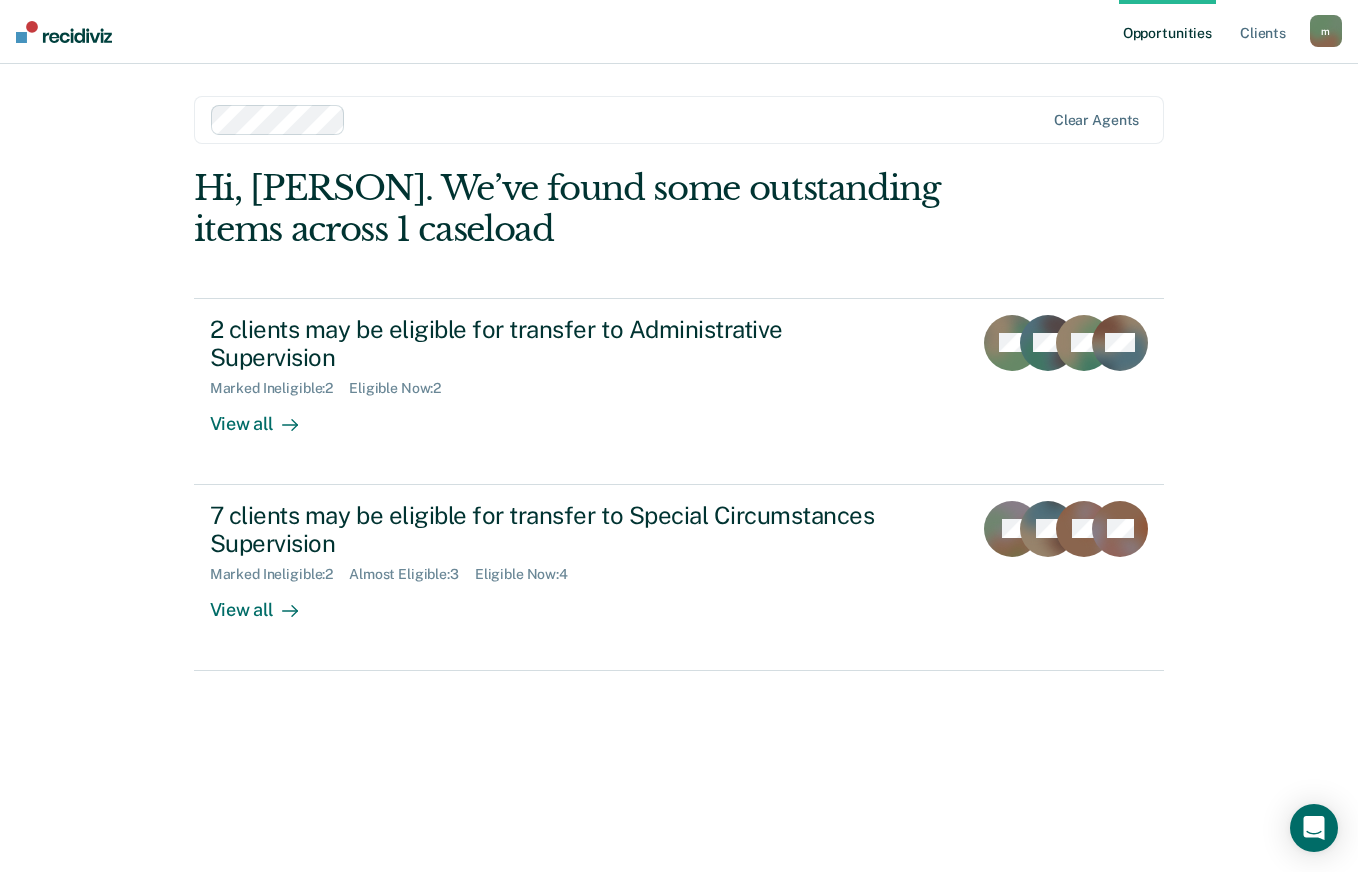 click on "2 clients may be eligible for transfer to Administrative Supervision" at bounding box center [561, 344] 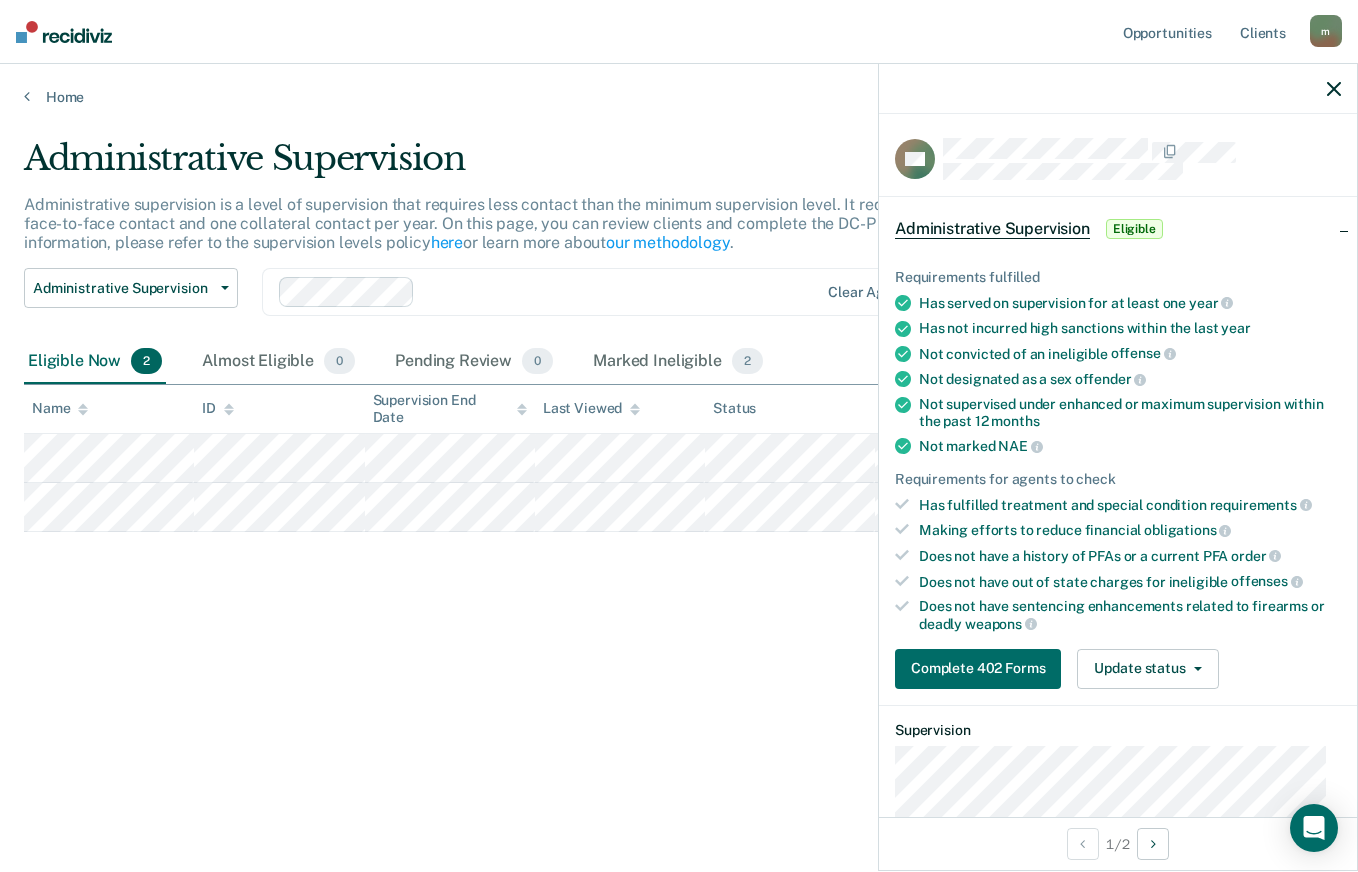 click on "Update status" at bounding box center [1147, 669] 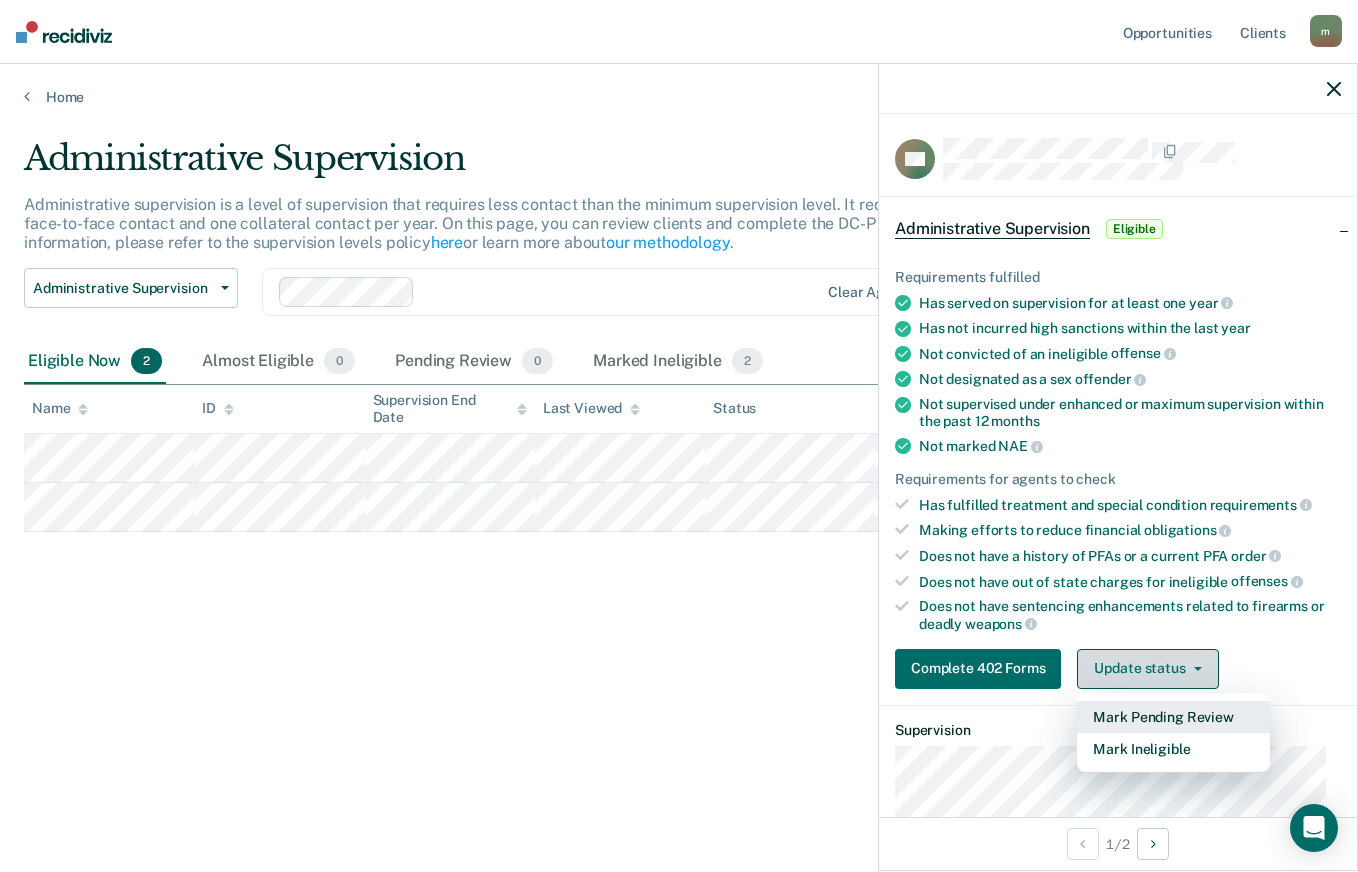click on "Mark Ineligible" at bounding box center [1173, 749] 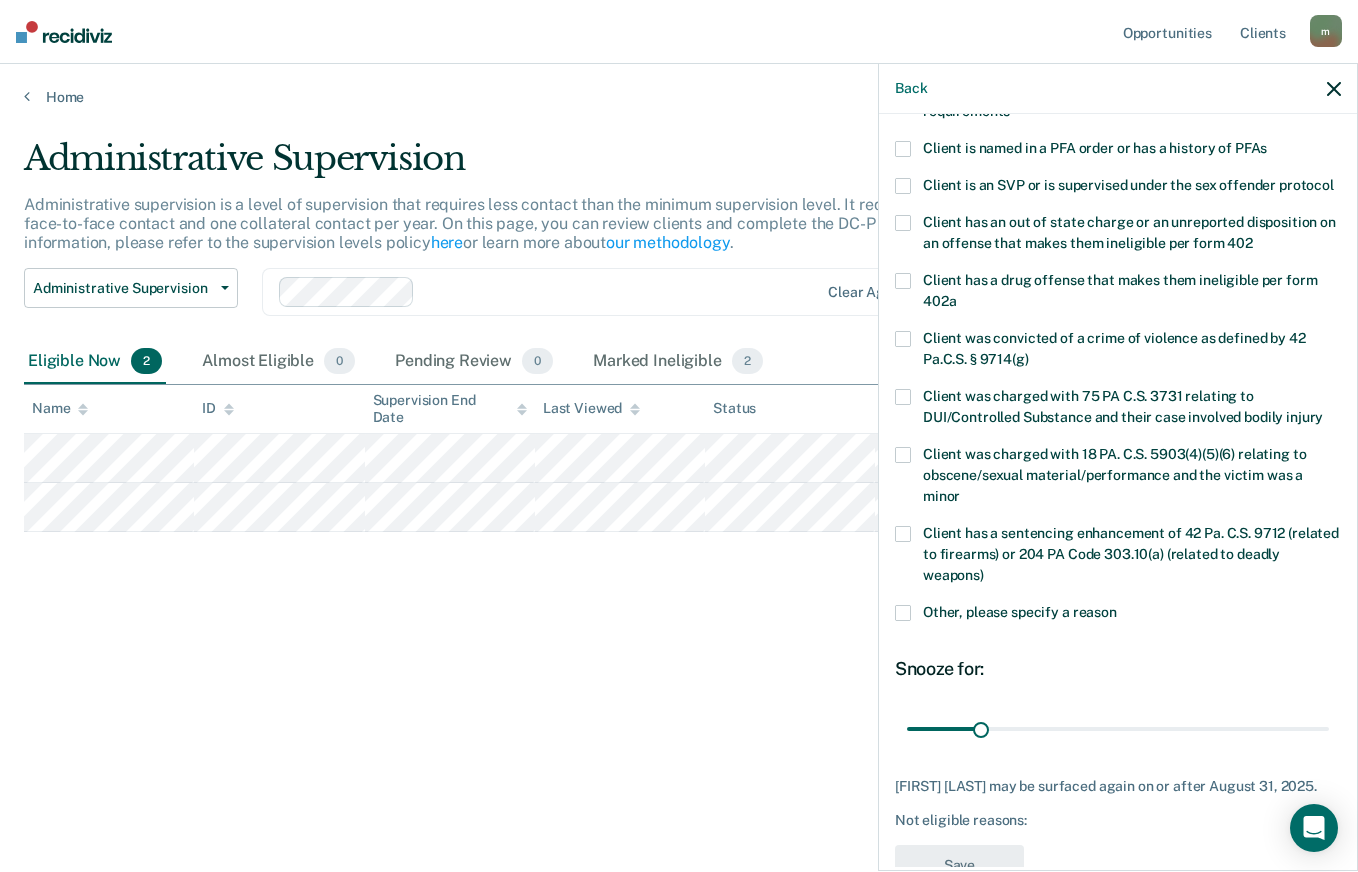 scroll, scrollTop: 229, scrollLeft: 0, axis: vertical 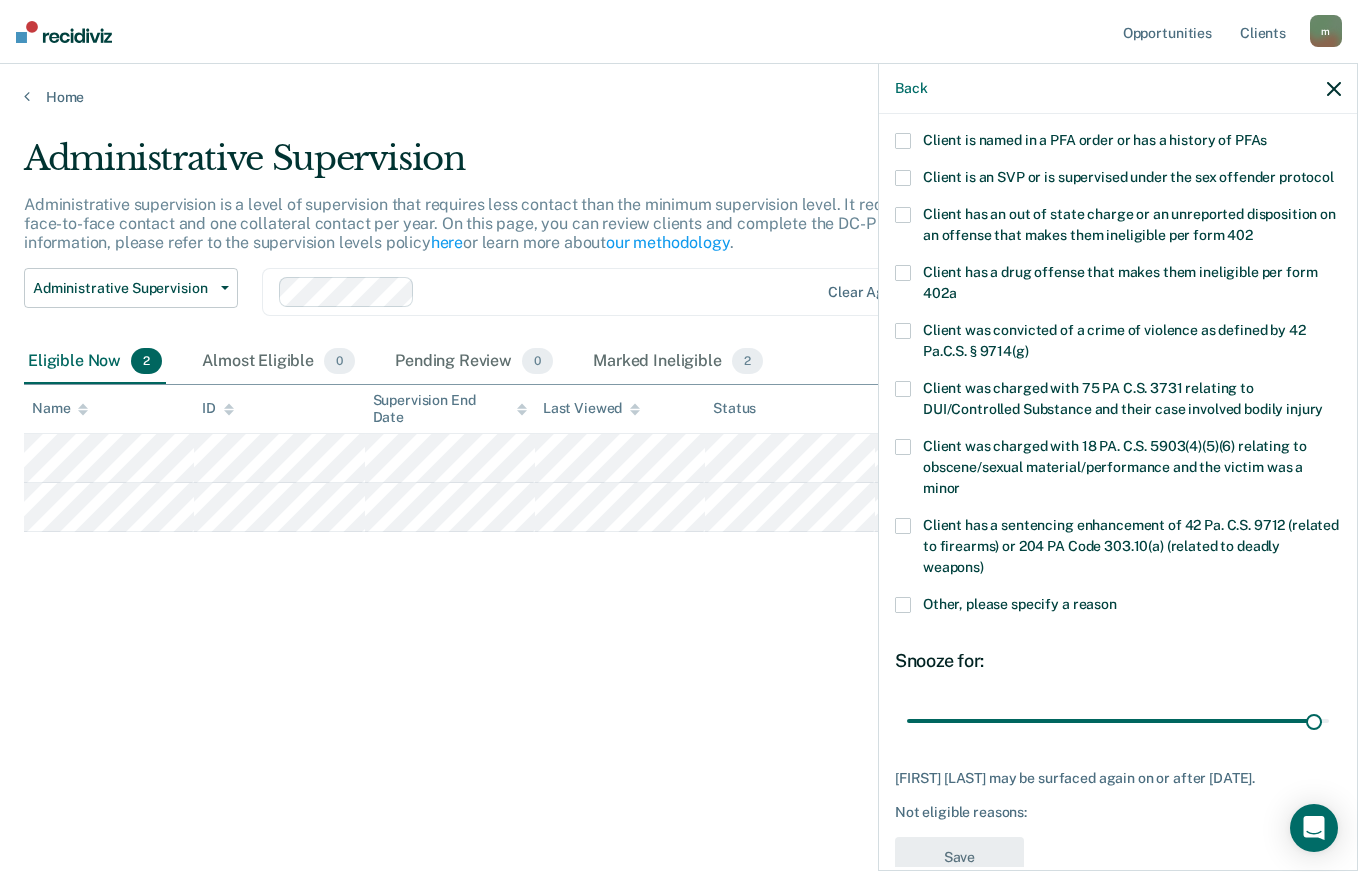 click at bounding box center [903, 273] 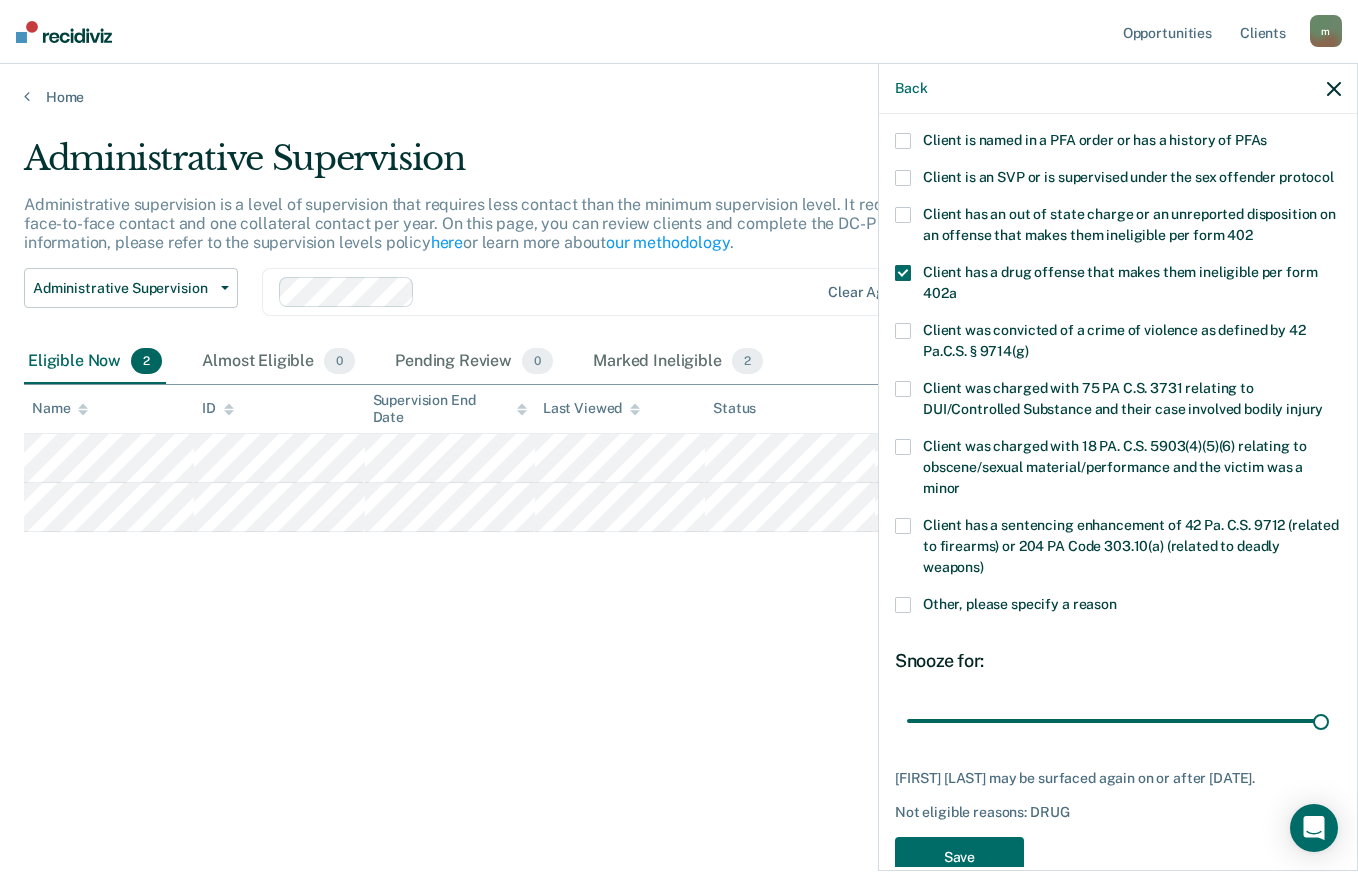 type on "180" 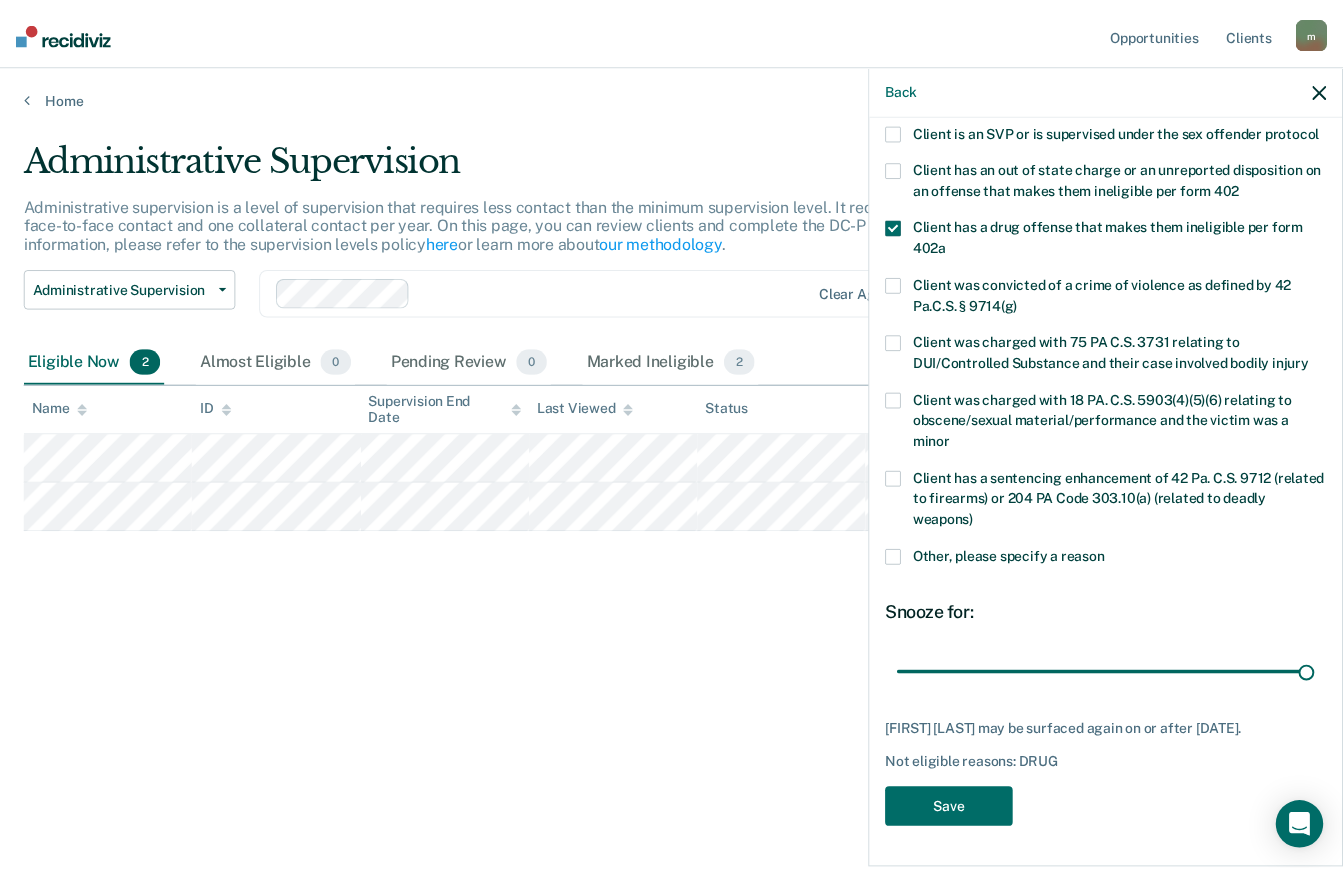 scroll, scrollTop: 311, scrollLeft: 0, axis: vertical 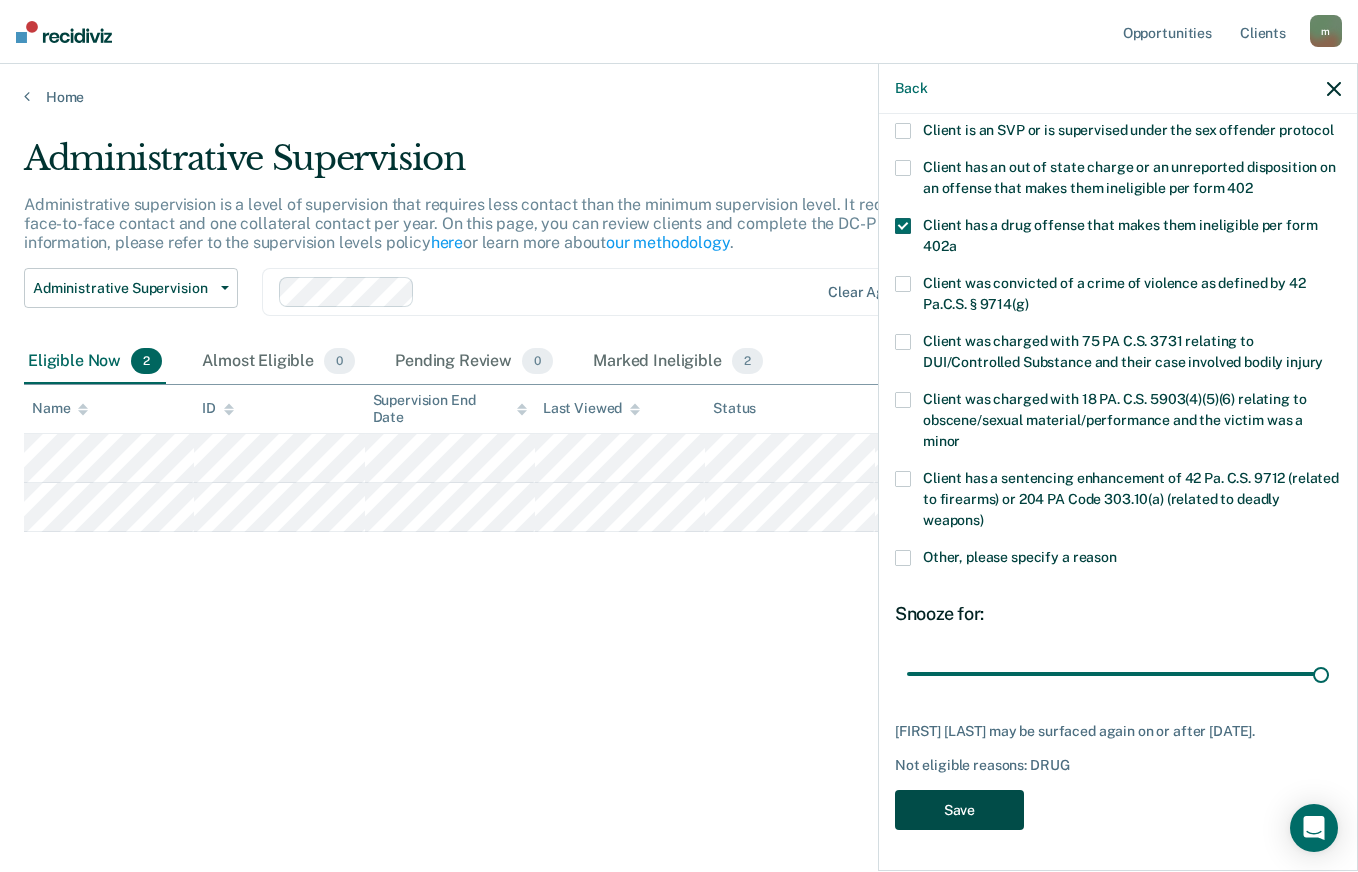 click on "Save" at bounding box center (959, 810) 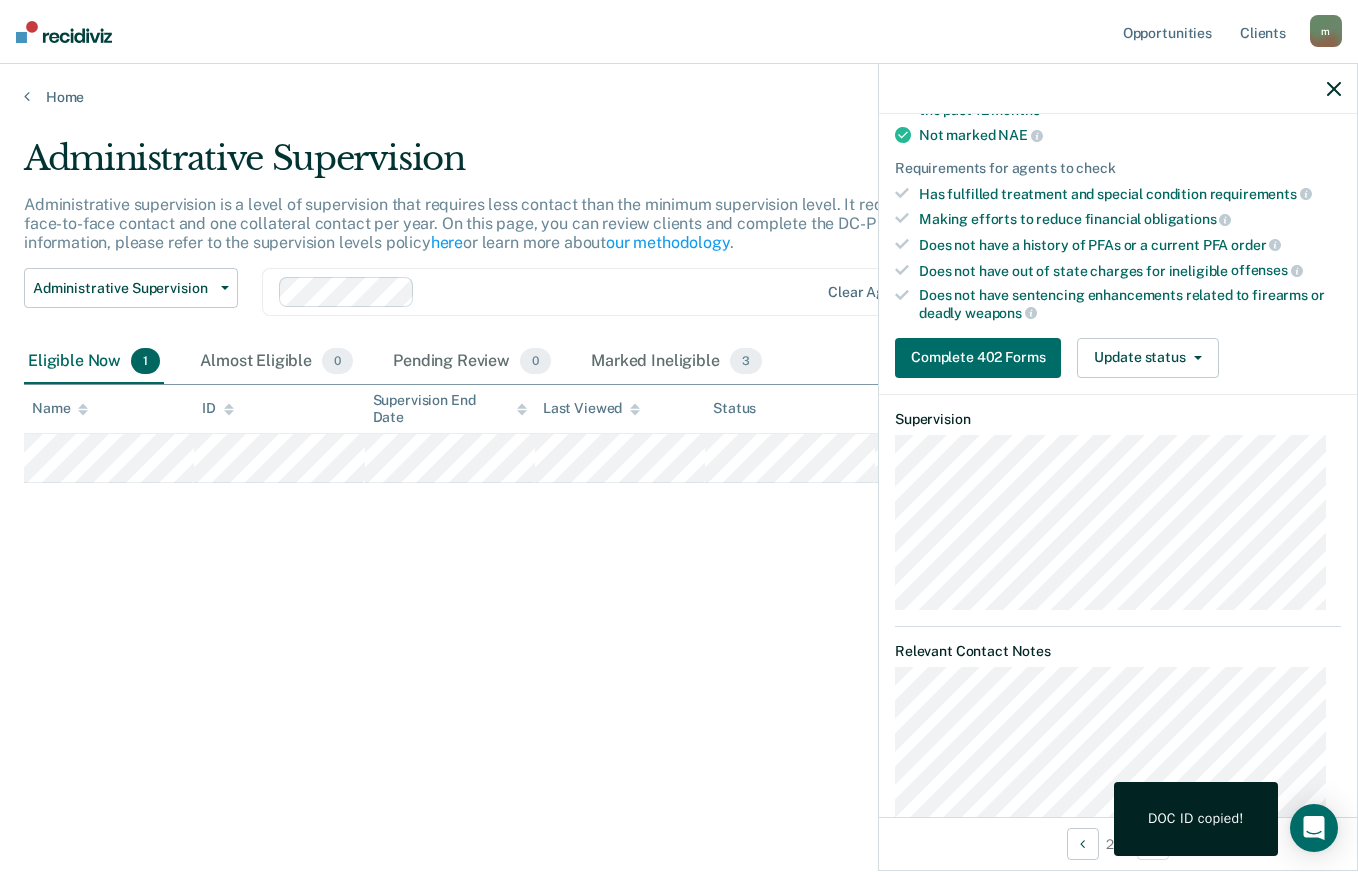 click on "Complete 402 Forms" at bounding box center [978, 358] 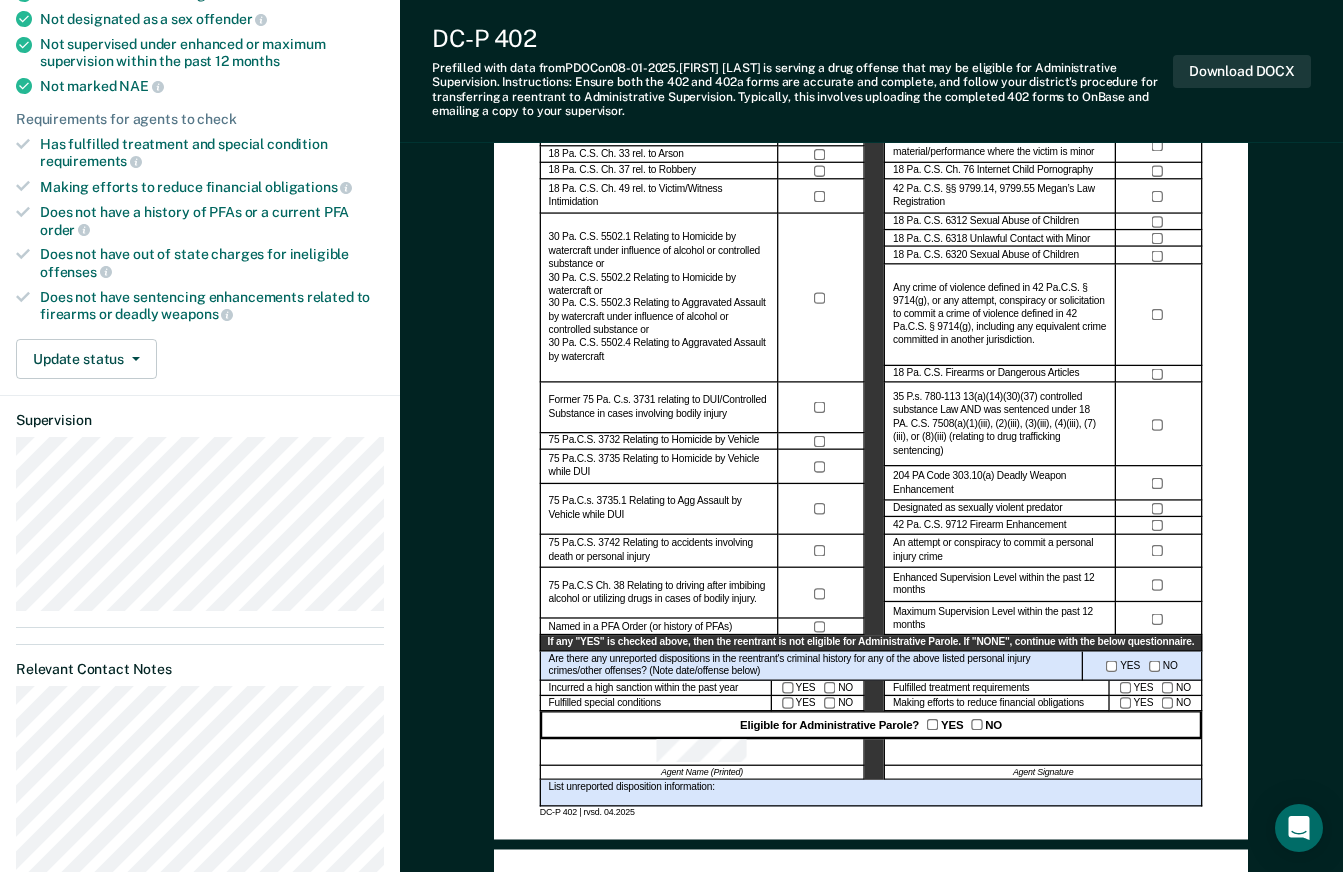 scroll, scrollTop: 363, scrollLeft: 0, axis: vertical 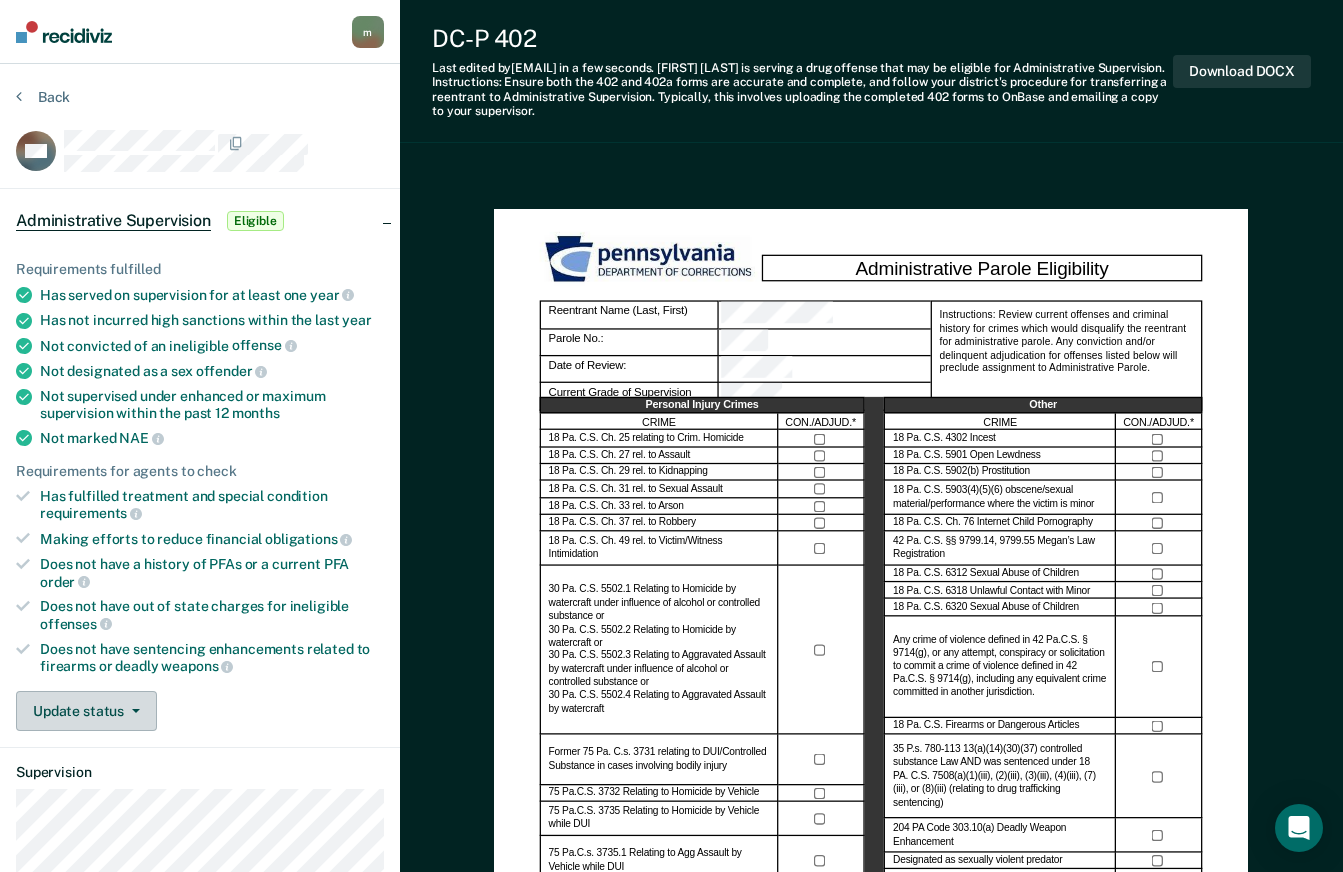 click at bounding box center [132, 711] 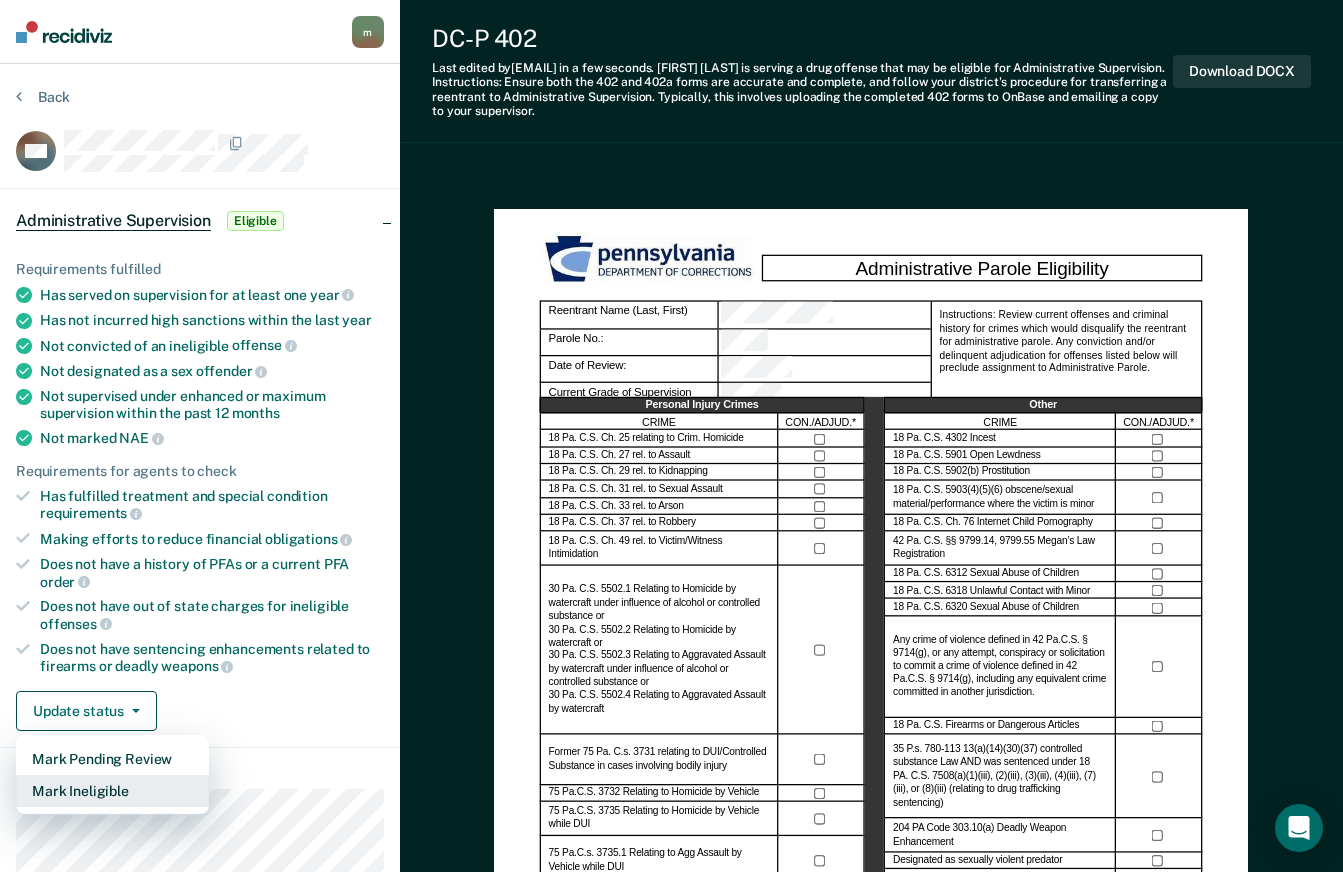 click on "Mark Ineligible" at bounding box center [112, 791] 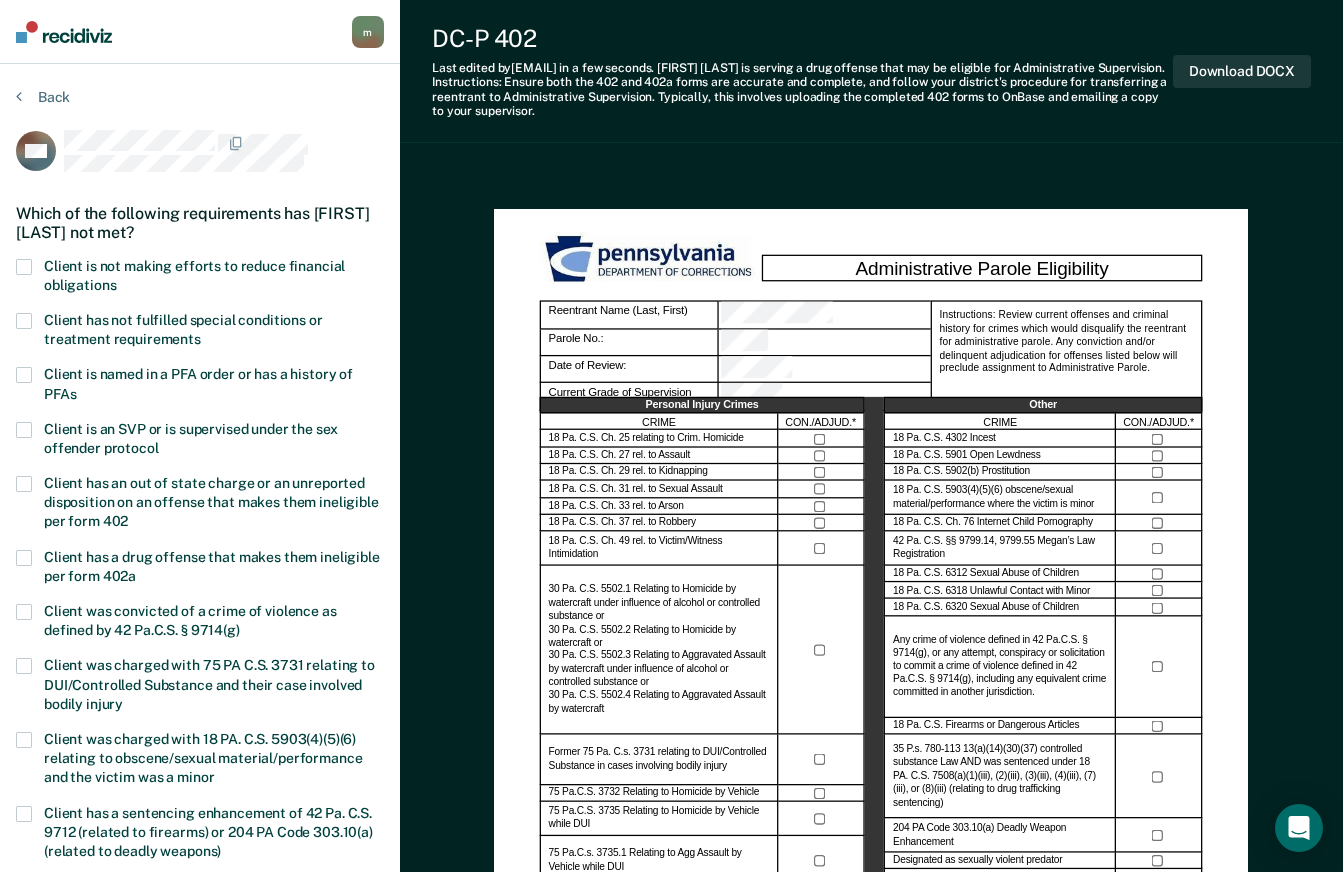 click on "Client has not fulfilled special conditions or treatment requirements" at bounding box center [200, 332] 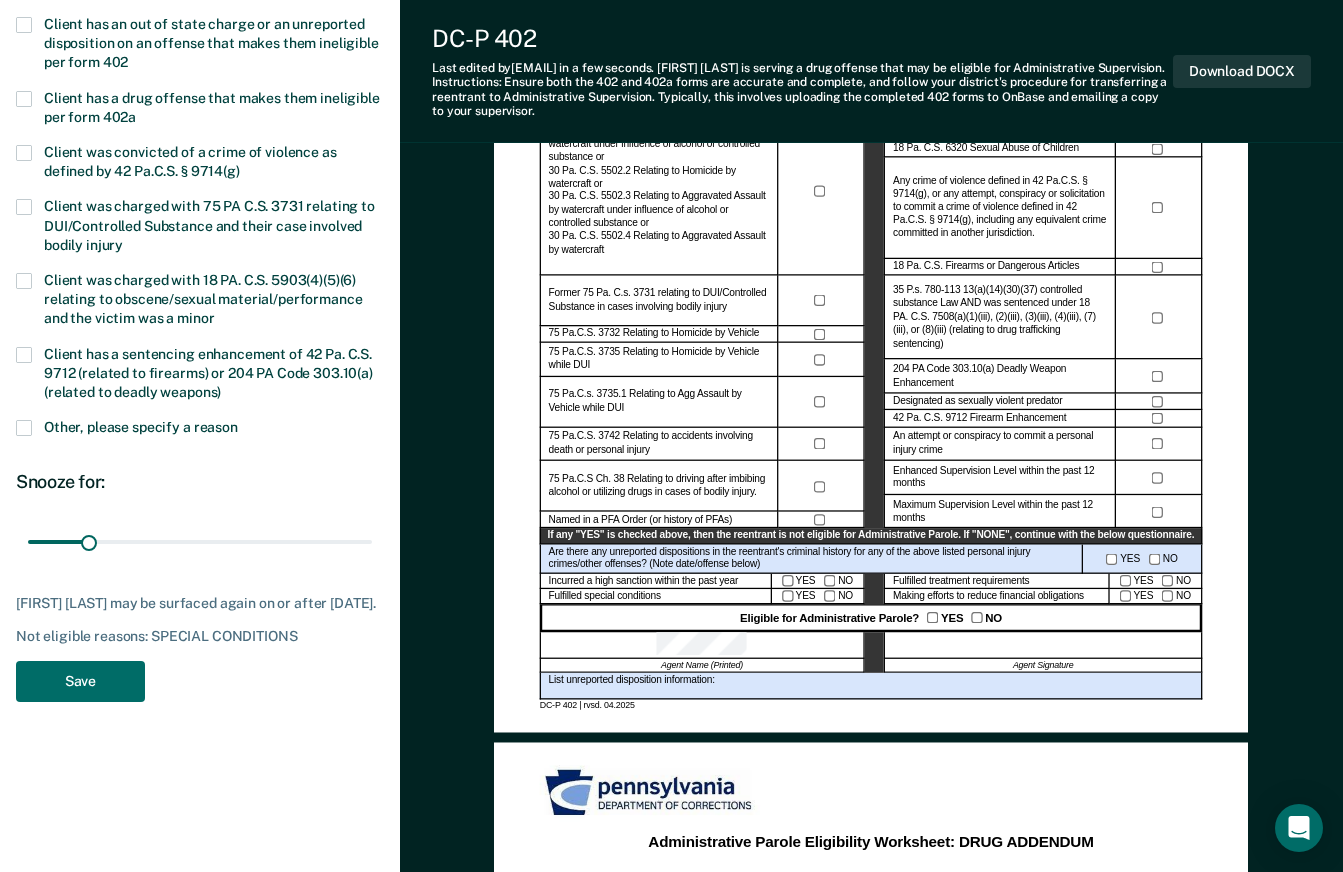 scroll, scrollTop: 485, scrollLeft: 0, axis: vertical 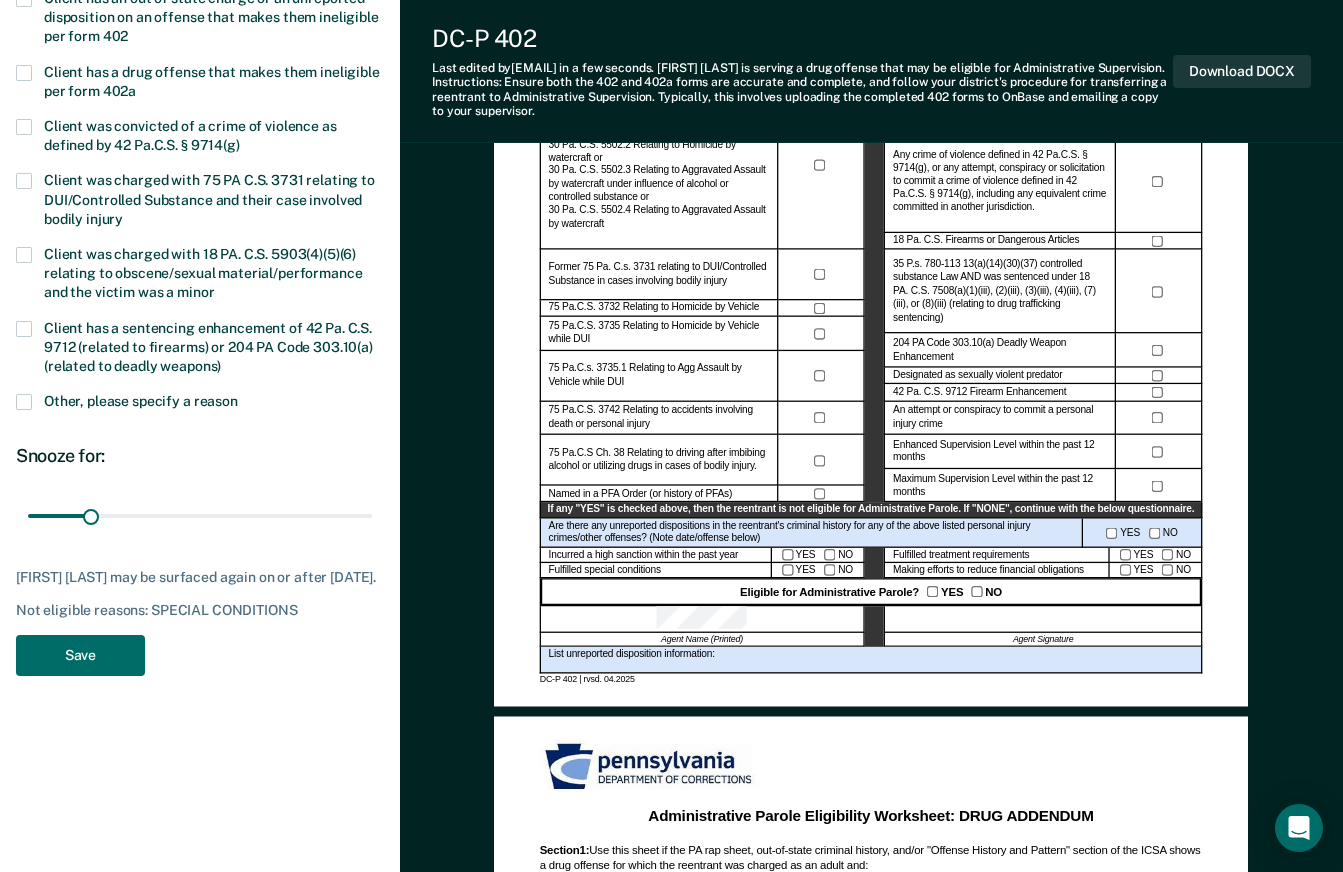 type on "31" 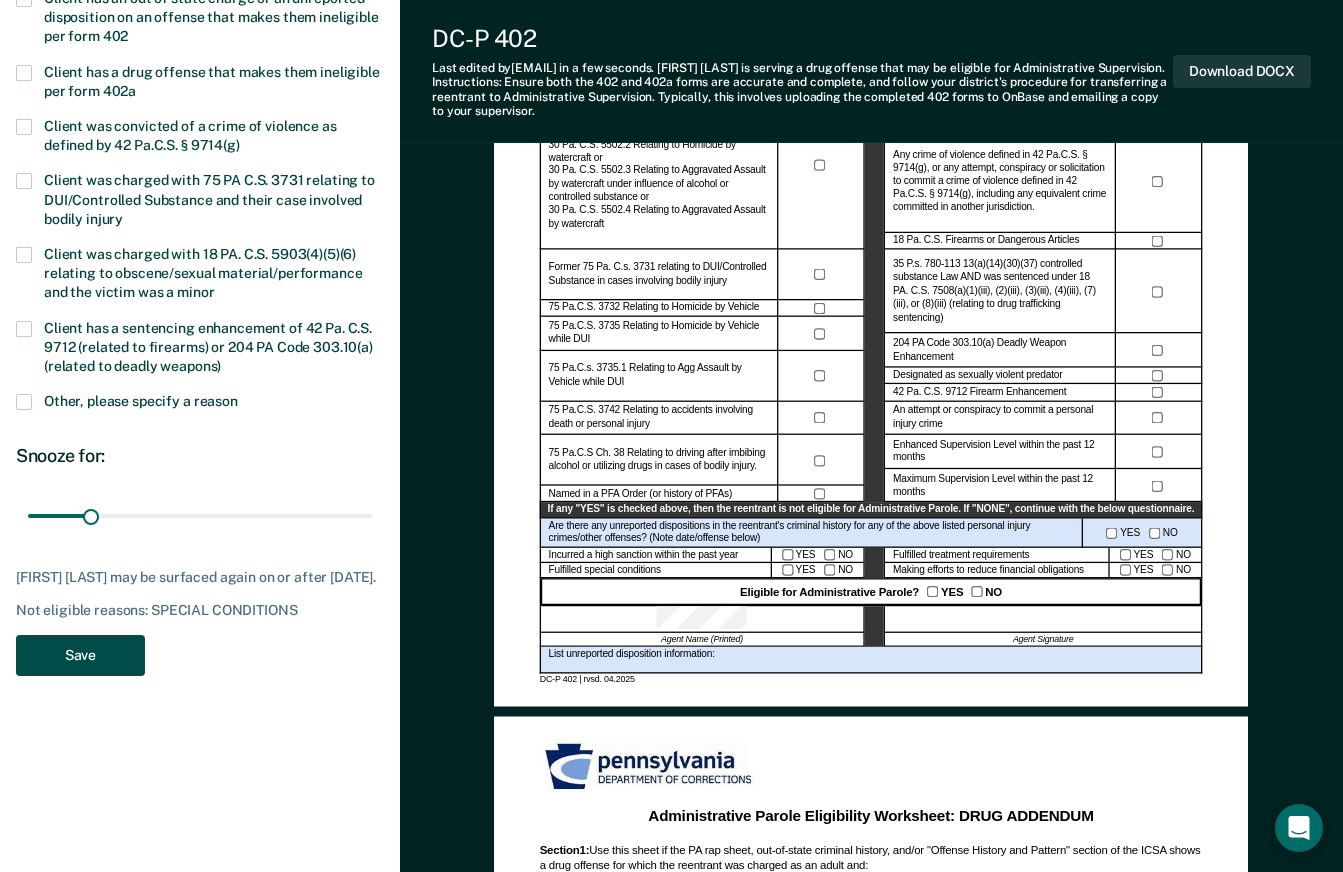 click on "Save" at bounding box center [80, 655] 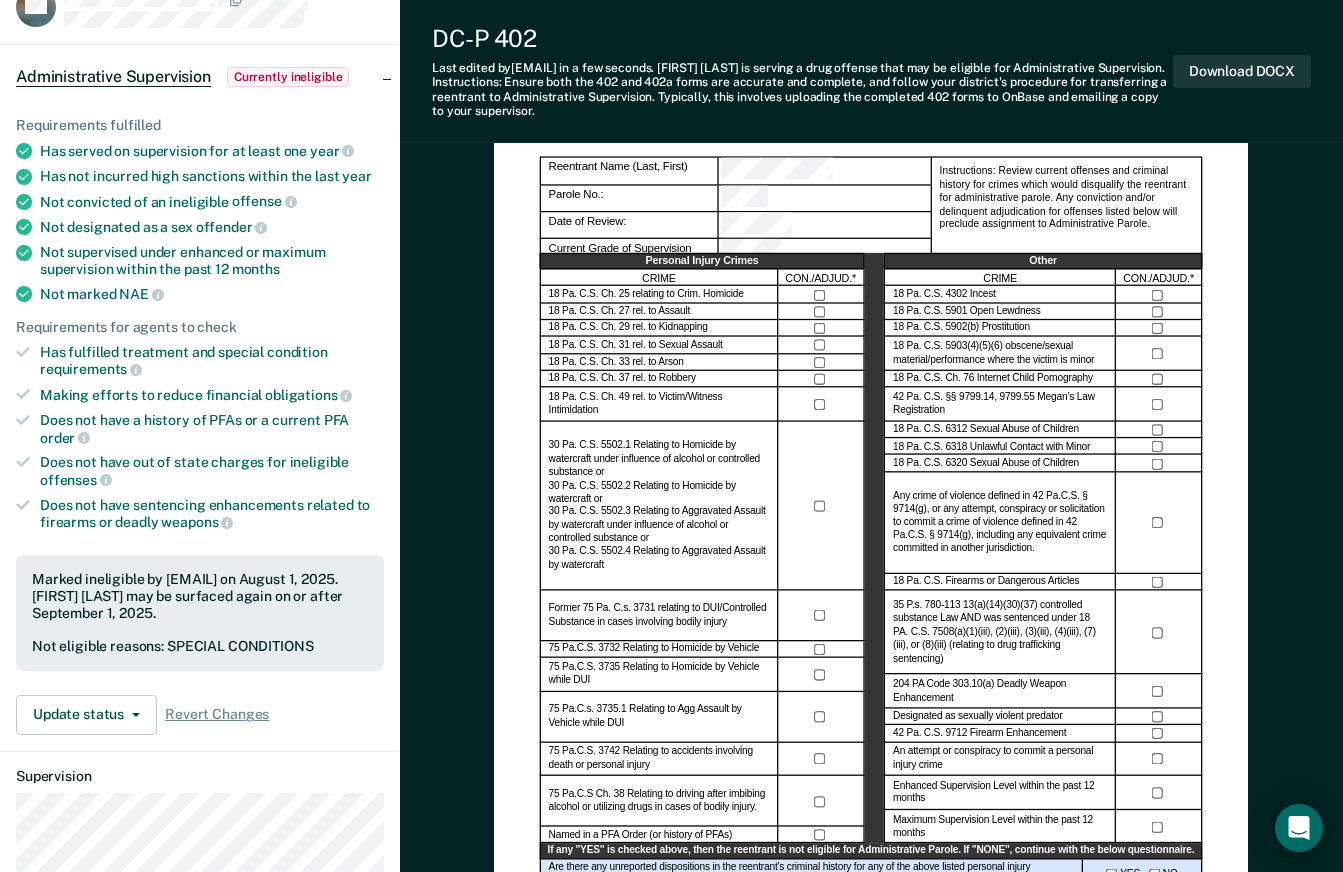 scroll, scrollTop: 0, scrollLeft: 0, axis: both 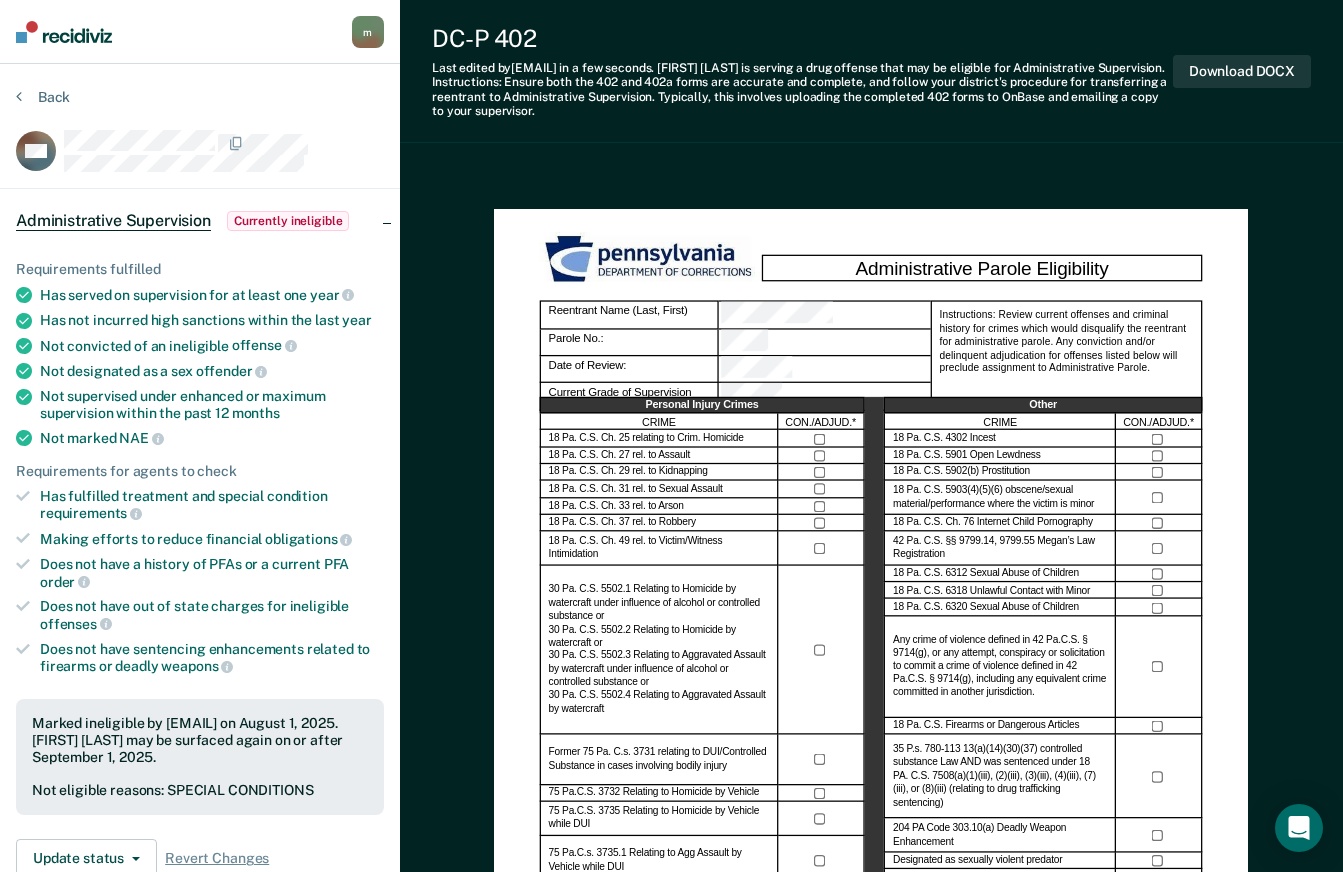 click on "Back" at bounding box center [43, 97] 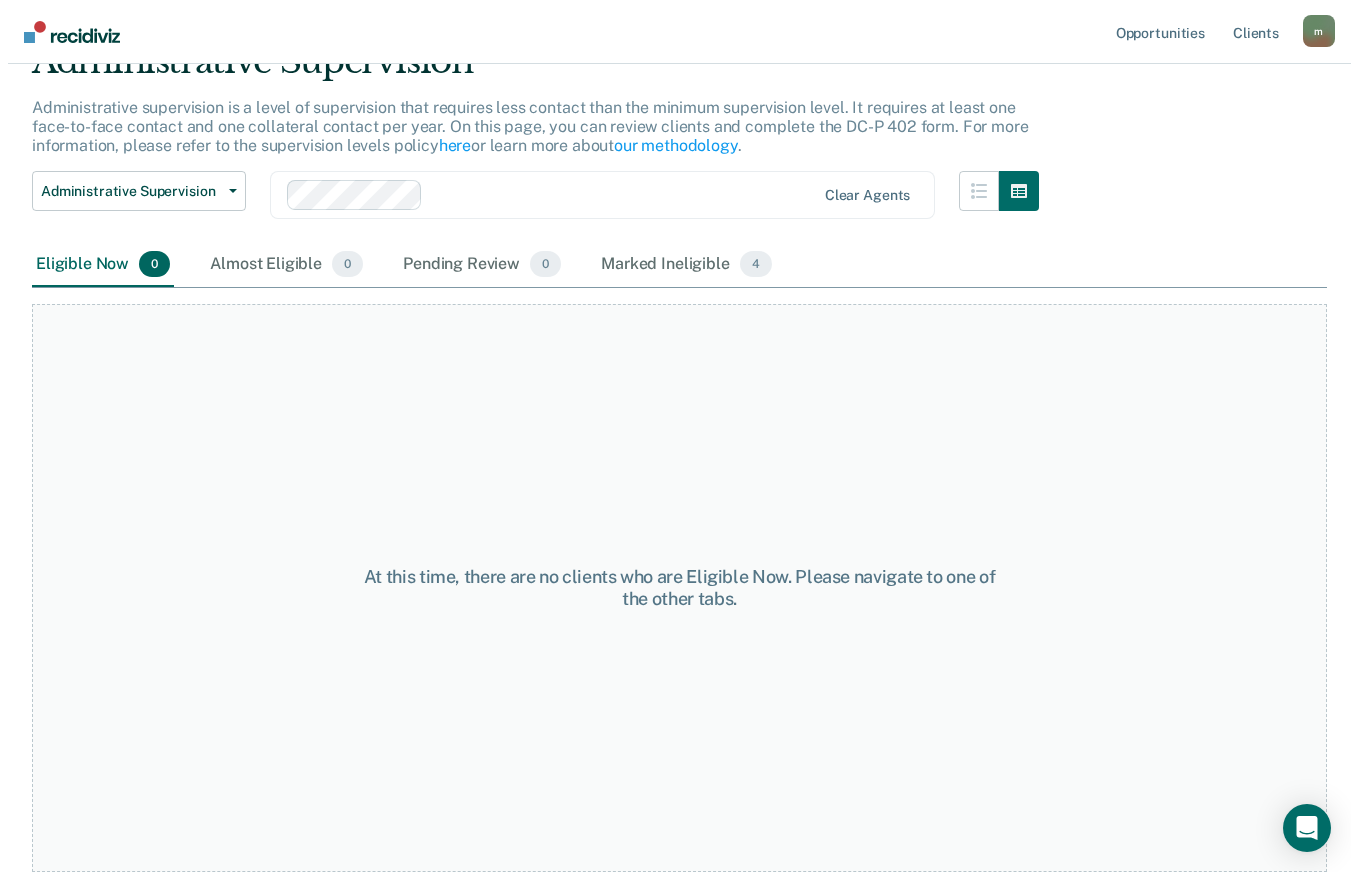 scroll, scrollTop: 0, scrollLeft: 0, axis: both 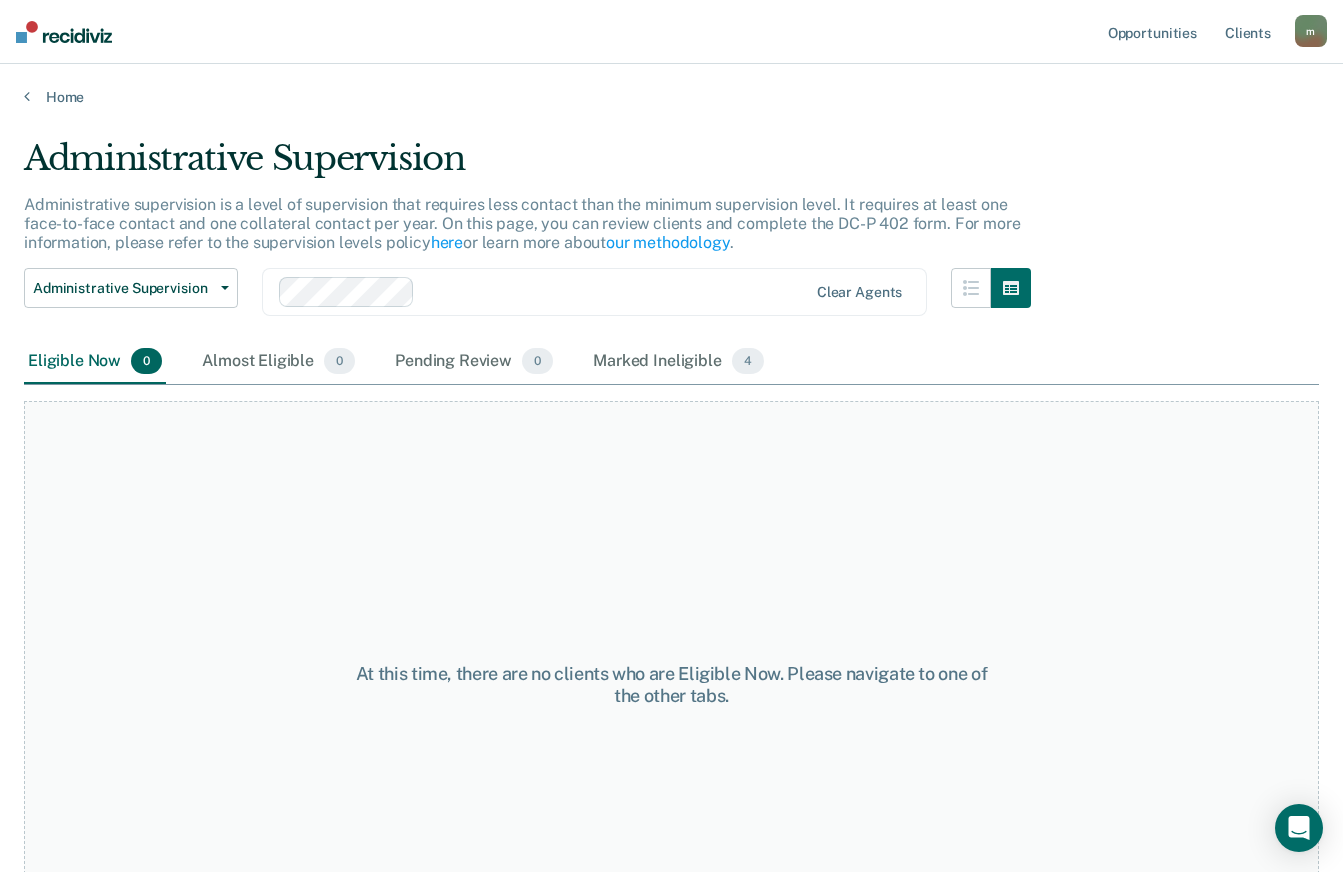 click on "Administrative Supervision" at bounding box center [131, 288] 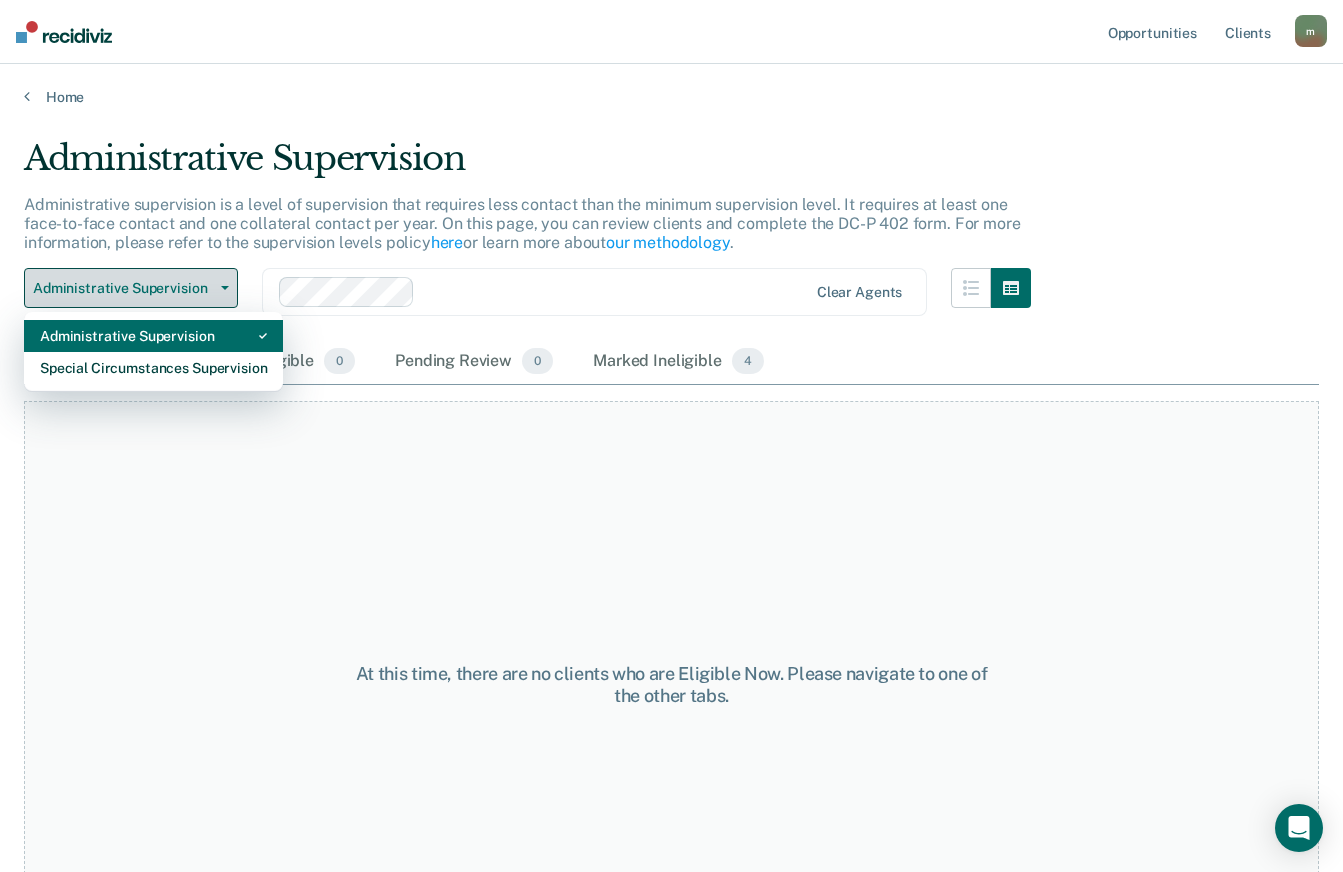 click on "Special Circumstances Supervision" at bounding box center (153, 368) 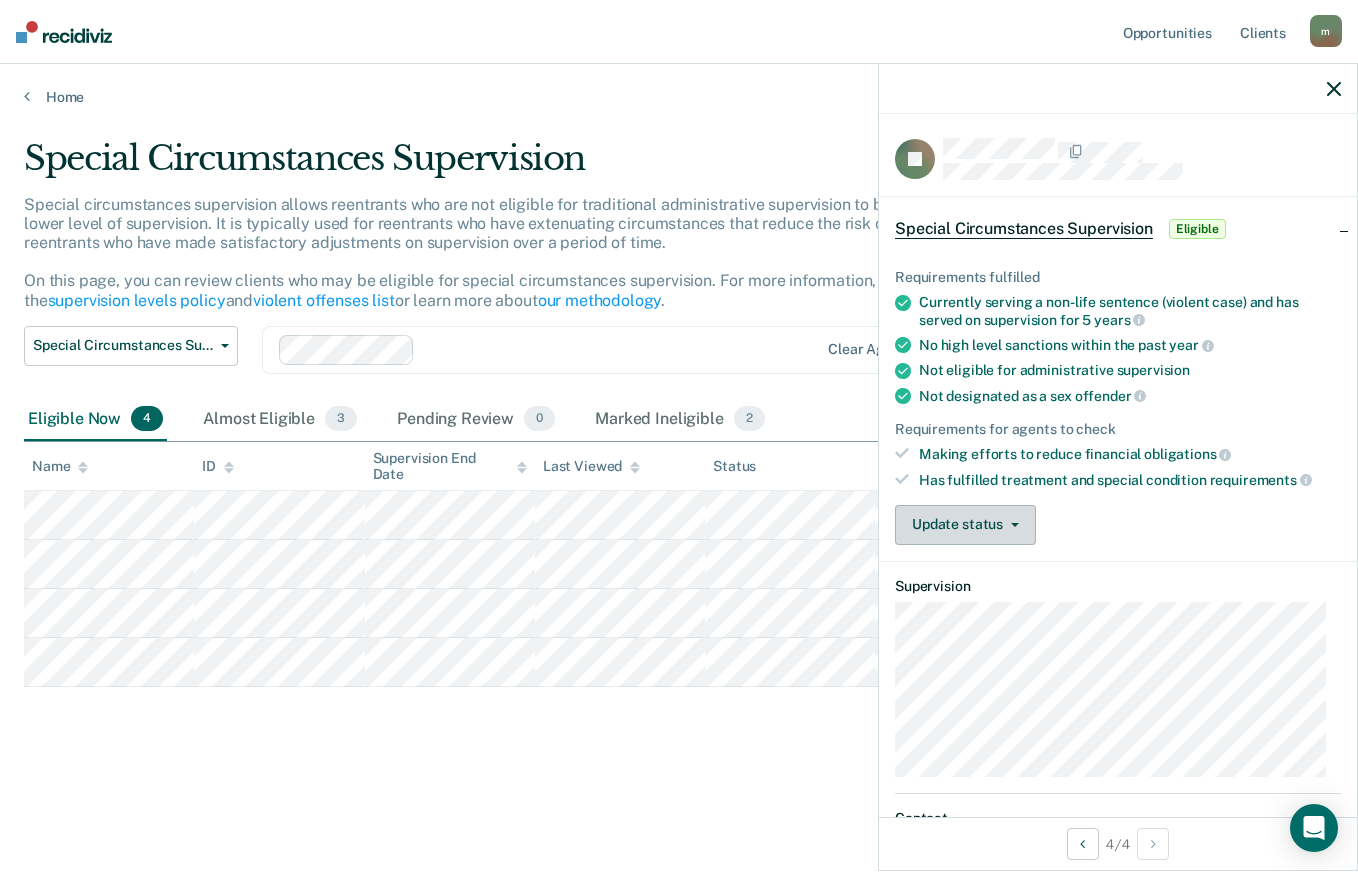 click on "Update status" at bounding box center [965, 525] 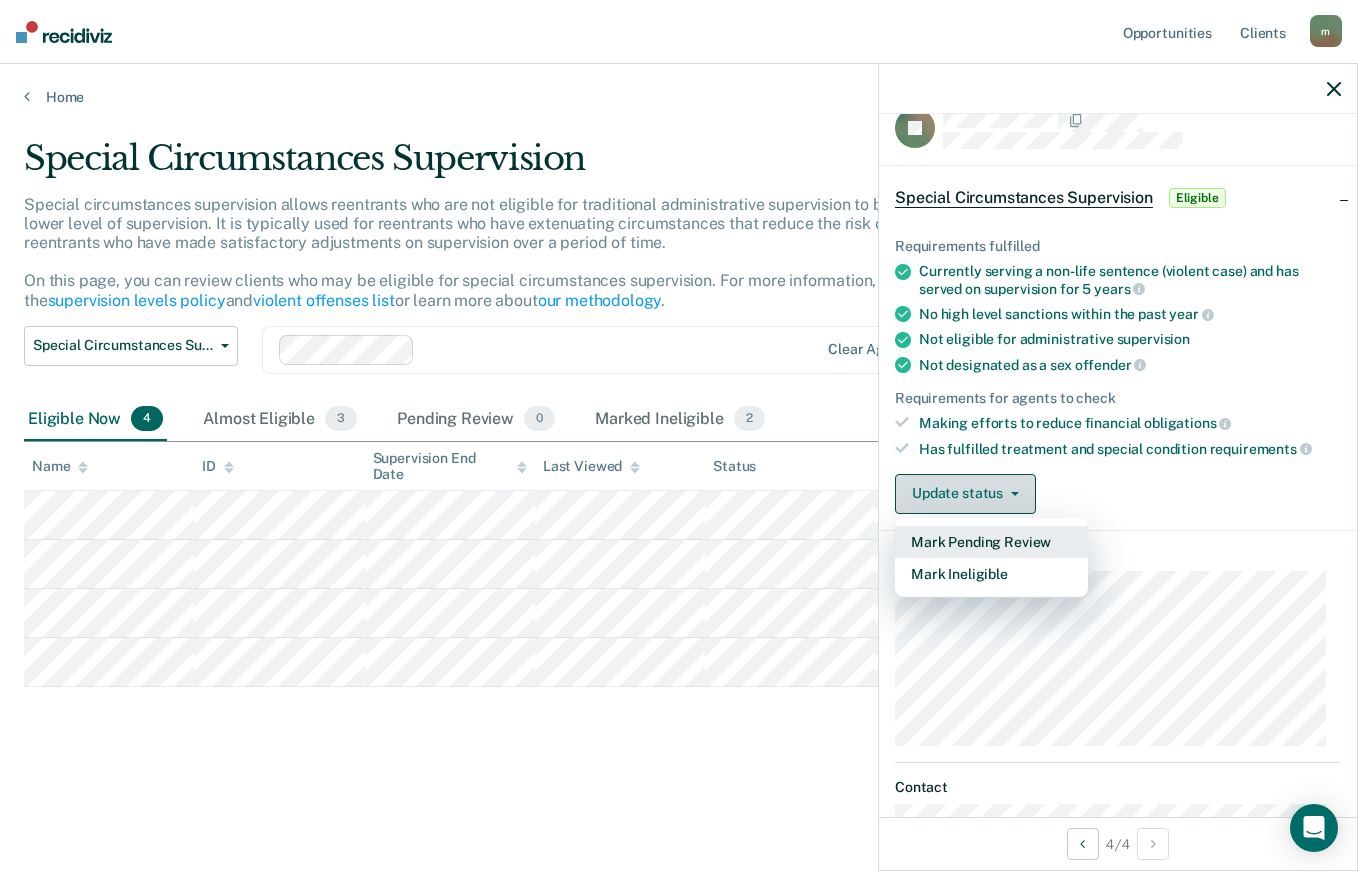 scroll, scrollTop: 0, scrollLeft: 0, axis: both 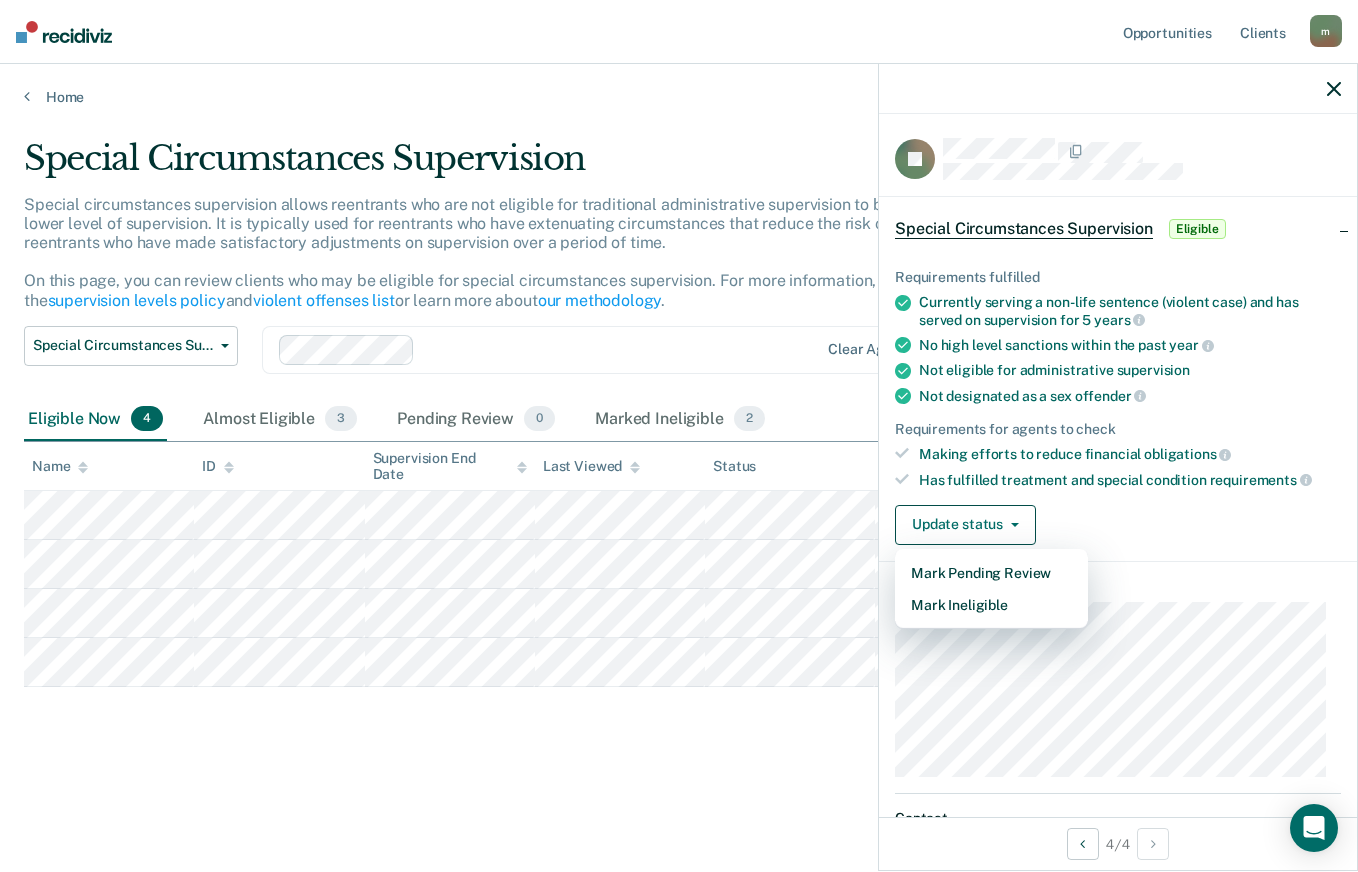 click on "Update status Mark Pending Review Mark Ineligible" at bounding box center (1118, 525) 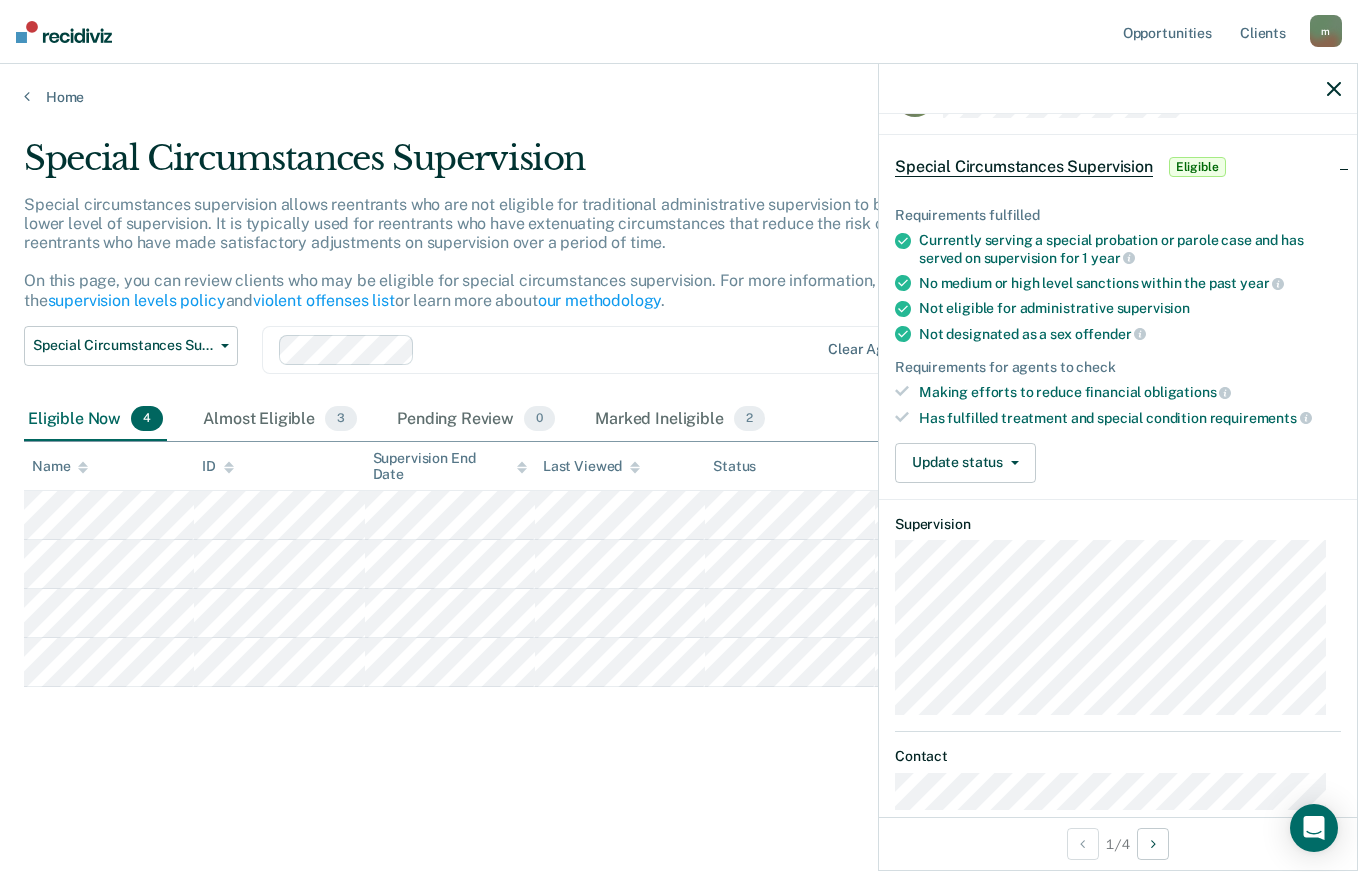 scroll, scrollTop: 67, scrollLeft: 0, axis: vertical 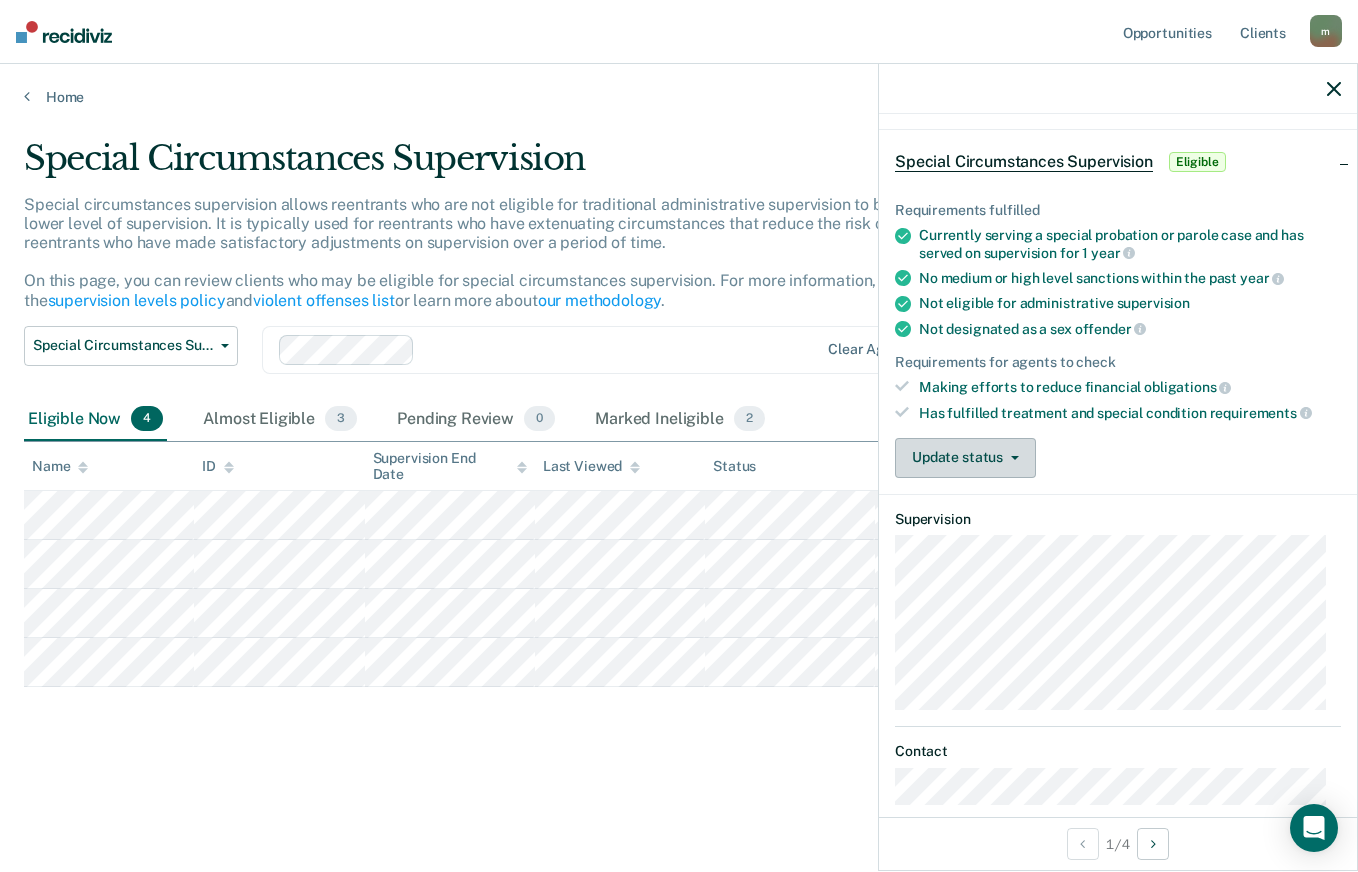 click at bounding box center (1011, 458) 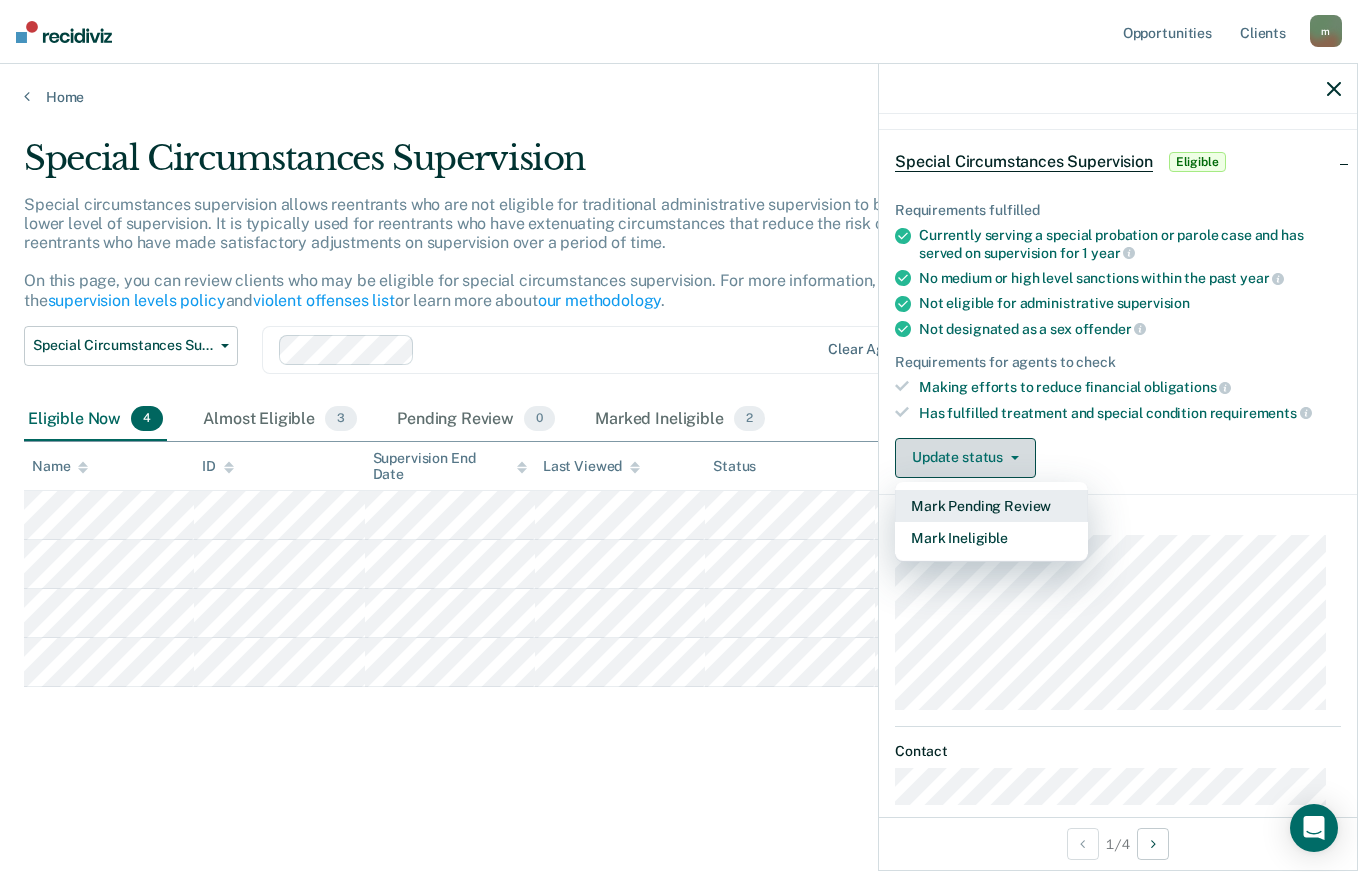 click on "Mark Pending Review" at bounding box center [991, 506] 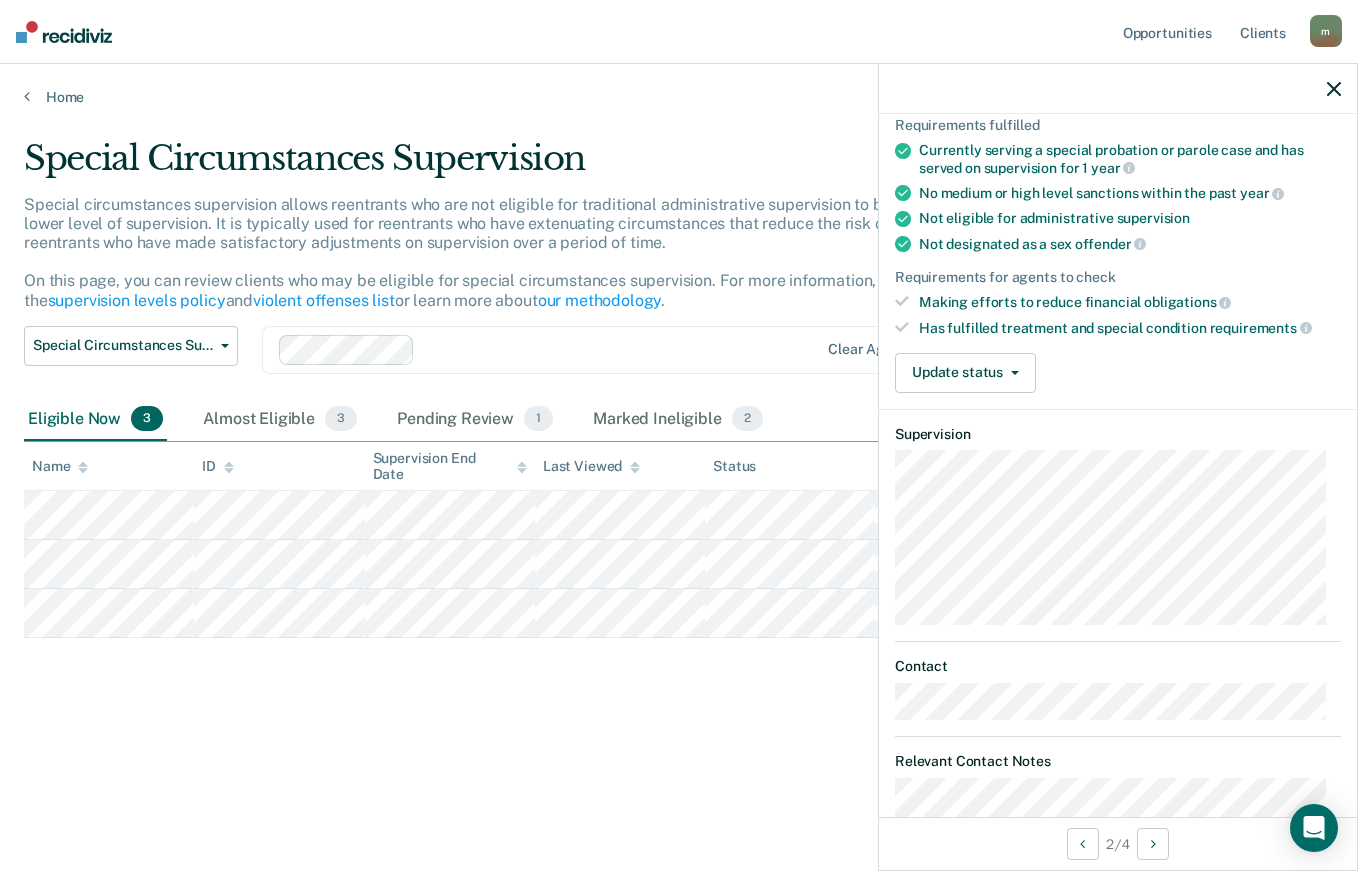 scroll, scrollTop: 143, scrollLeft: 0, axis: vertical 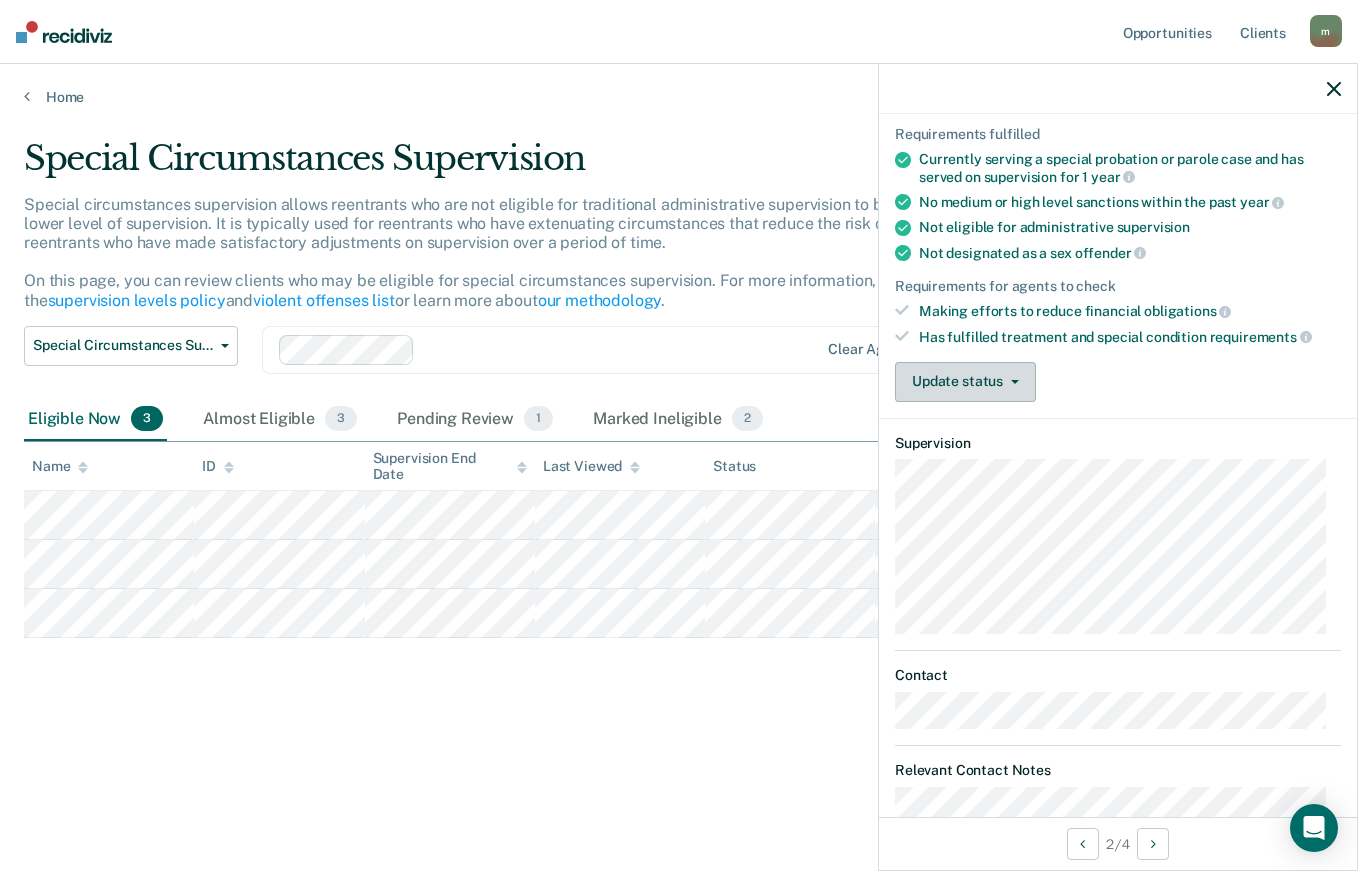 click on "Update status" at bounding box center [965, 382] 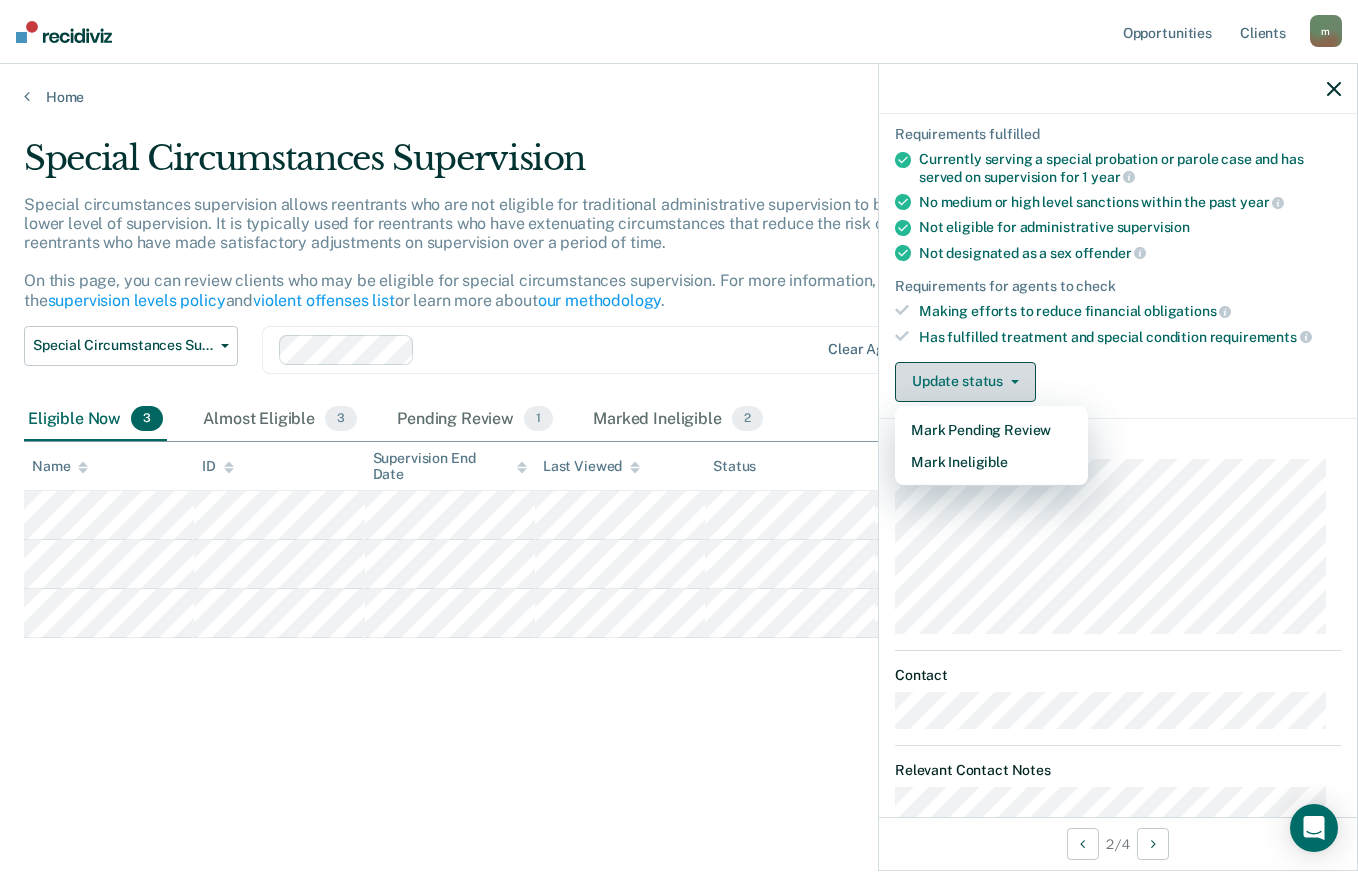 click on "Mark Ineligible" at bounding box center (991, 462) 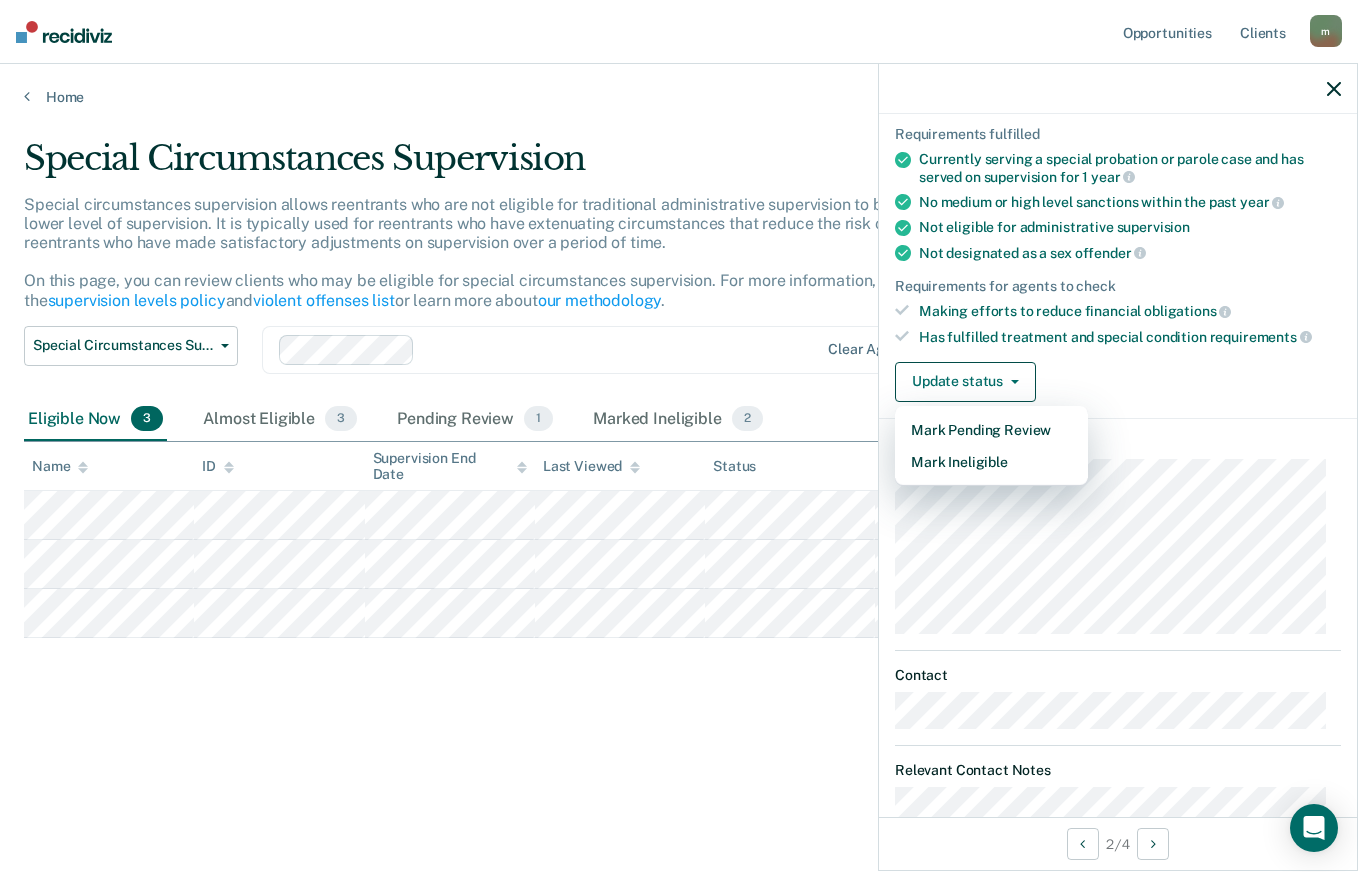 scroll, scrollTop: 0, scrollLeft: 0, axis: both 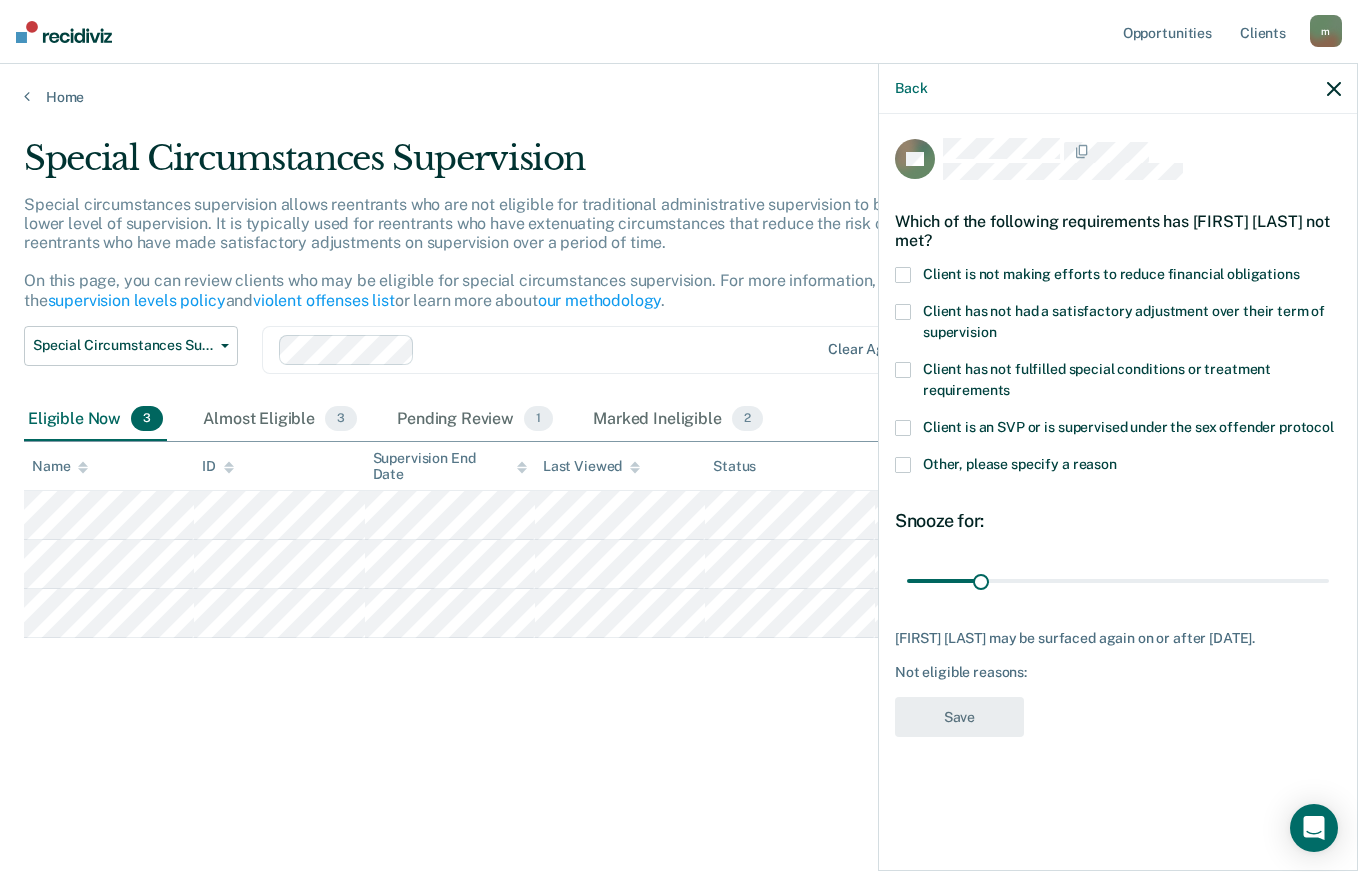 click at bounding box center [903, 312] 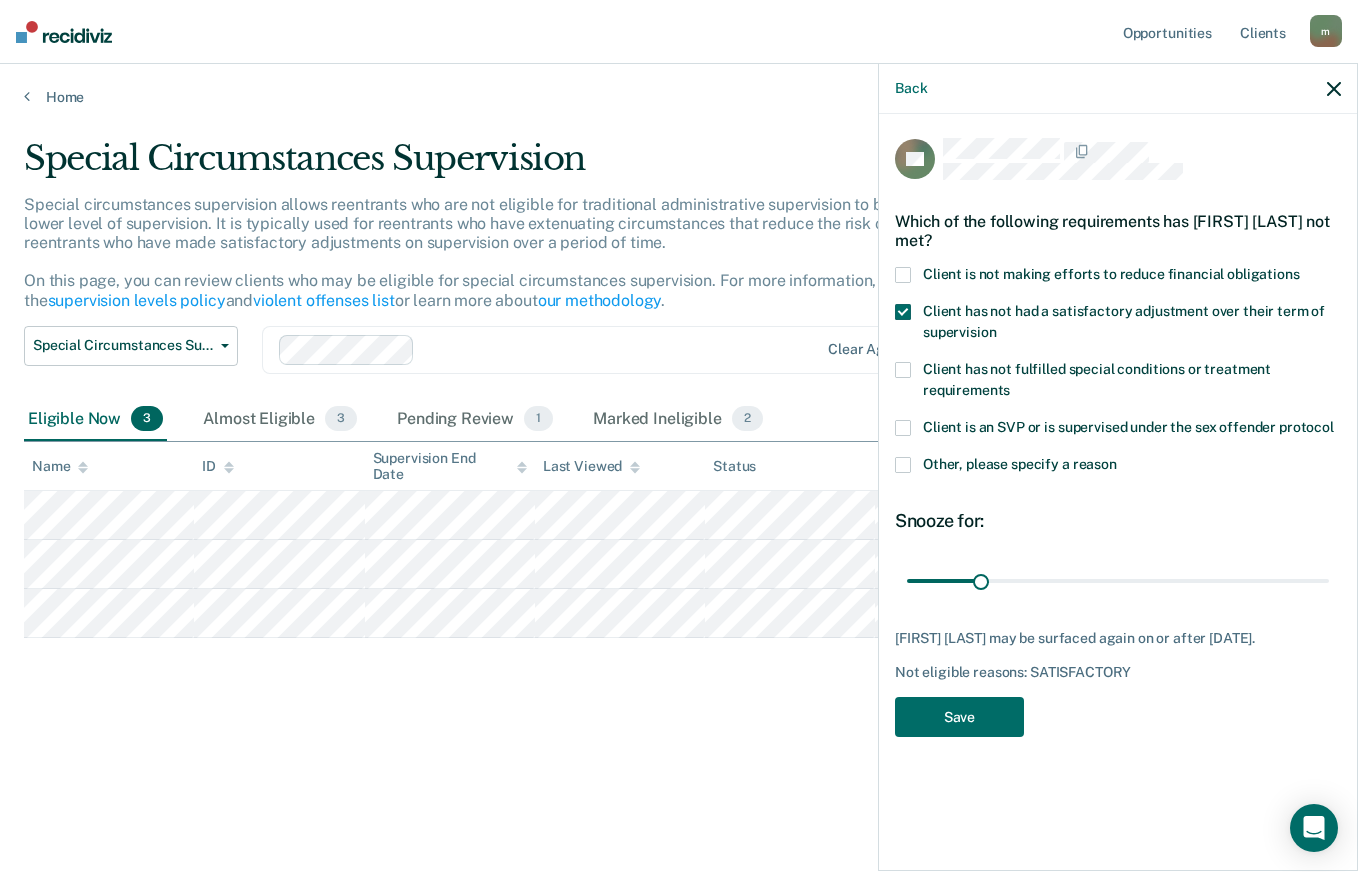 click at bounding box center [903, 312] 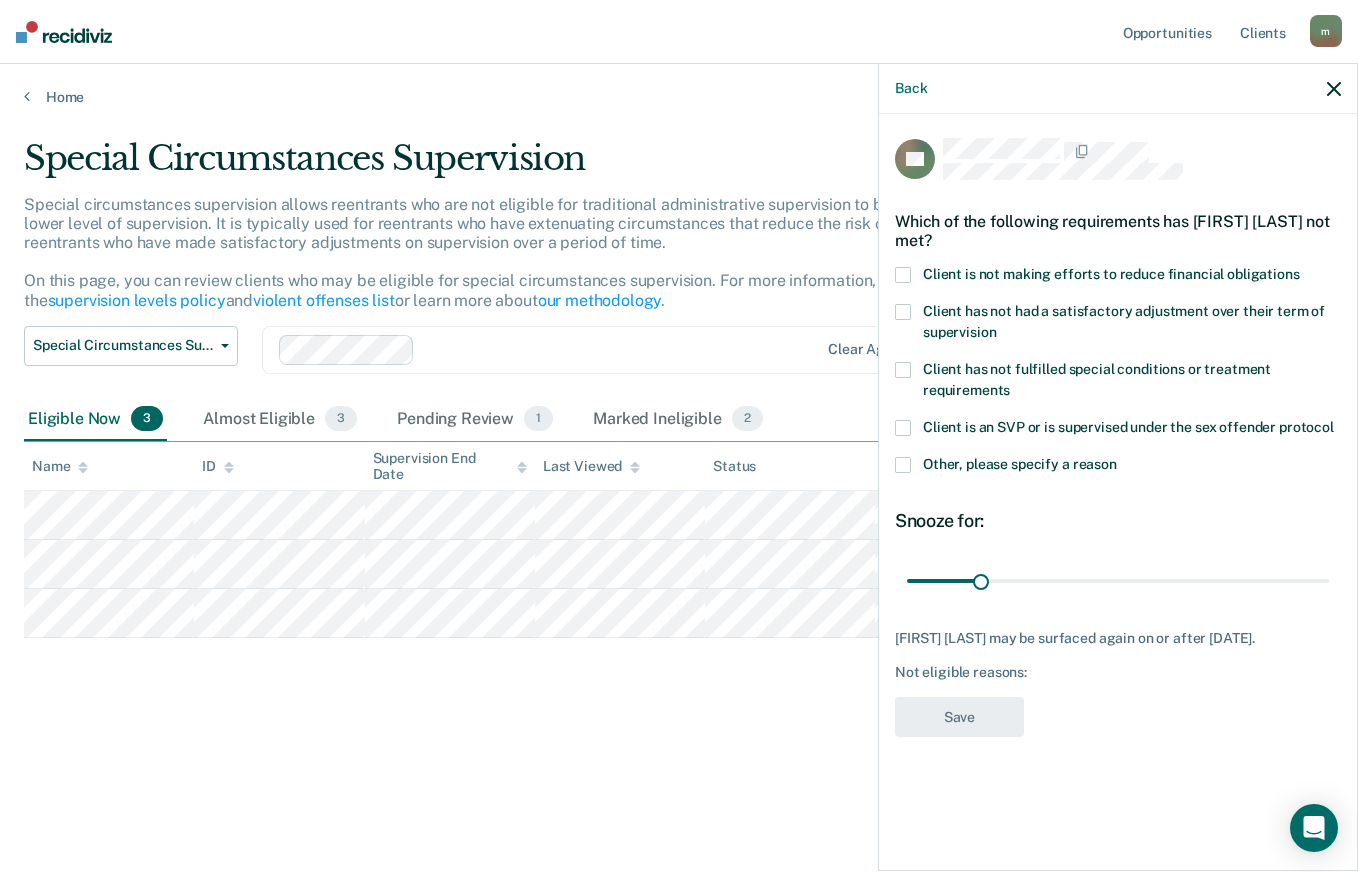 click on "Back" at bounding box center [911, 88] 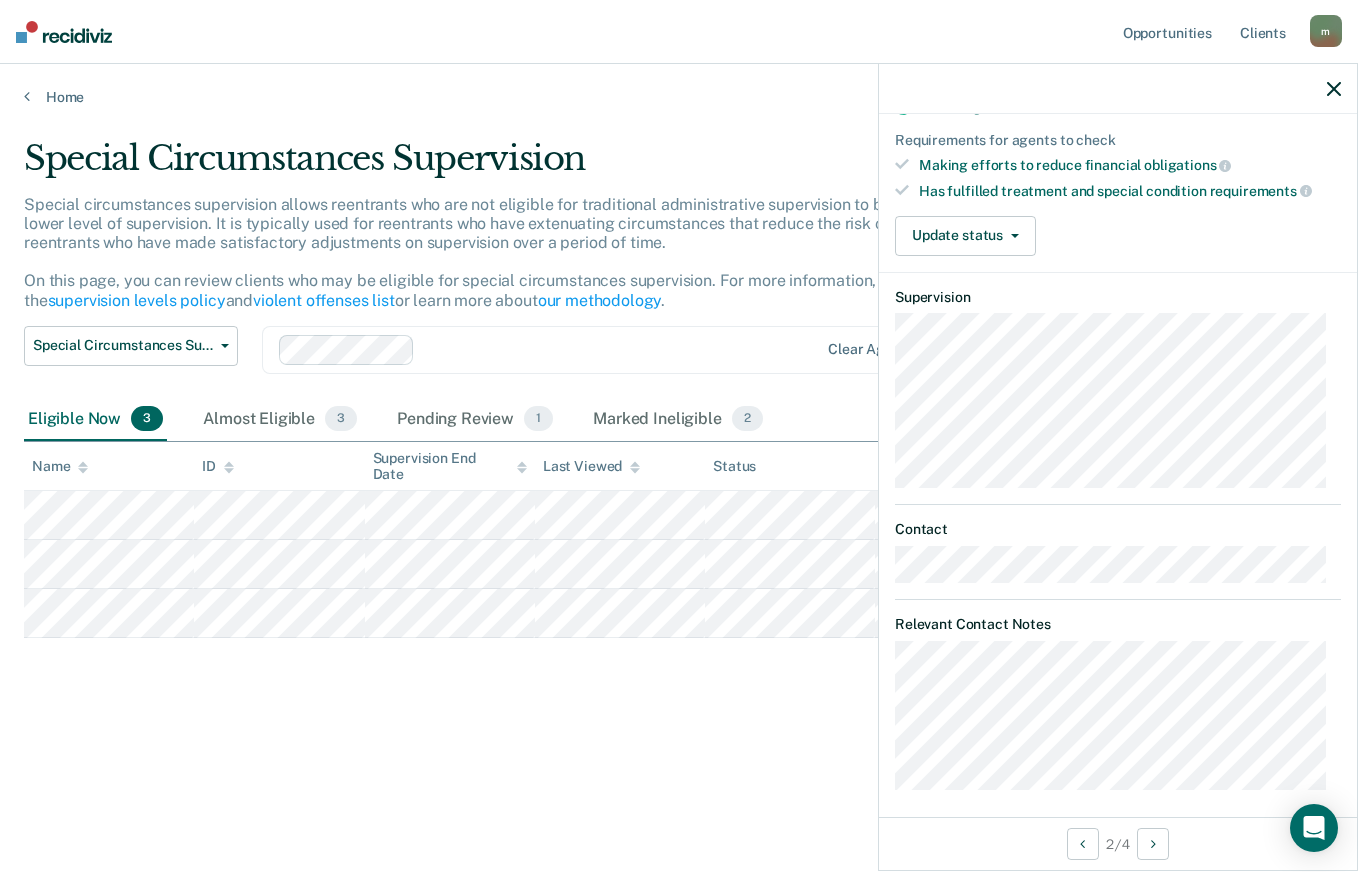 scroll, scrollTop: 300, scrollLeft: 0, axis: vertical 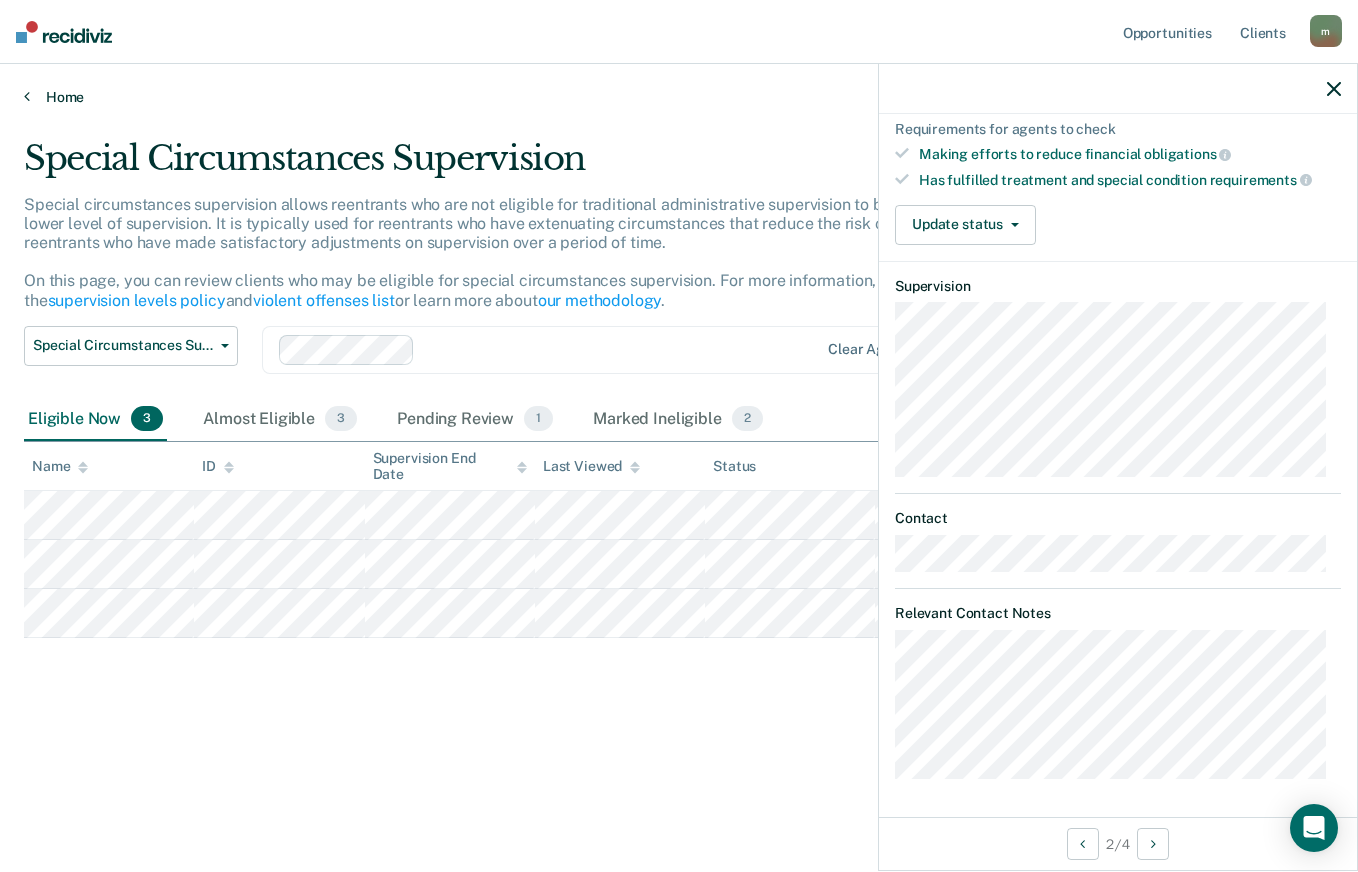 click on "Home" at bounding box center [679, 97] 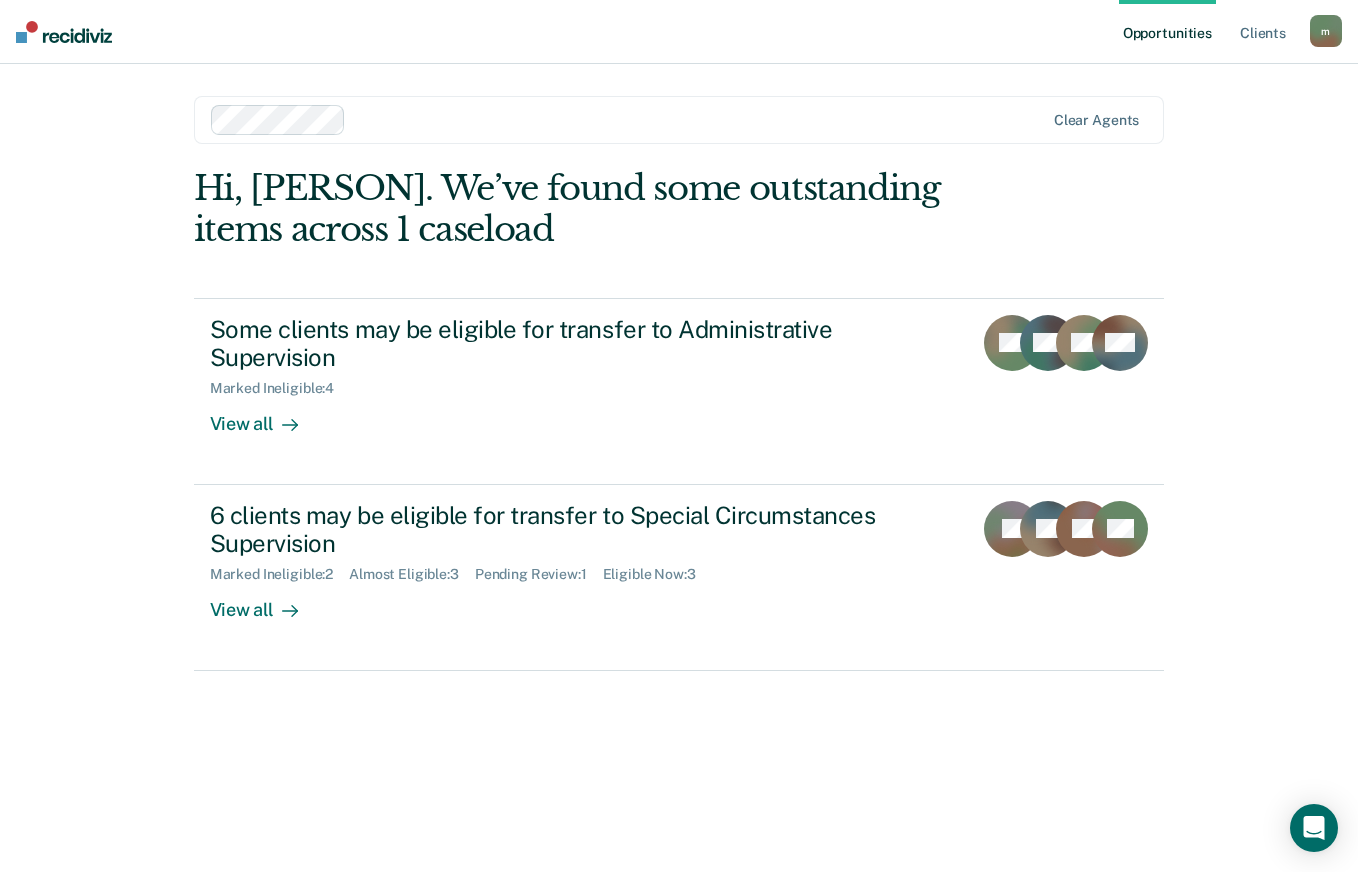 click on "6 clients may be eligible for transfer to Special Circumstances Supervision Marked Ineligible :  2 Almost Eligible :  3 Pending Review :  1 Eligible Now :  3 View all   JR JM TS + 3" at bounding box center [679, 578] 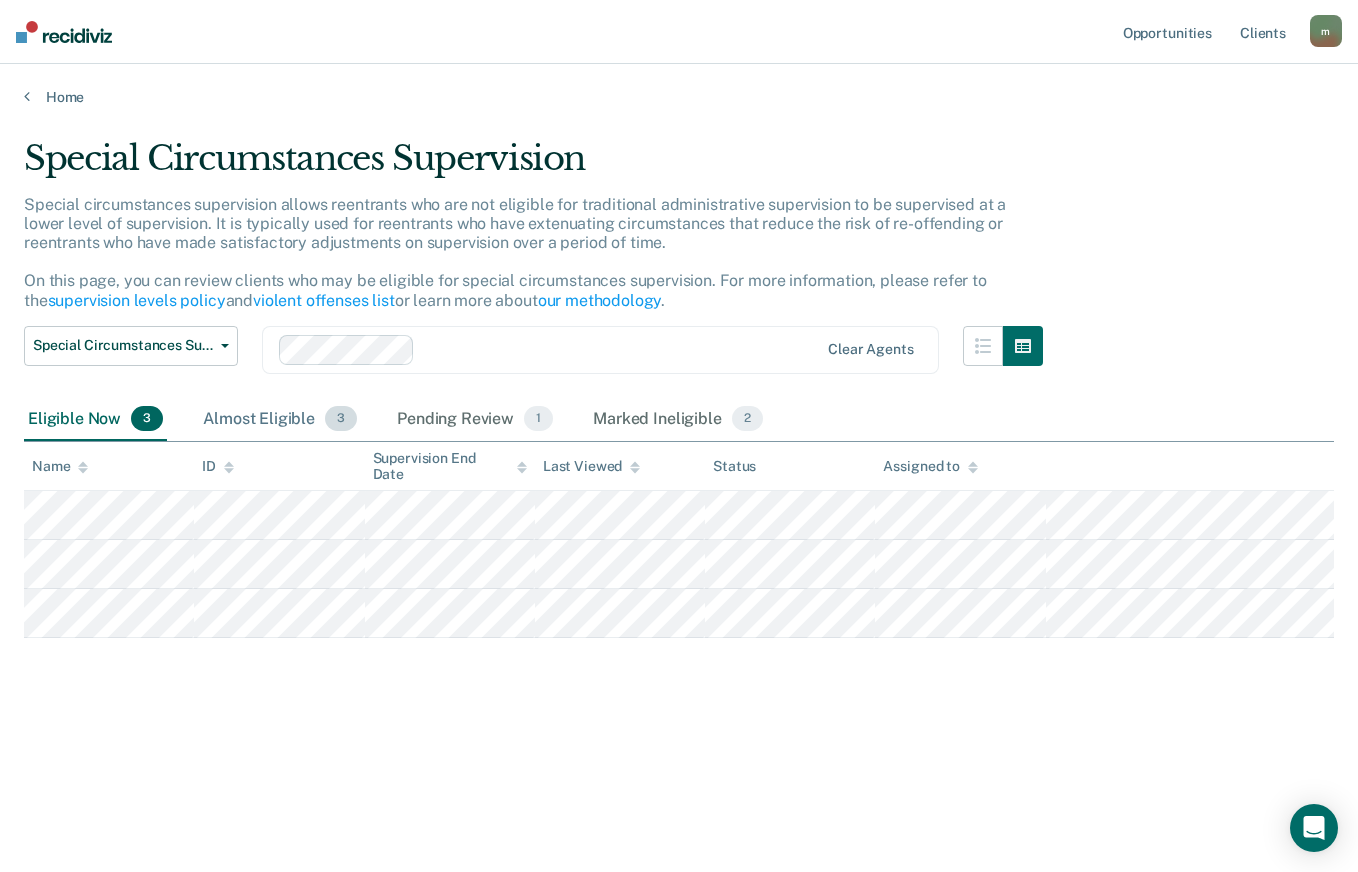 click on "Almost Eligible 3" at bounding box center (280, 420) 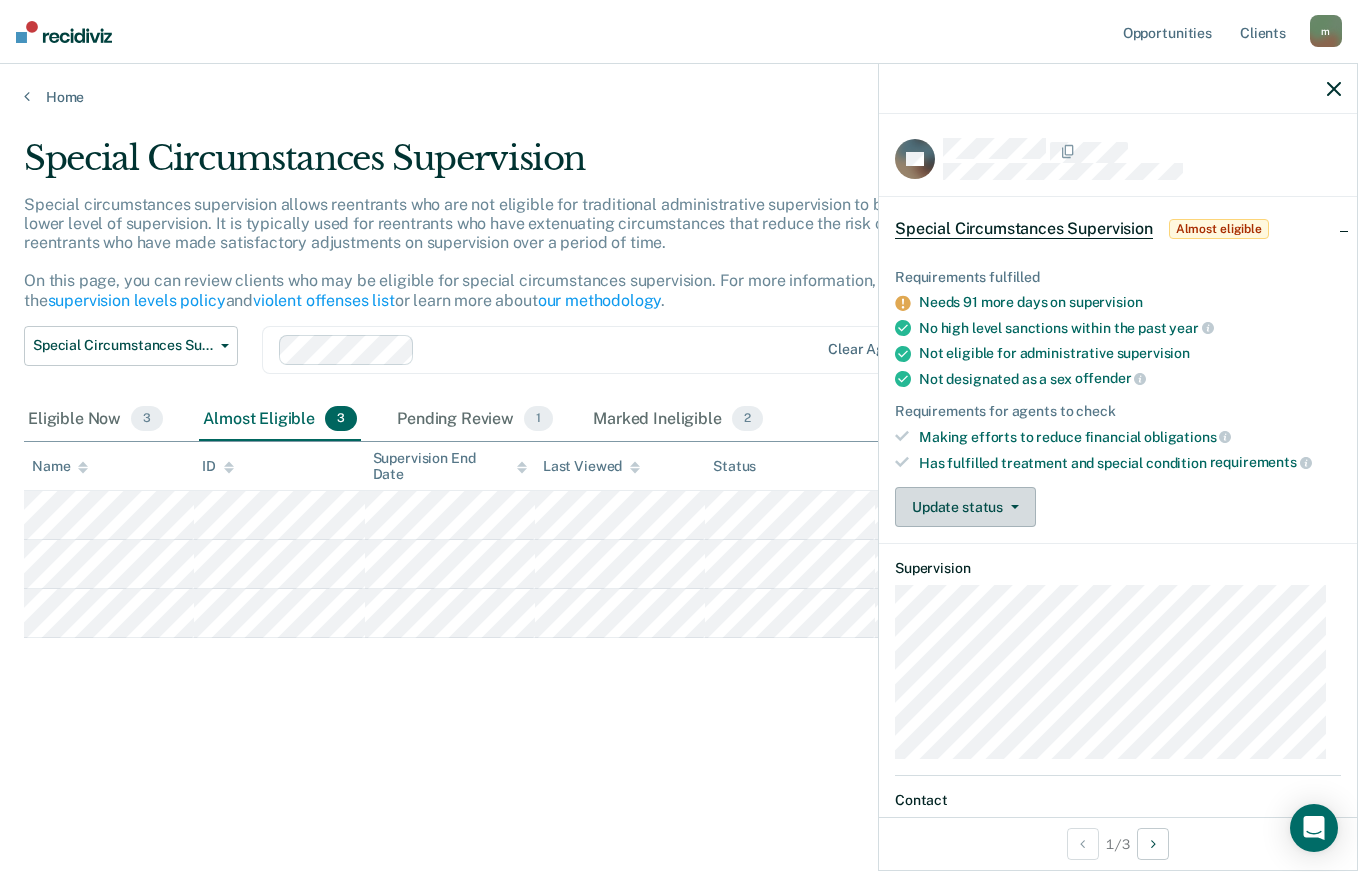 click on "Update status" at bounding box center (965, 507) 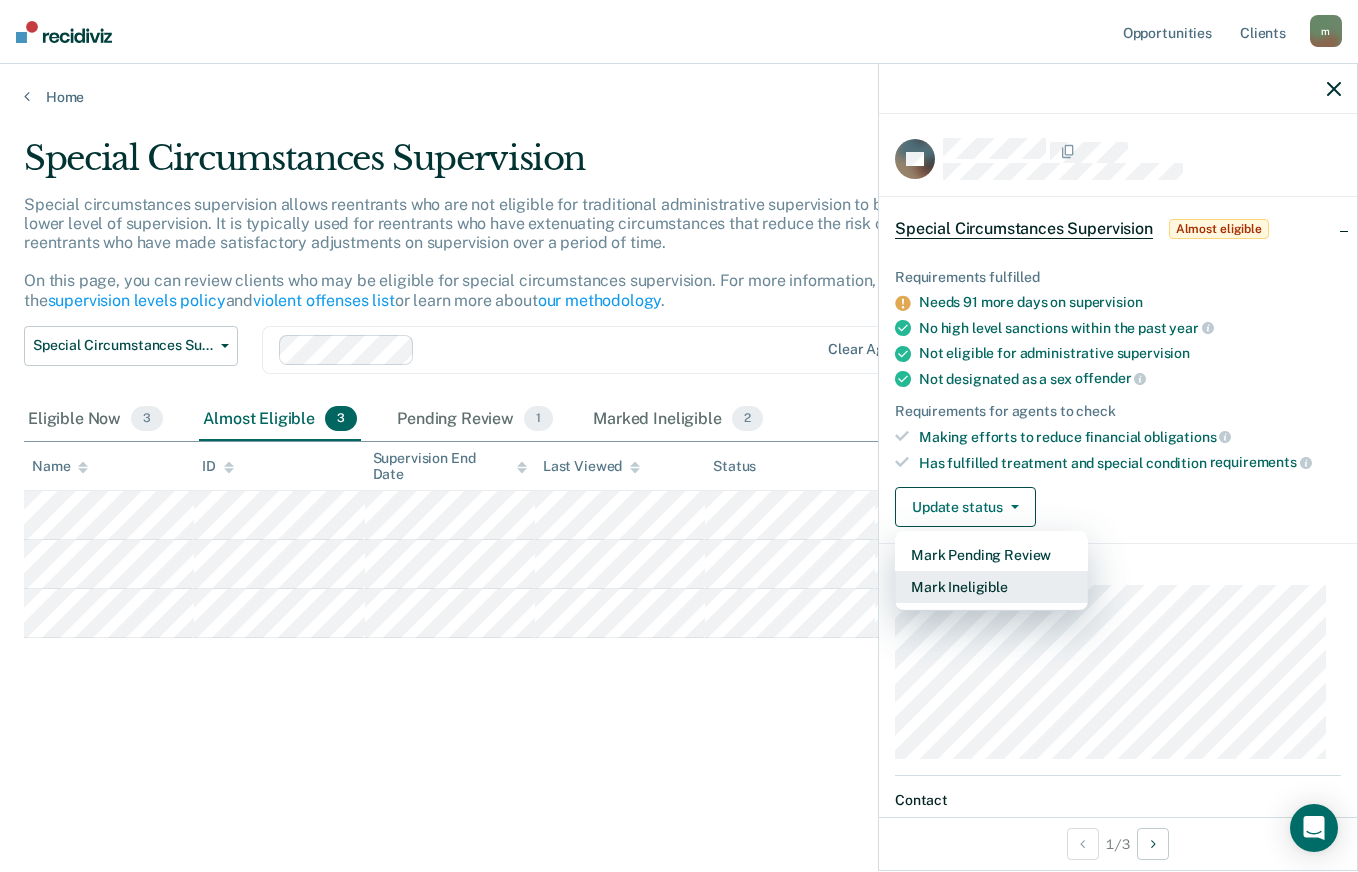 click on "Mark Ineligible" at bounding box center [991, 587] 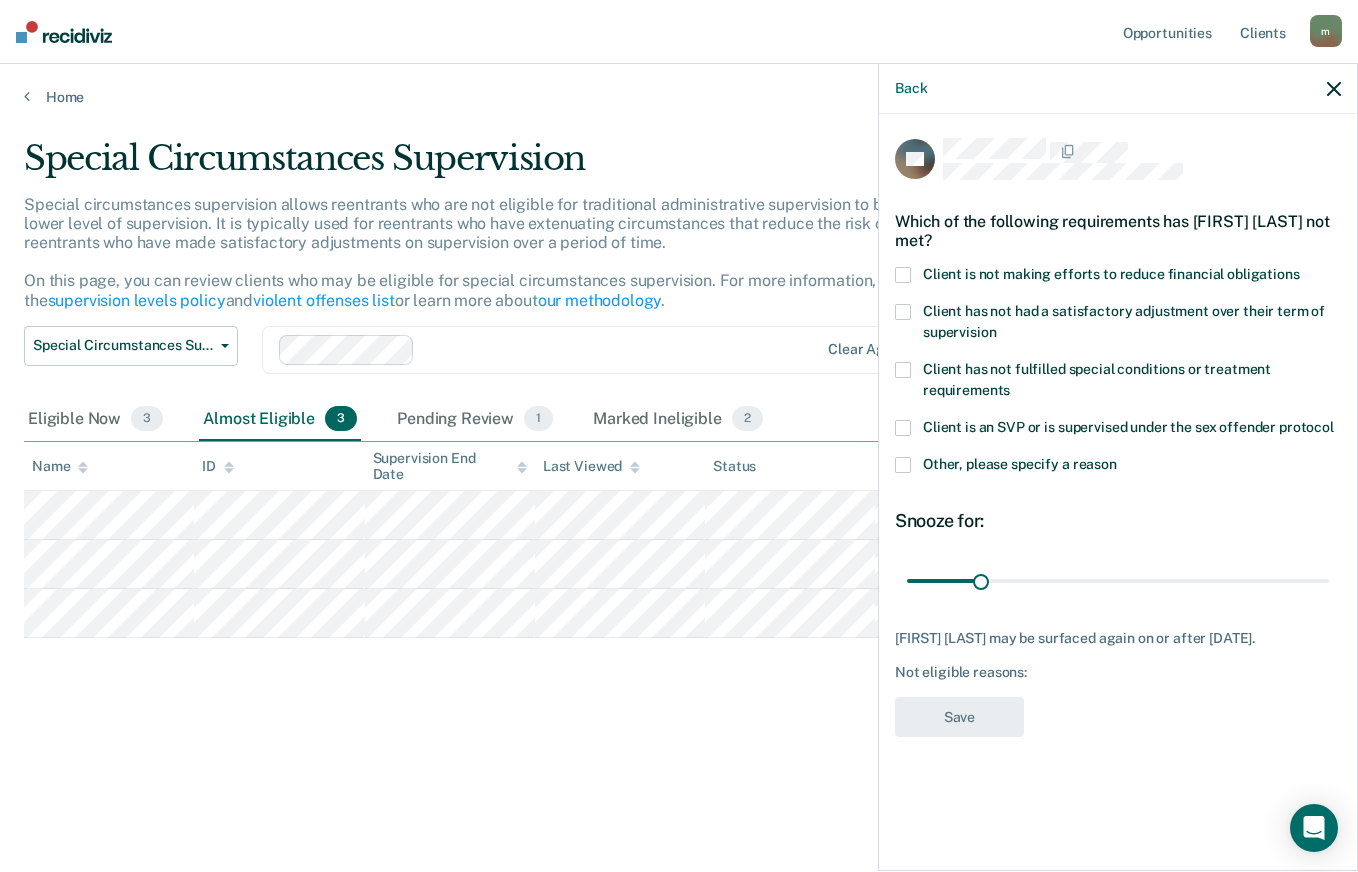 click on "Other, please specify a reason" at bounding box center [1020, 464] 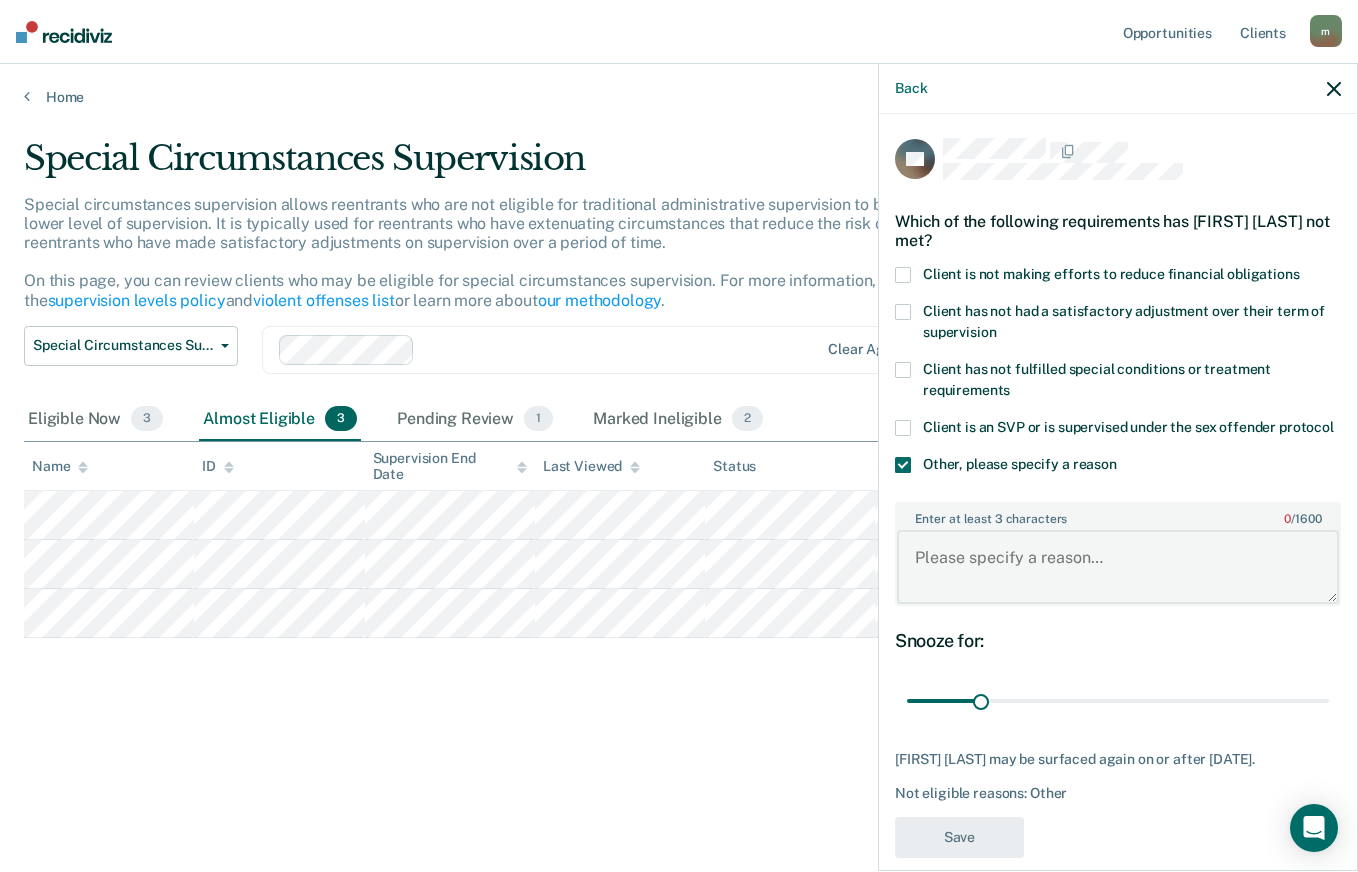 click on "Enter at least 3 characters 0  /  1600" at bounding box center (1118, 567) 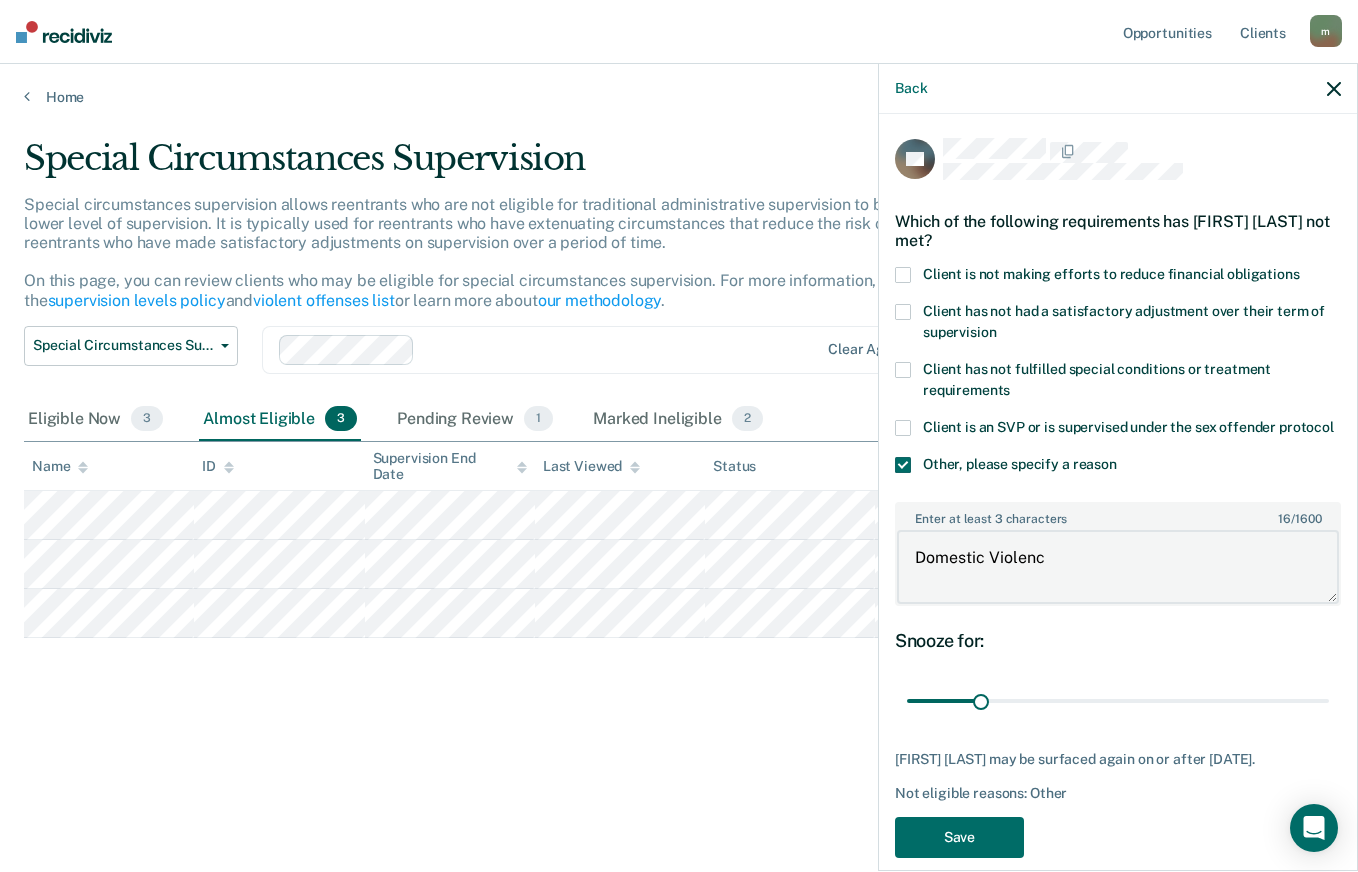 type on "Domestic Violence" 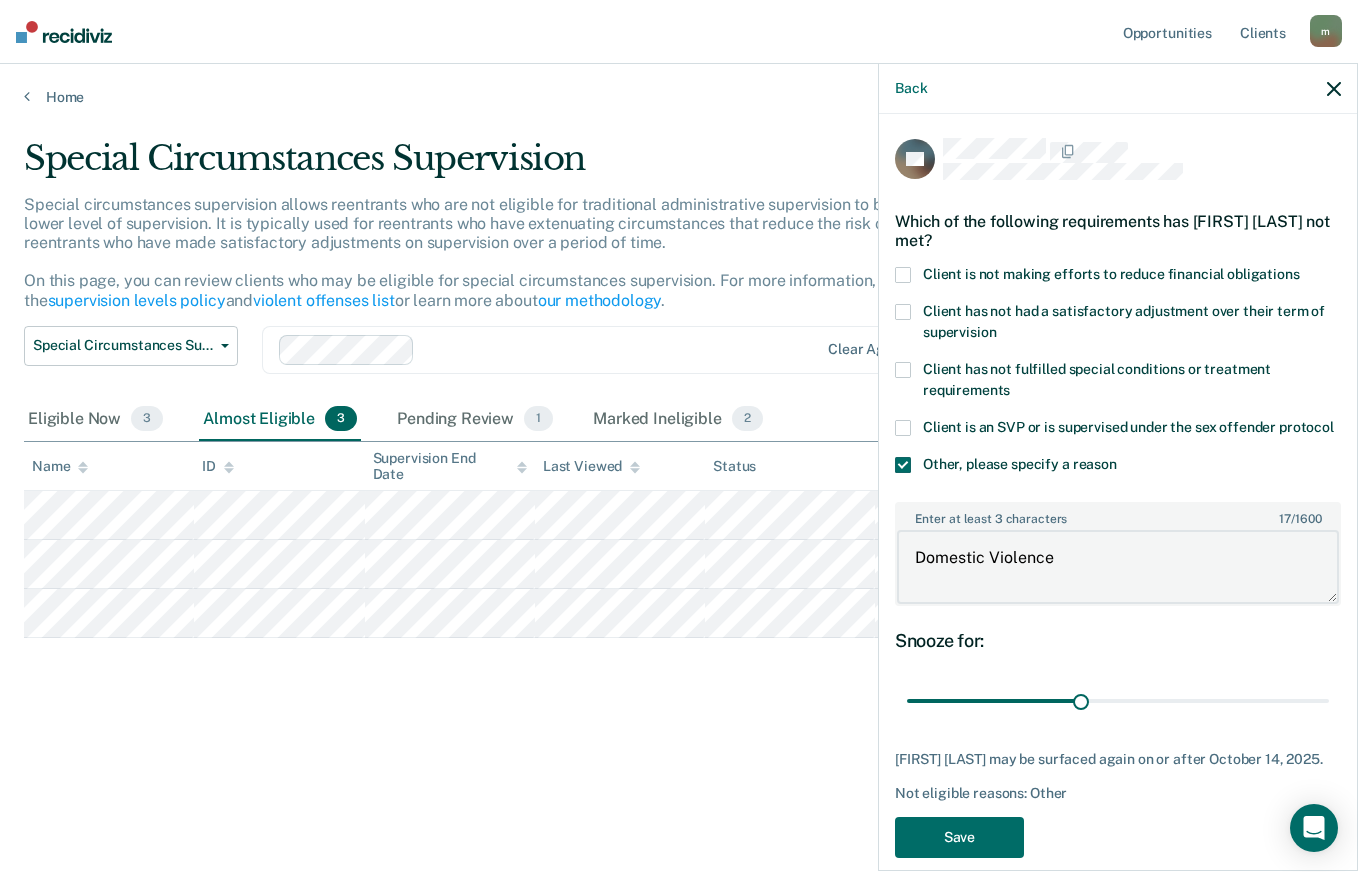 type on "169" 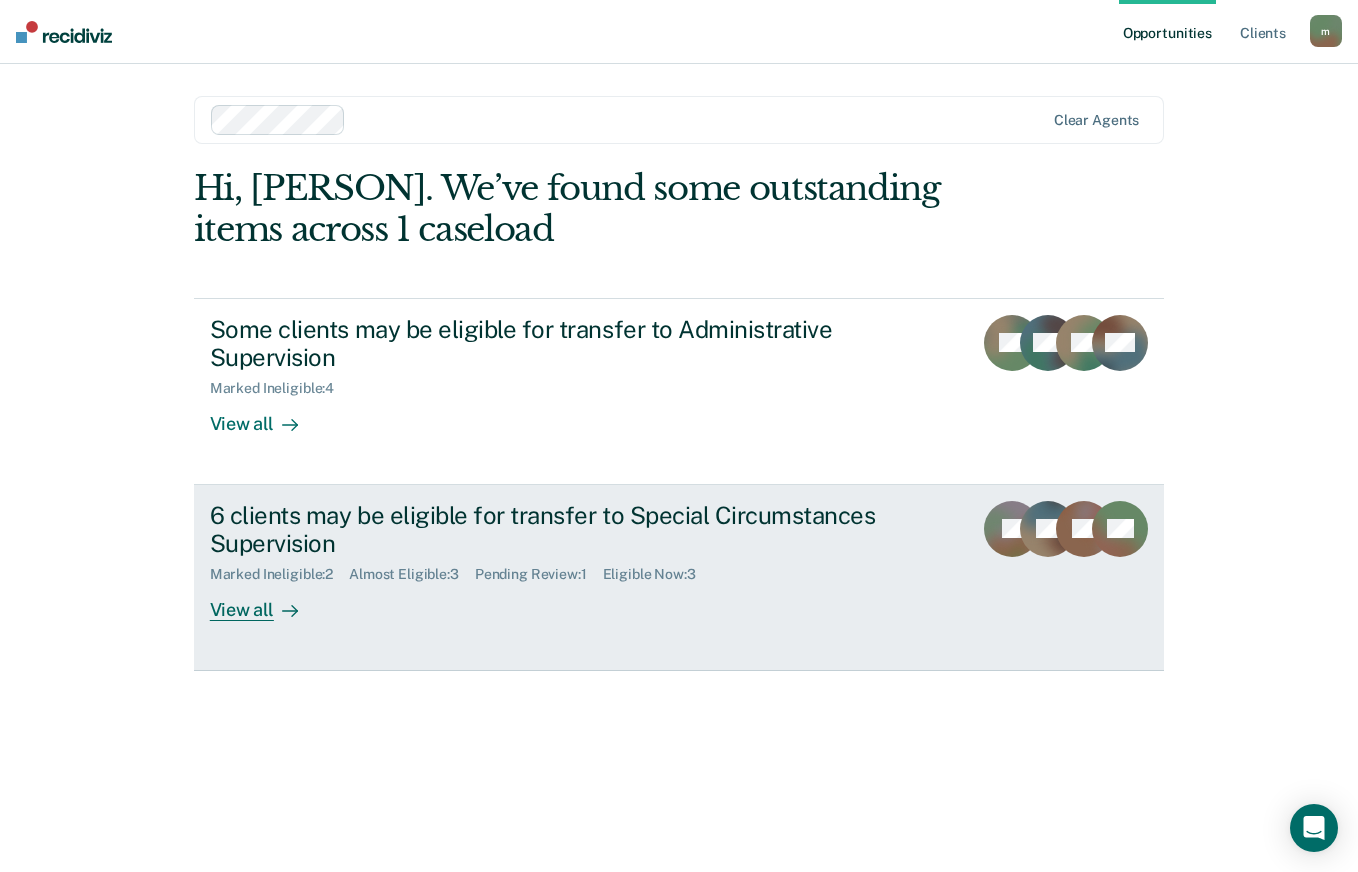 click at bounding box center [286, 610] 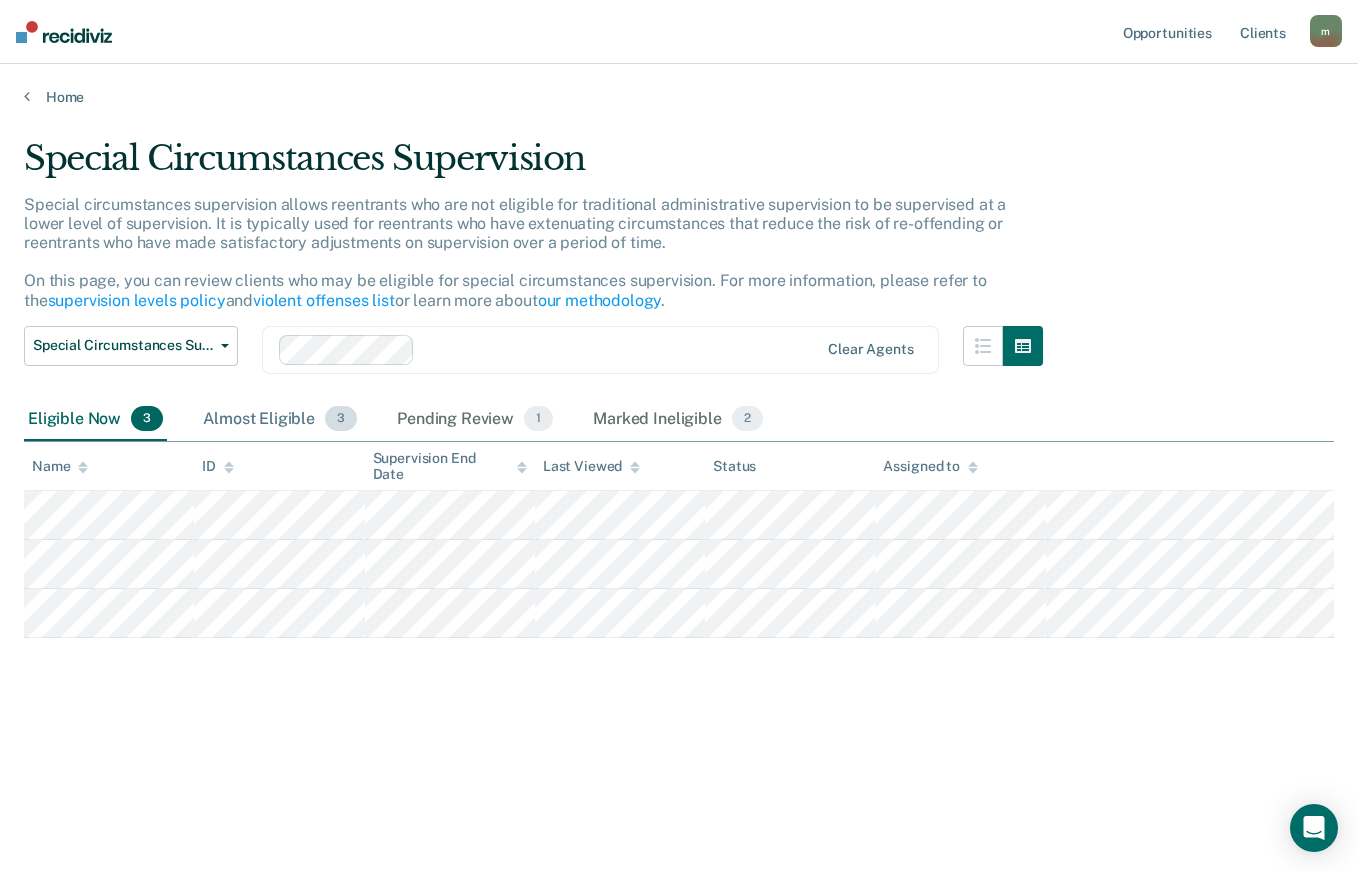 click on "Almost Eligible 3" at bounding box center (280, 420) 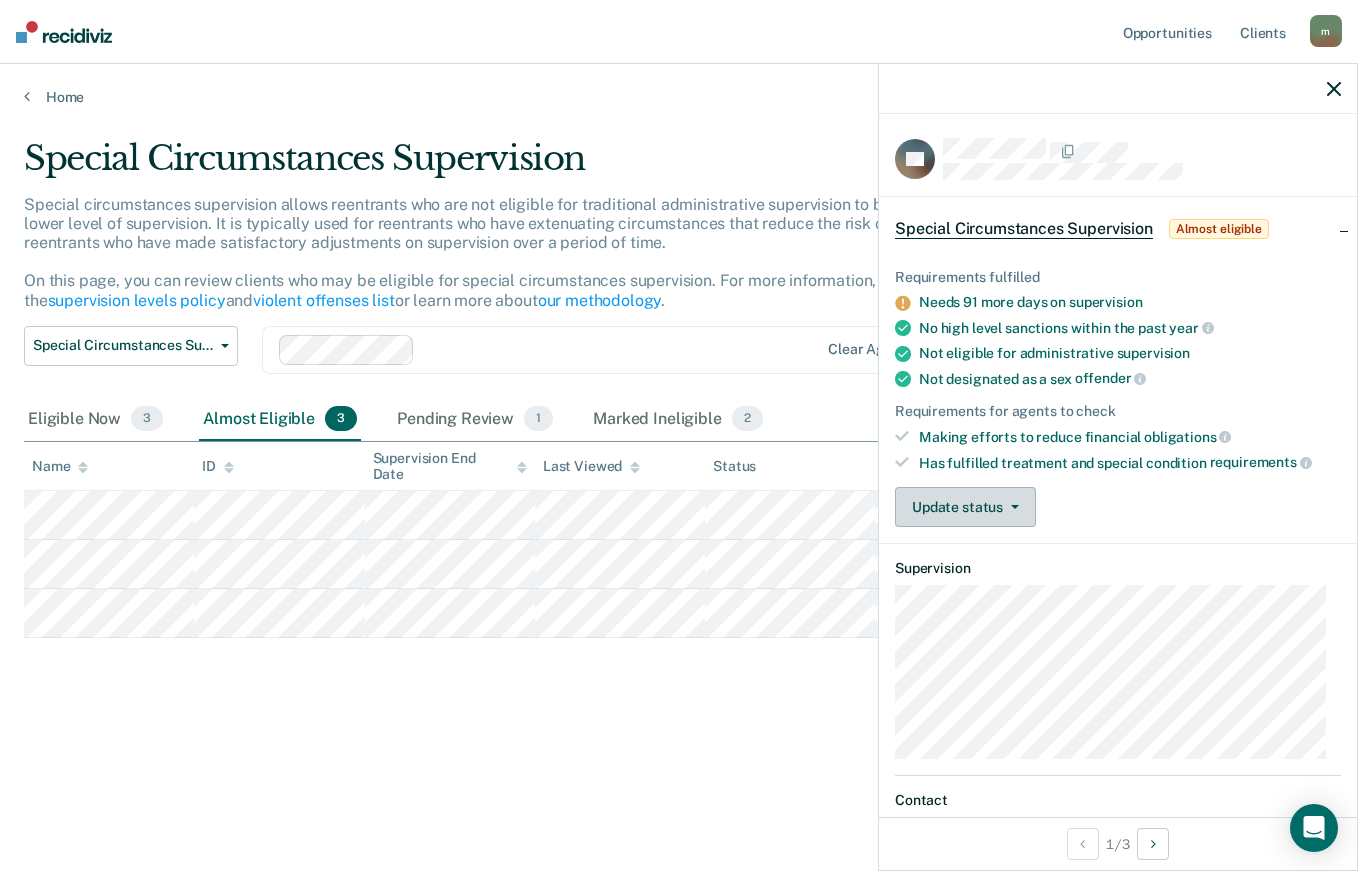 click on "Update status" at bounding box center (965, 507) 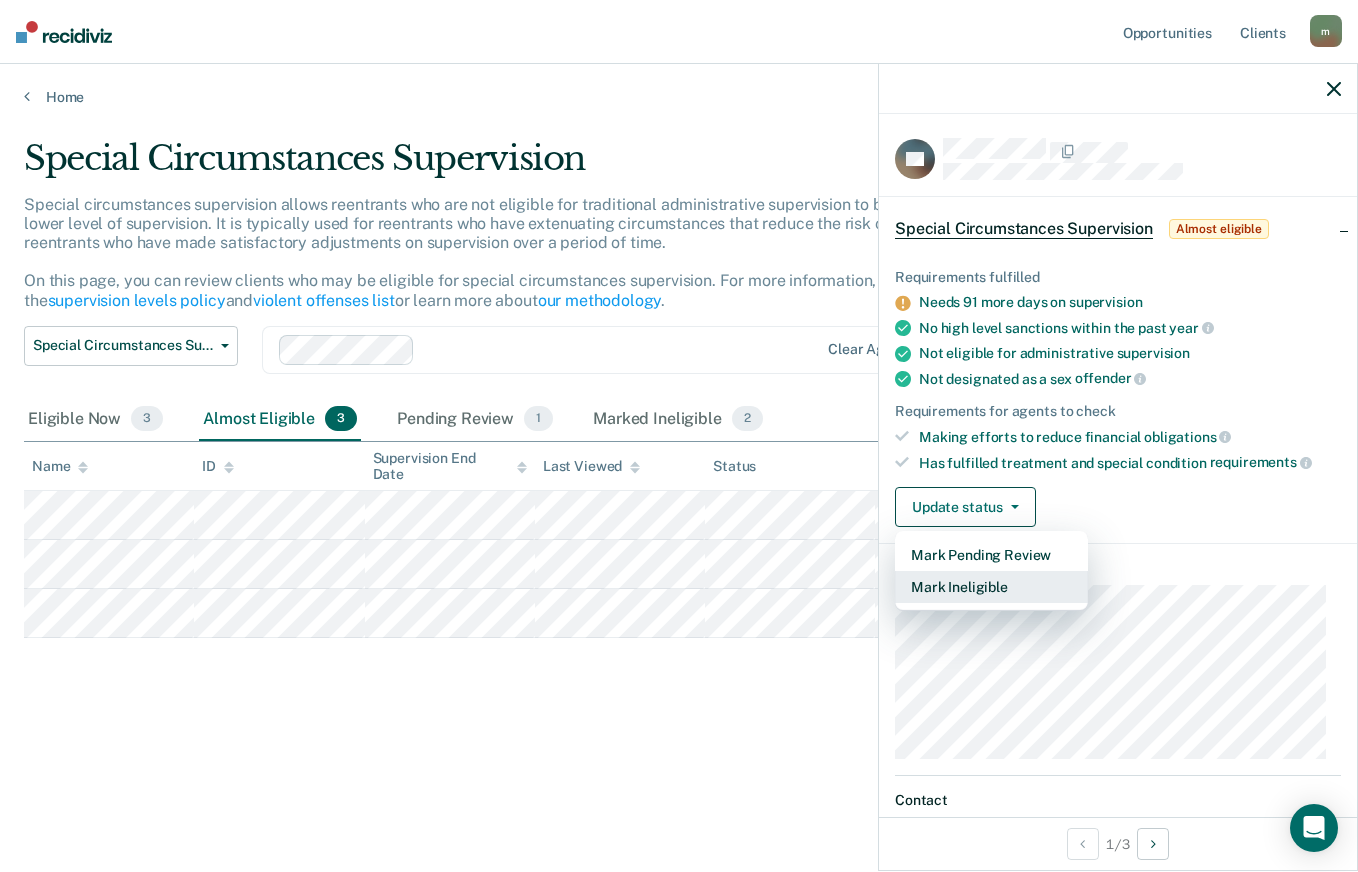 click on "Mark Ineligible" at bounding box center [991, 587] 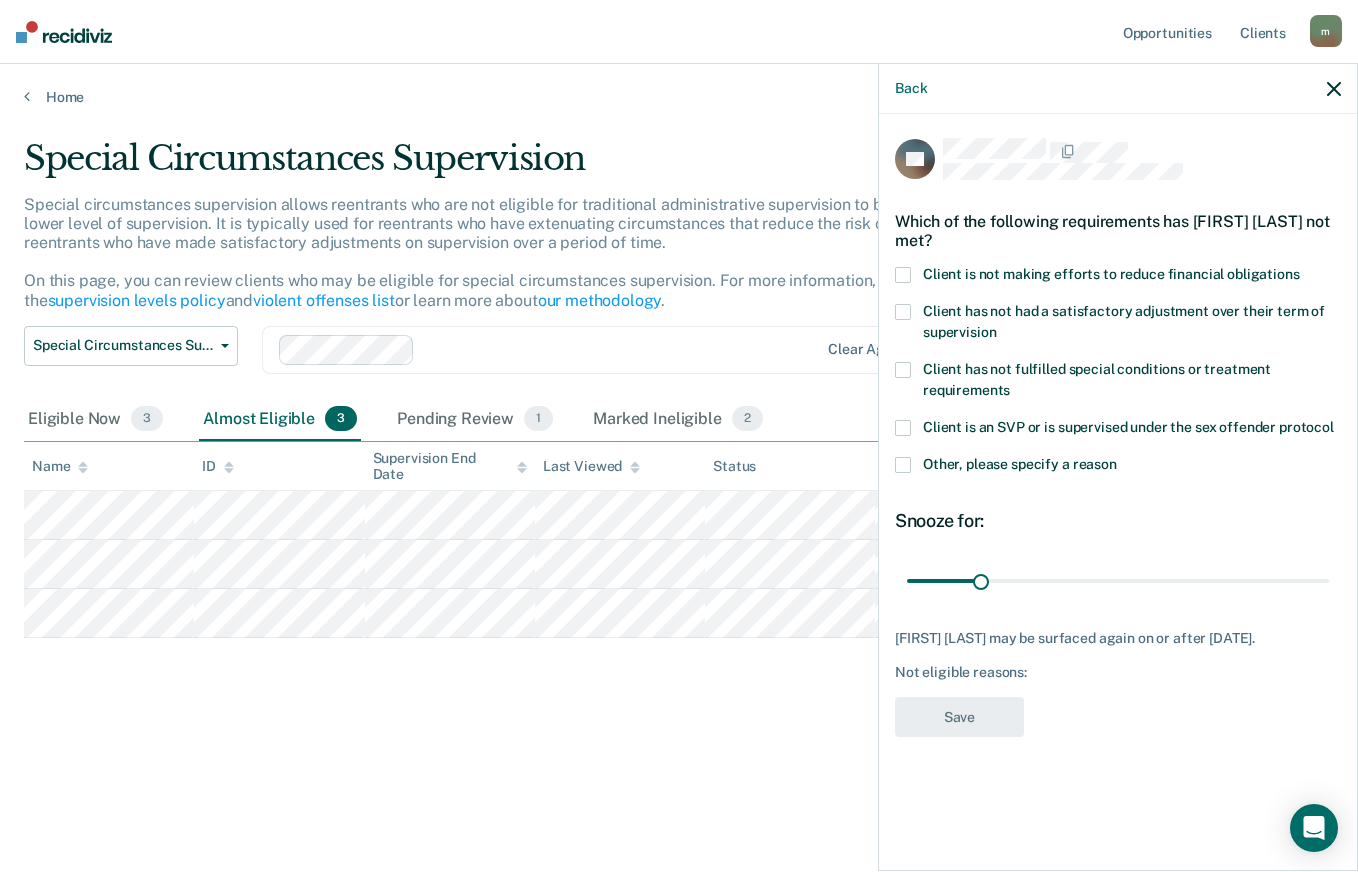 click at bounding box center [903, 465] 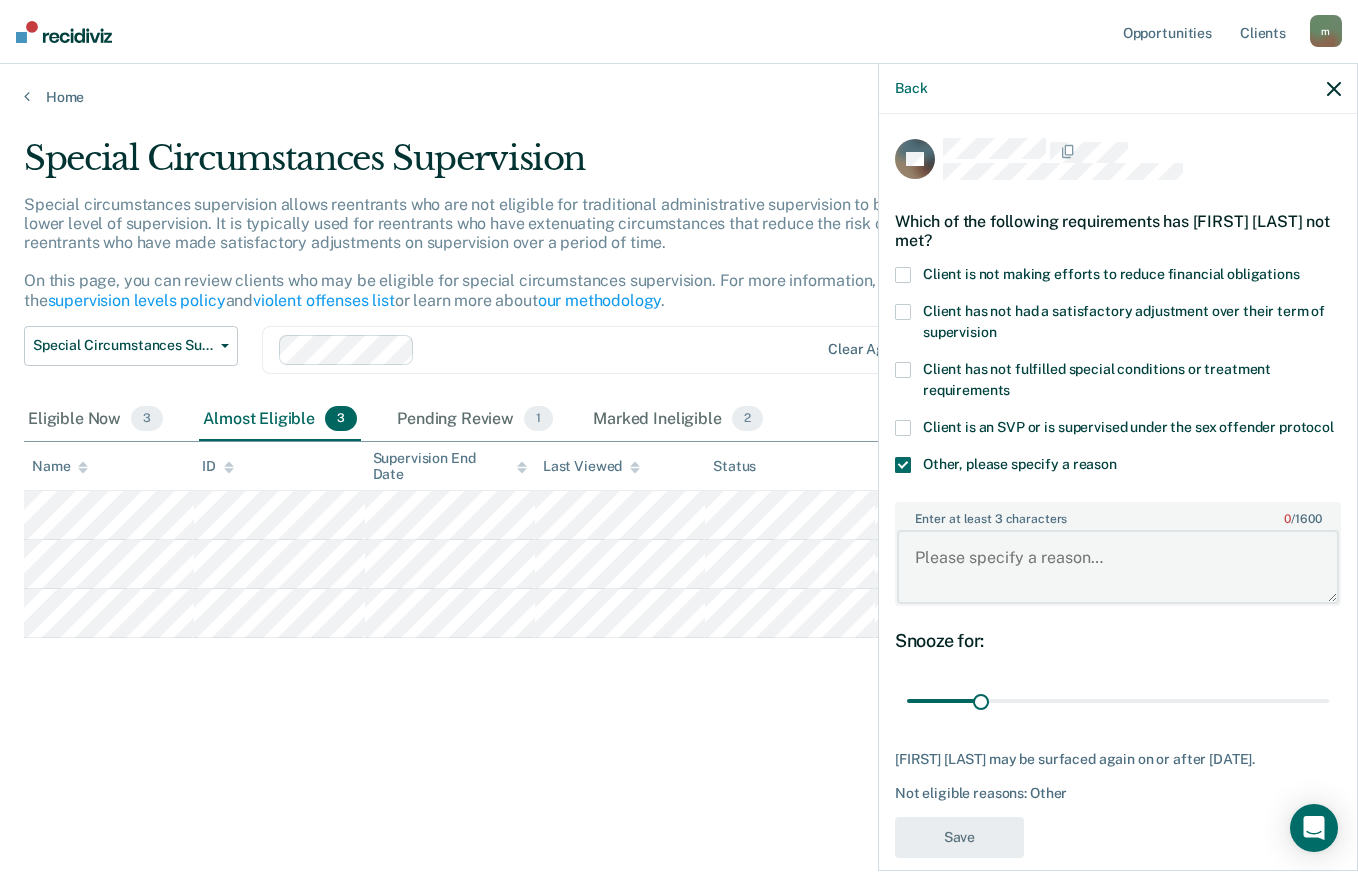 click on "Enter at least 3 characters 0  /  1600" at bounding box center (1118, 567) 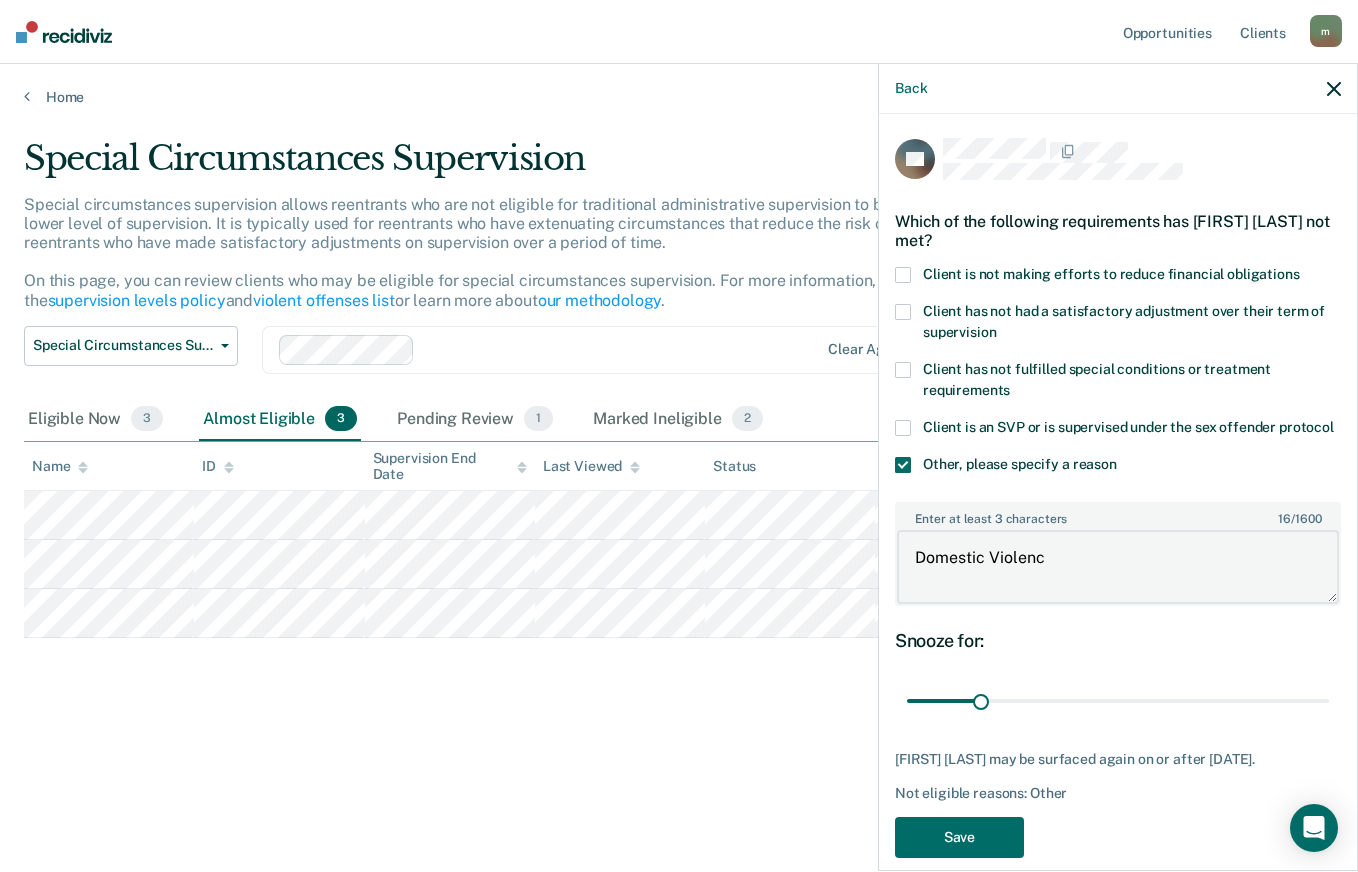 type on "Domestic Violence" 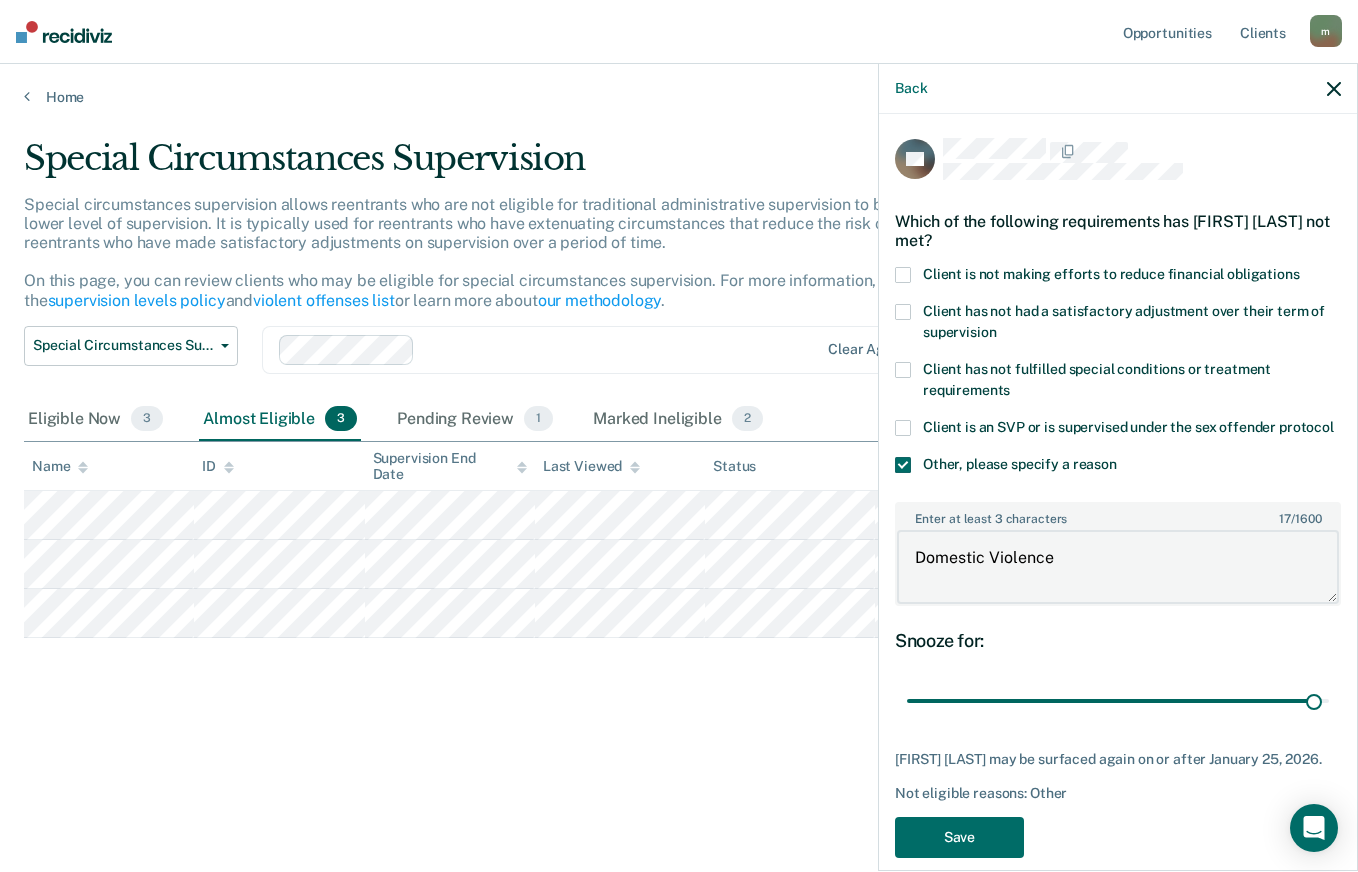 type on "180" 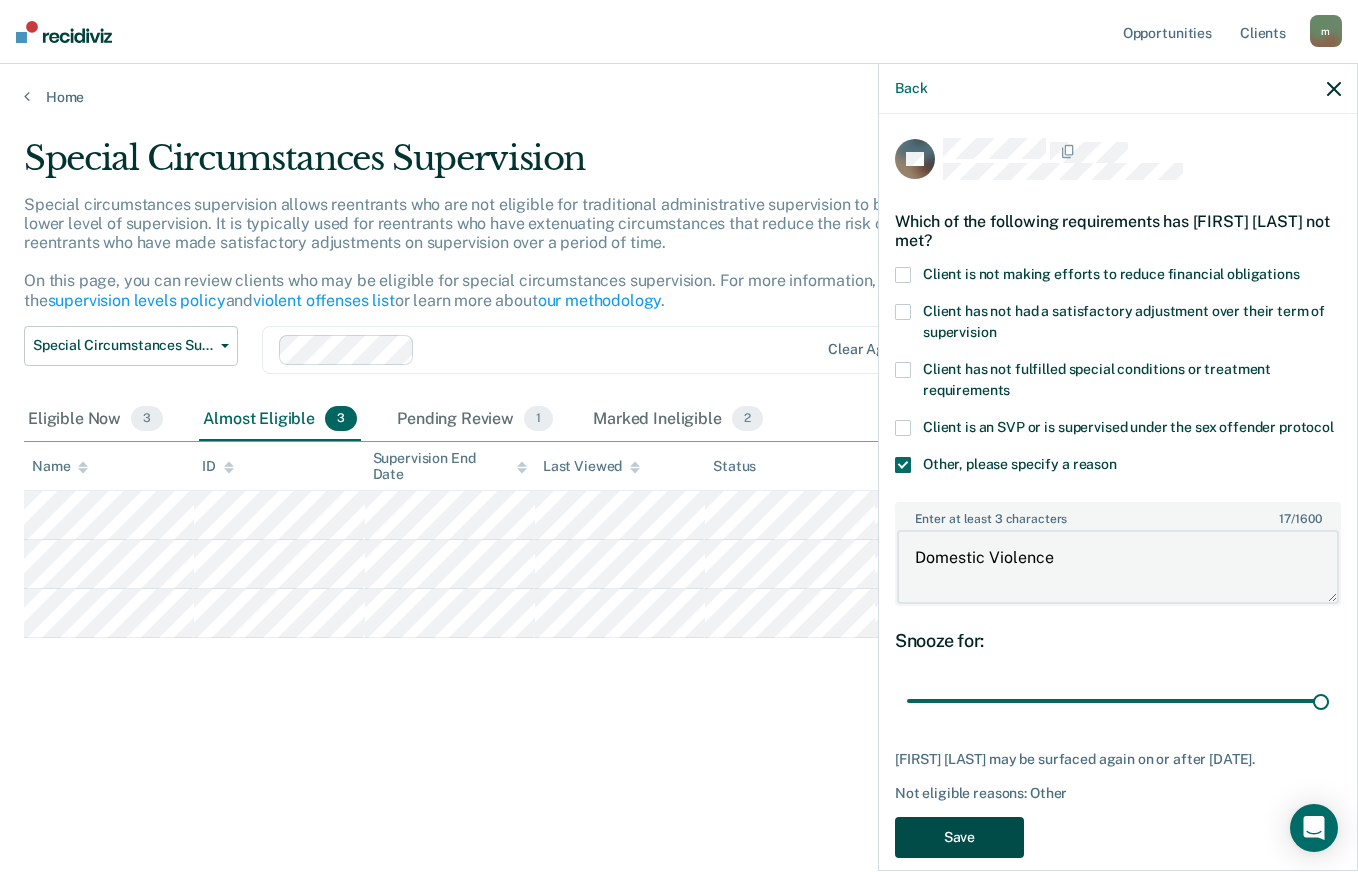 type on "Domestic Violence" 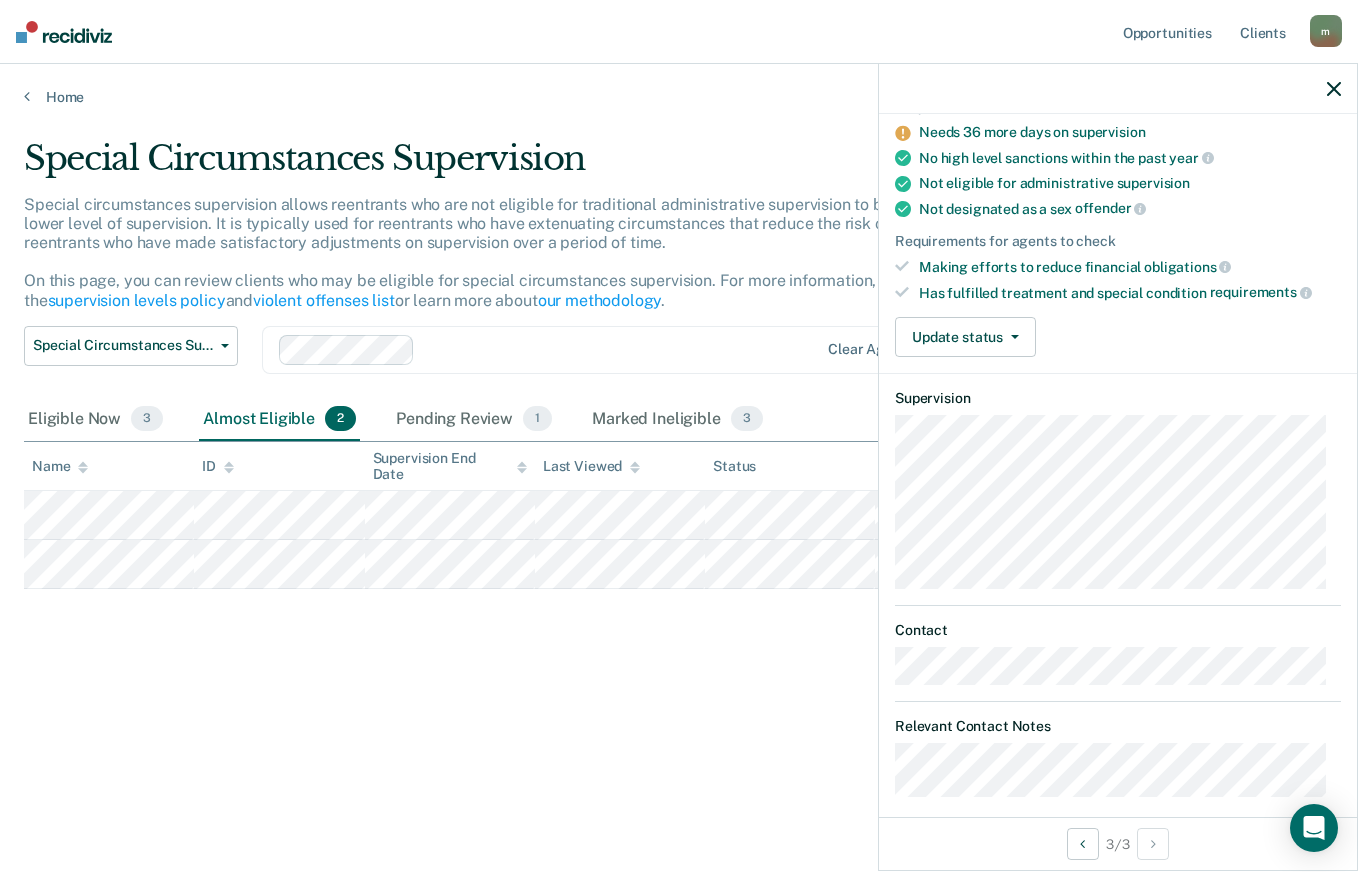 scroll, scrollTop: 188, scrollLeft: 0, axis: vertical 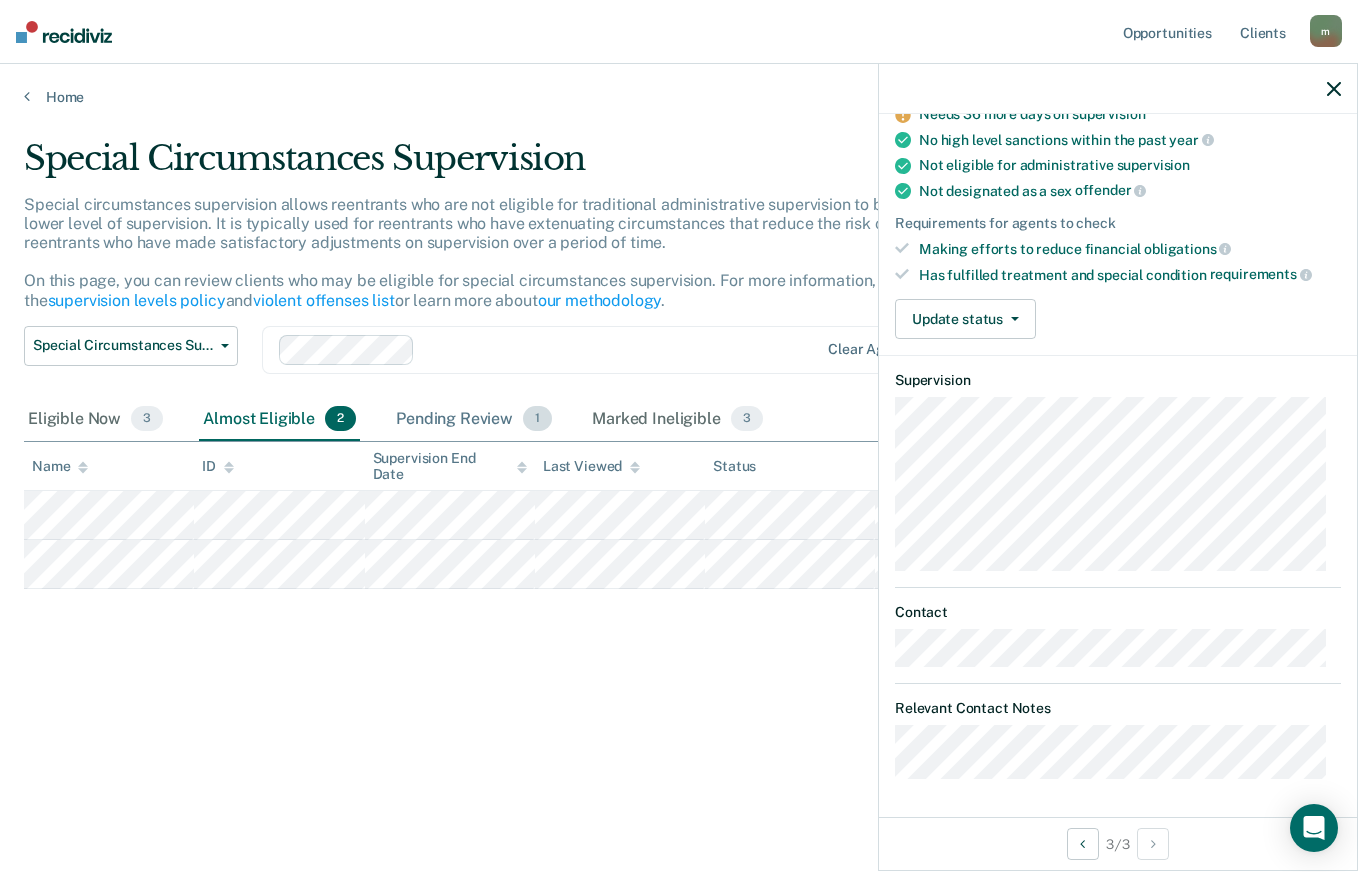 click on "Pending Review 1" at bounding box center (474, 420) 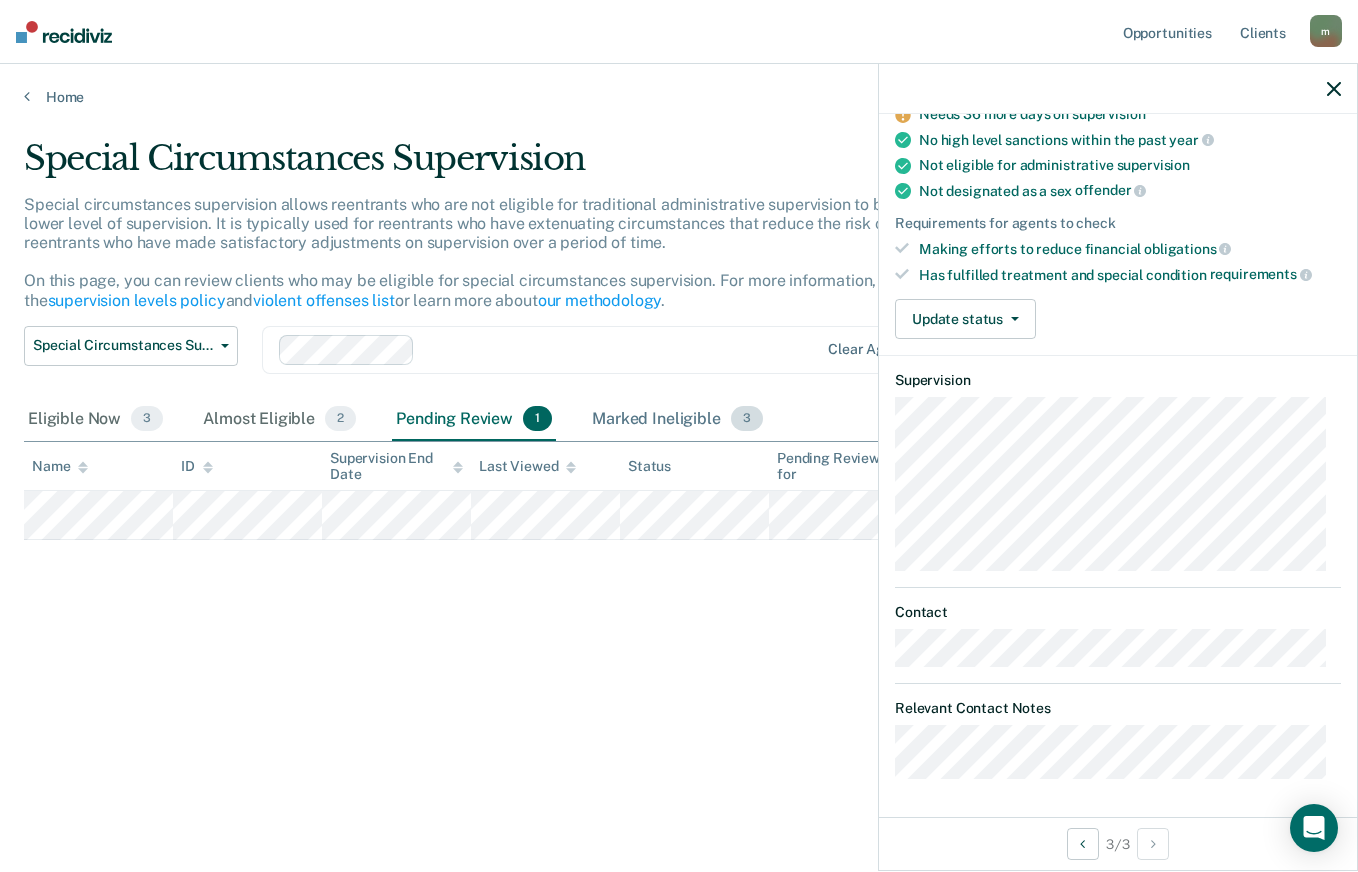 click on "Marked Ineligible 3" at bounding box center [677, 420] 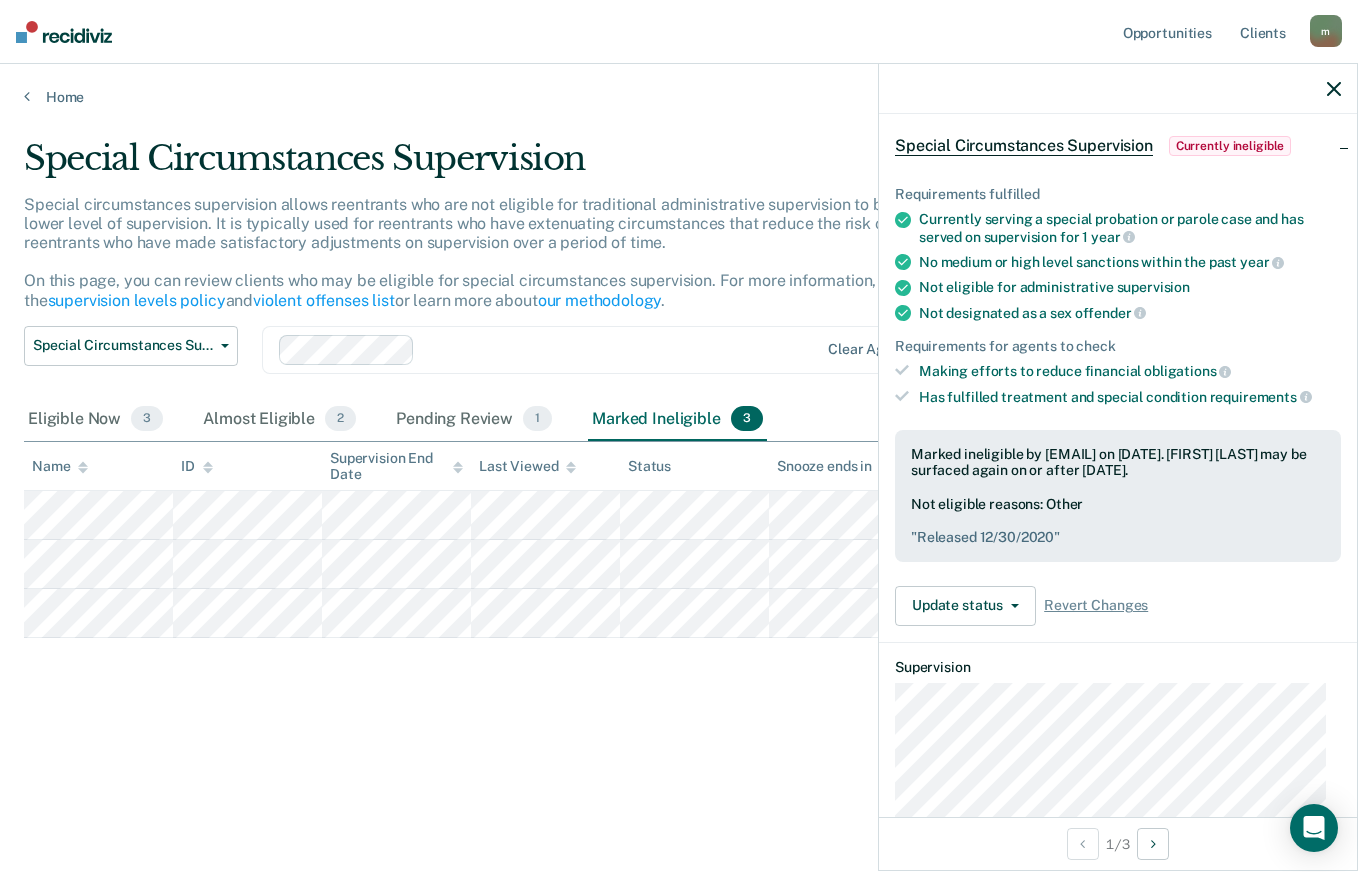 scroll, scrollTop: 82, scrollLeft: 0, axis: vertical 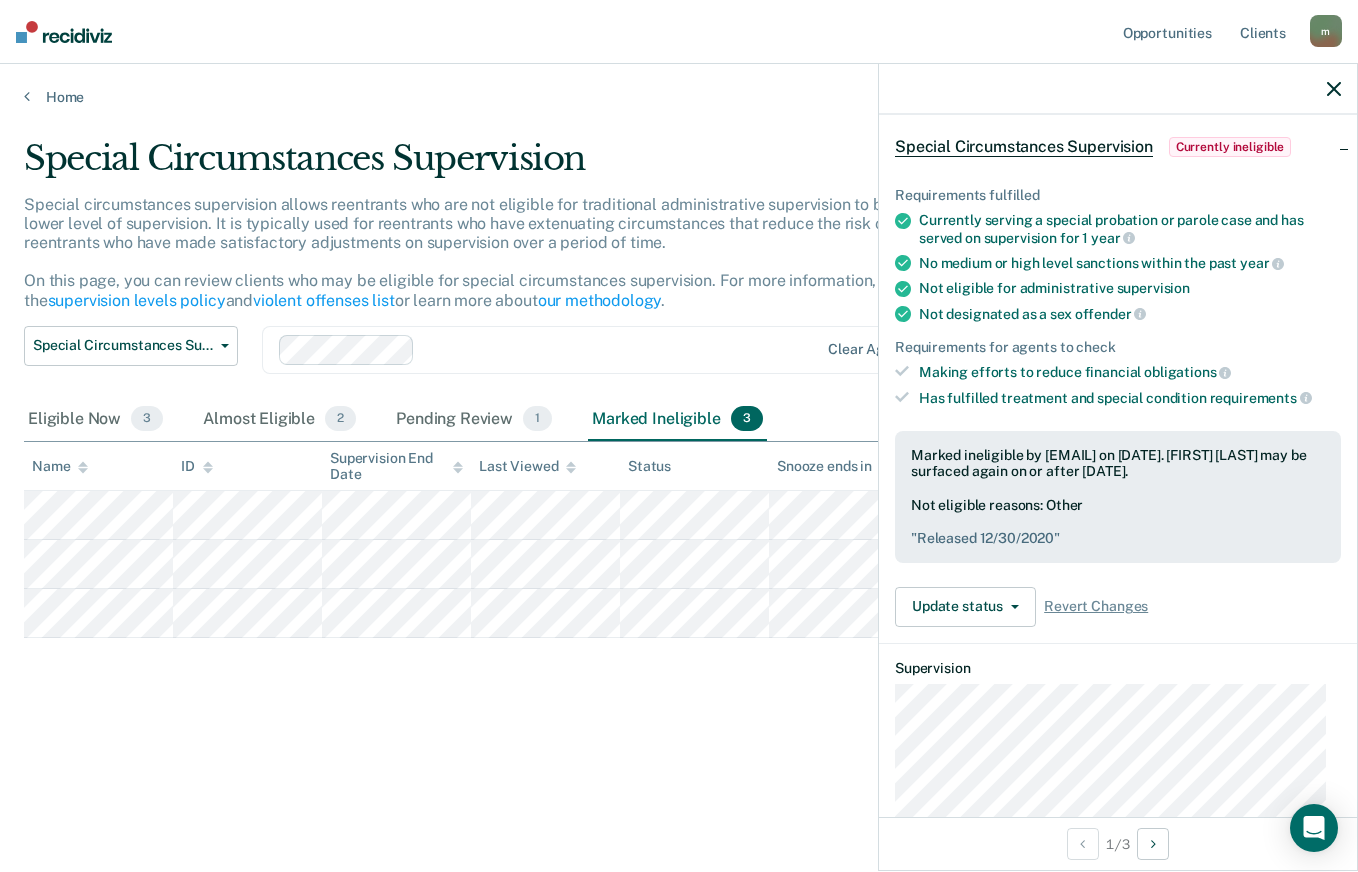 click on "Update status" at bounding box center (965, 607) 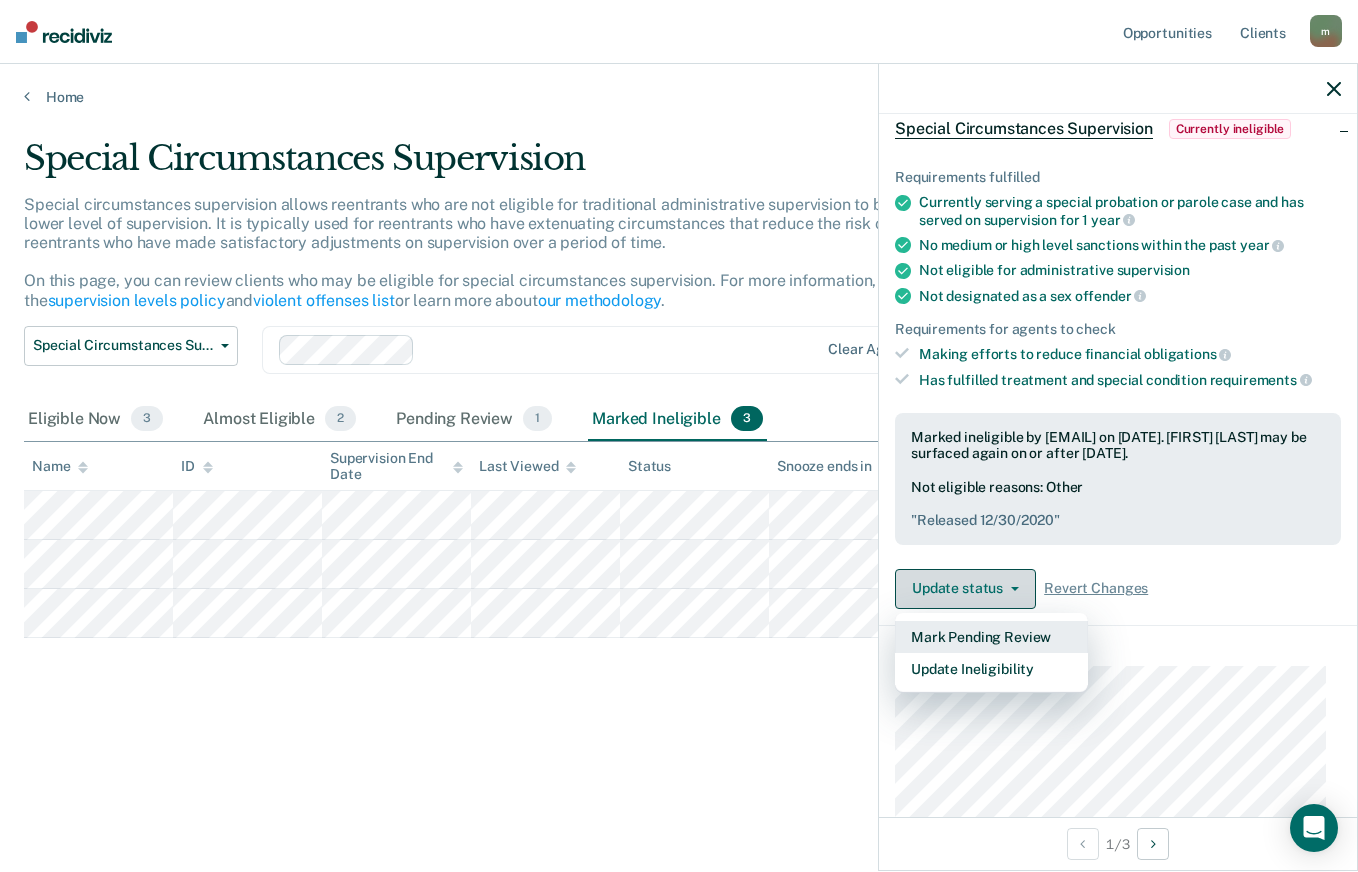 scroll, scrollTop: 102, scrollLeft: 0, axis: vertical 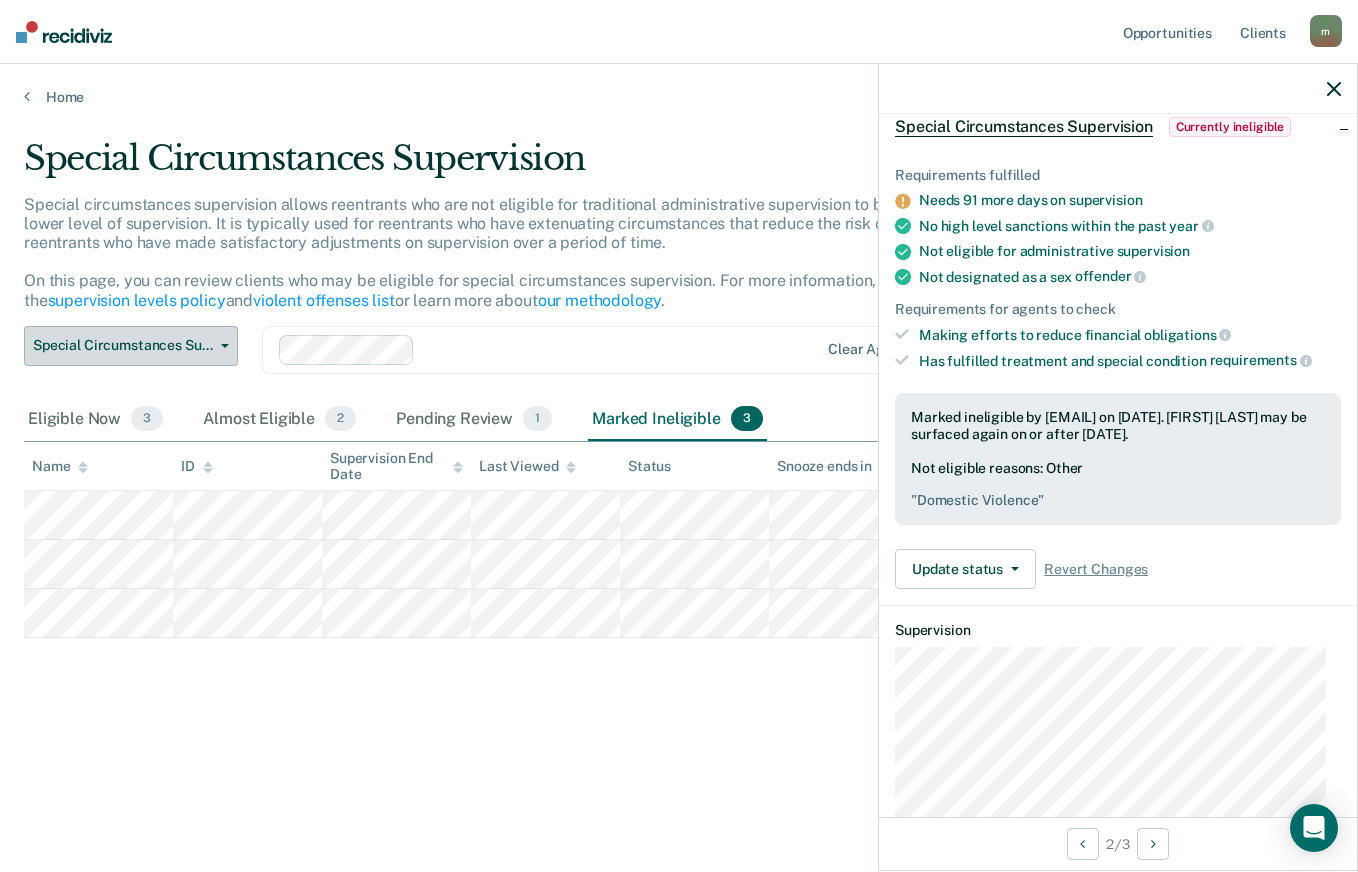 click on "Special Circumstances Supervision" at bounding box center [131, 346] 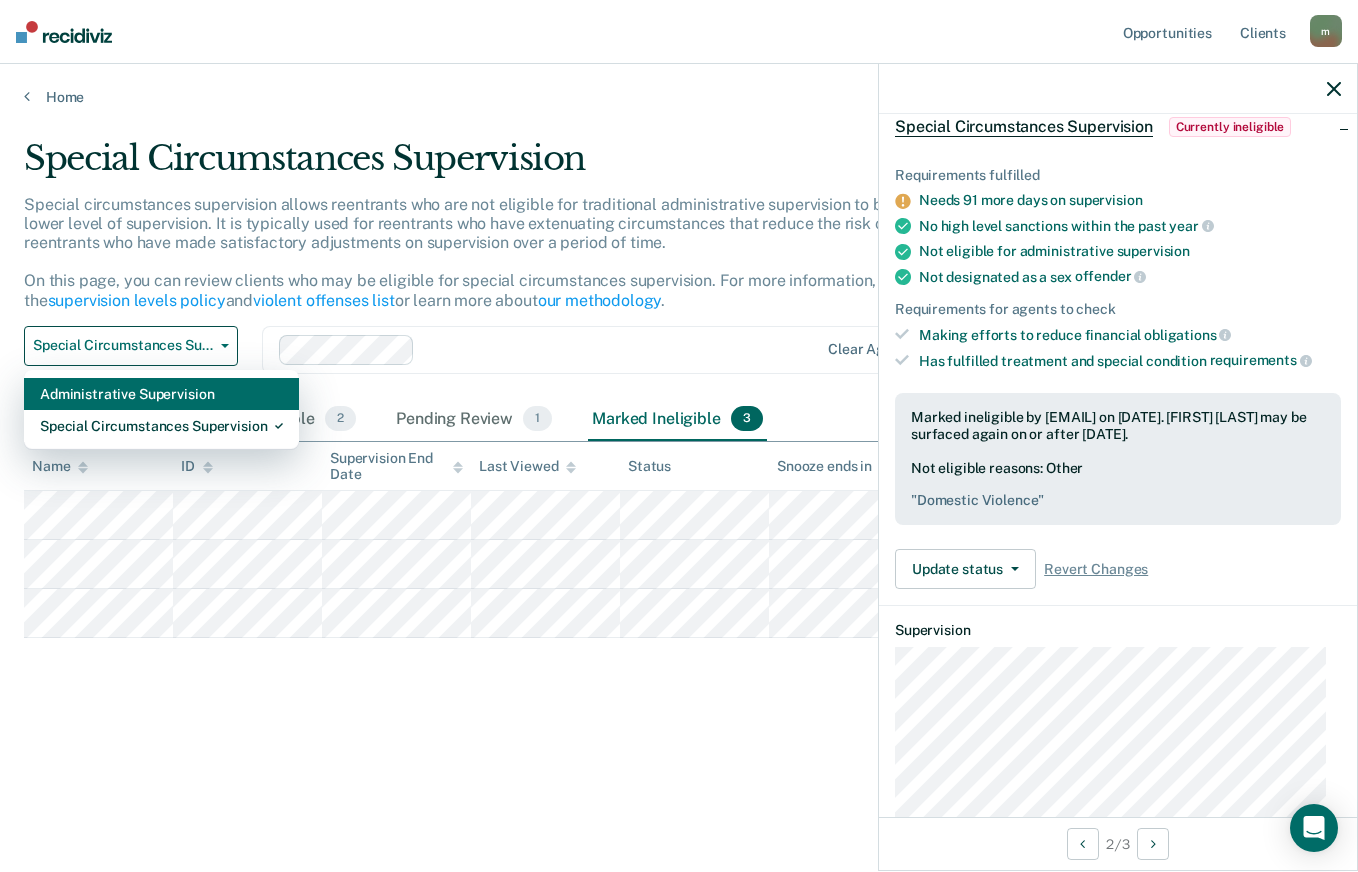 click on "Administrative Supervision" at bounding box center (161, 394) 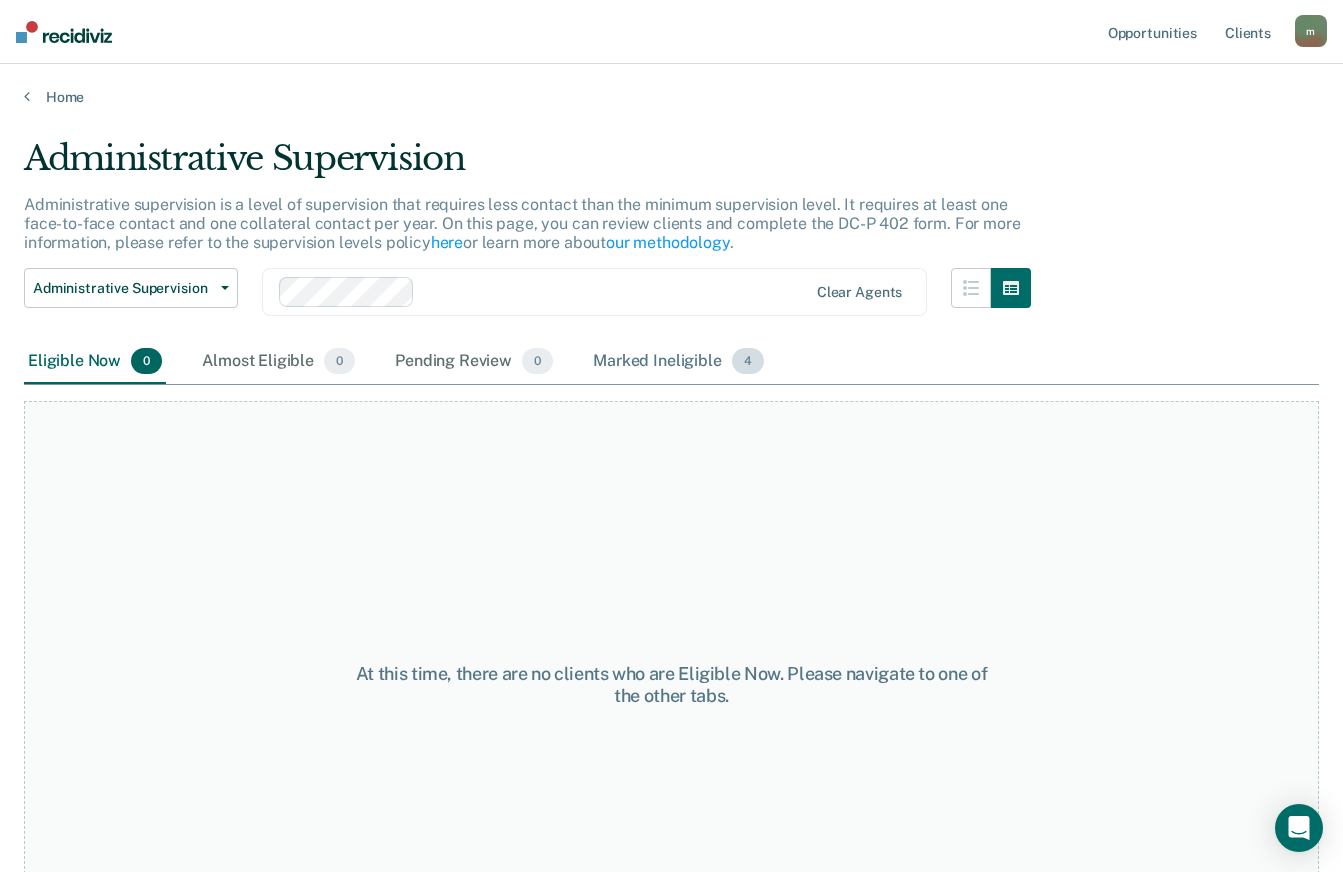 click on "Marked Ineligible 4" at bounding box center (678, 362) 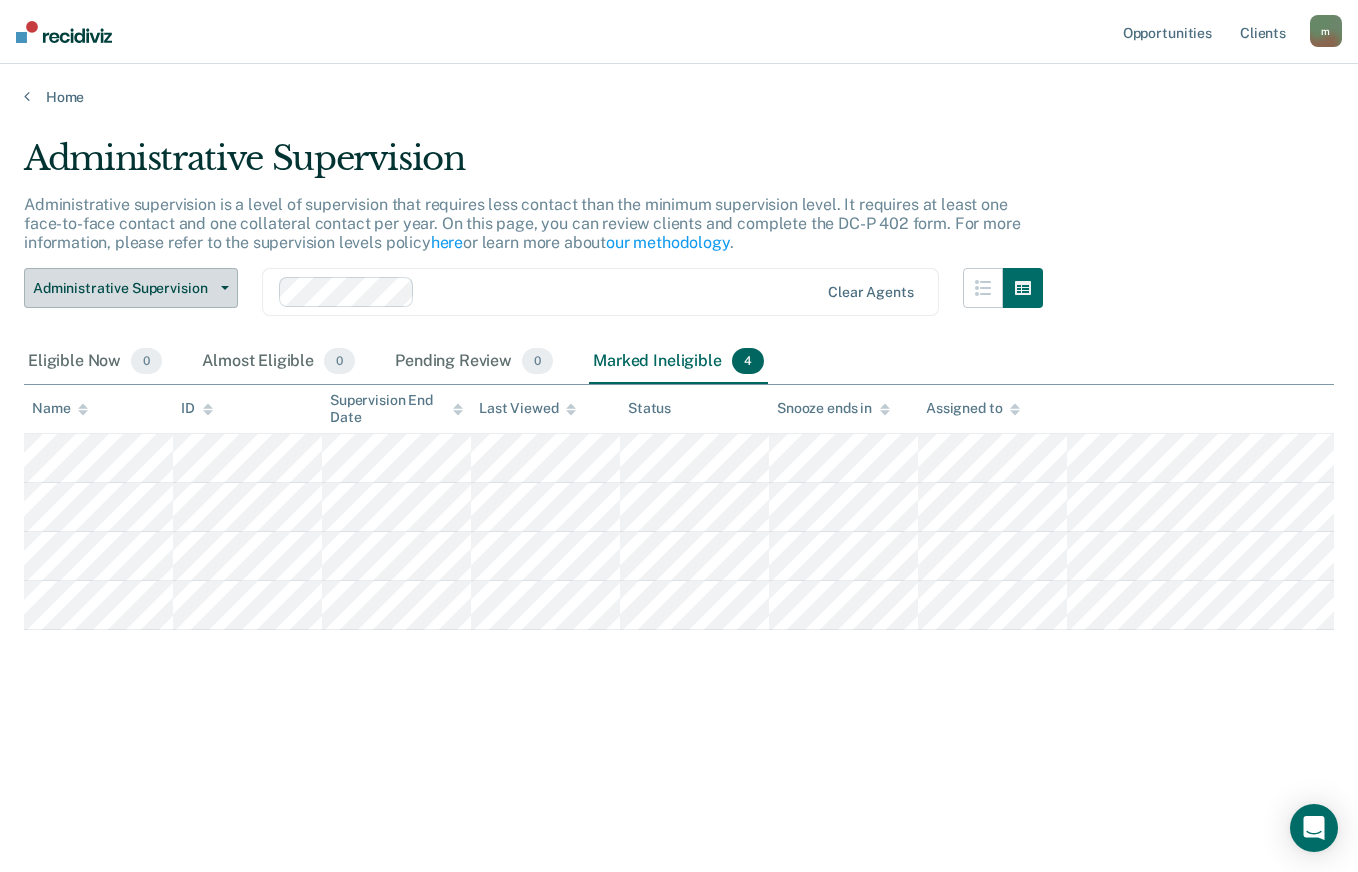 click on "Administrative Supervision" at bounding box center [123, 288] 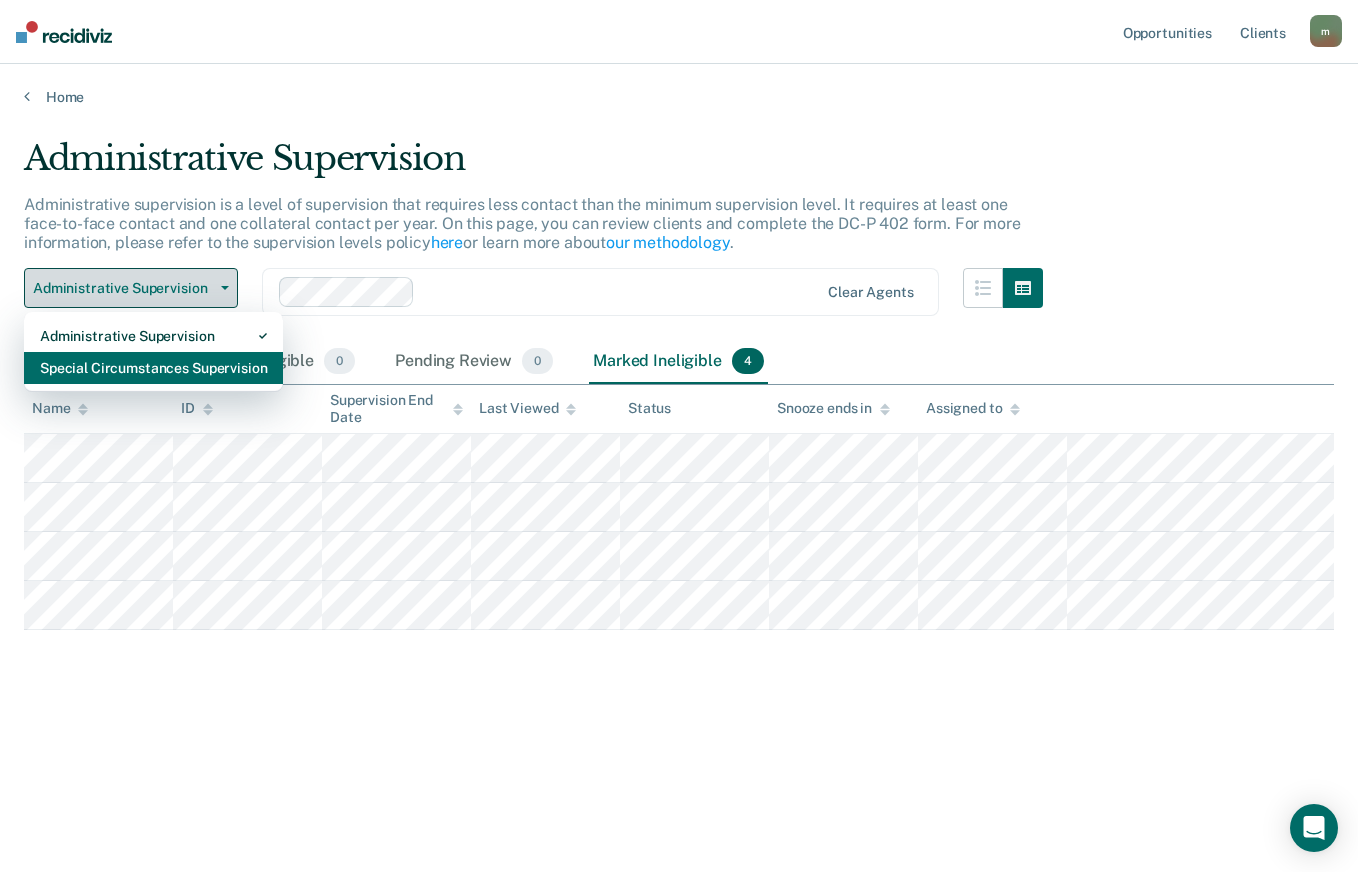 click on "Special Circumstances Supervision" at bounding box center (153, 368) 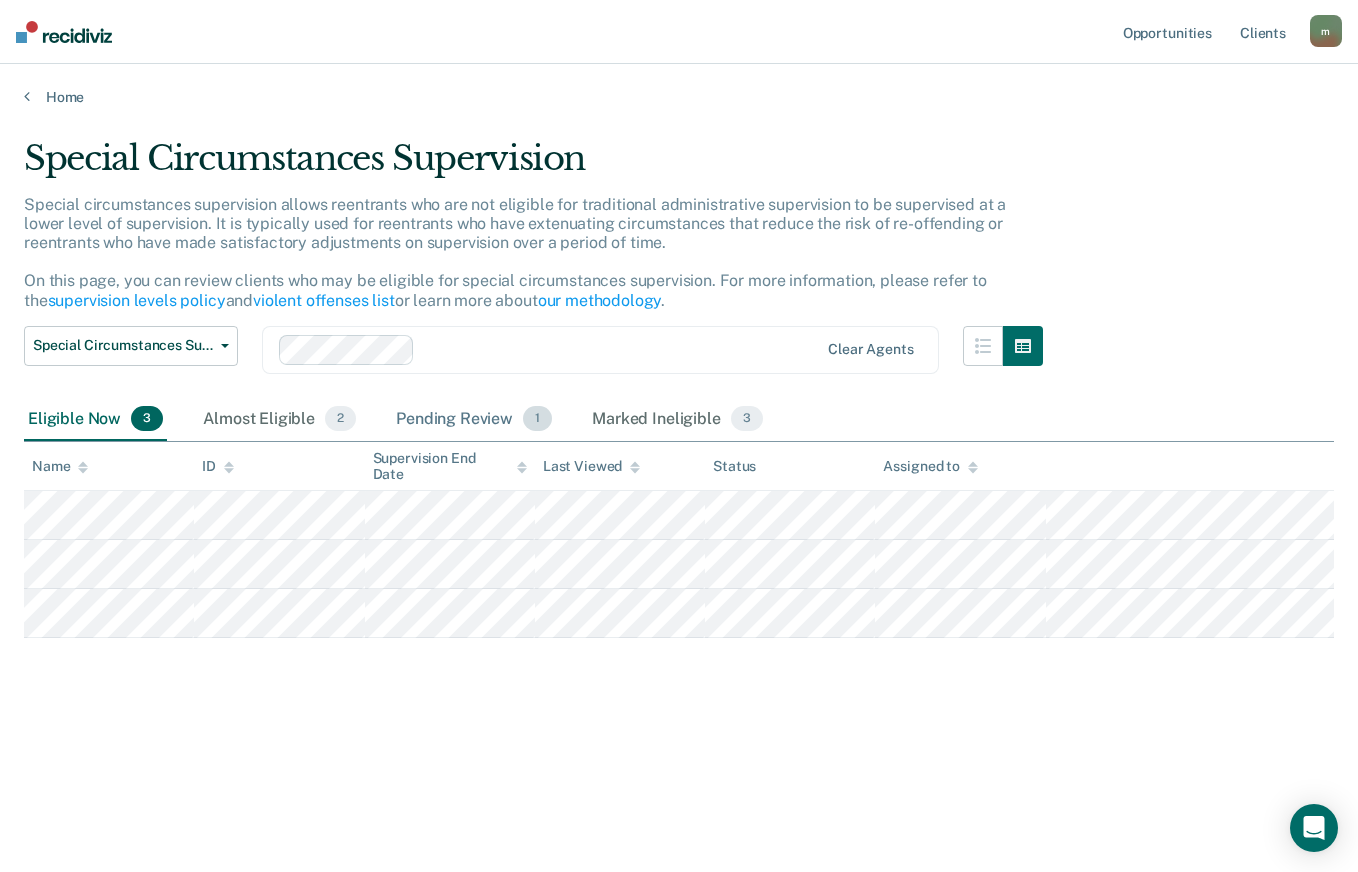 click on "Pending Review 1" at bounding box center [474, 420] 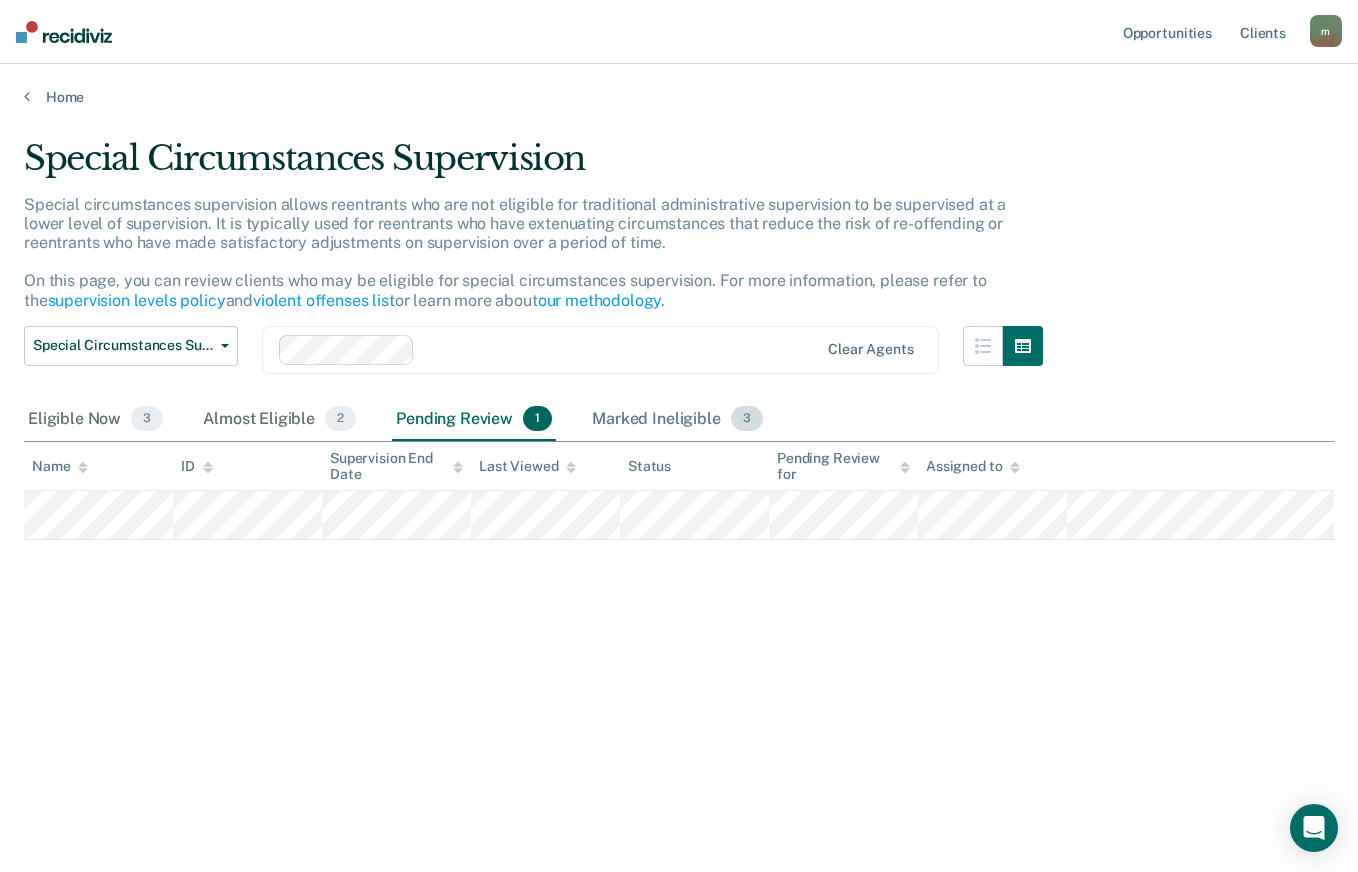 click on "Marked Ineligible 3" at bounding box center (677, 420) 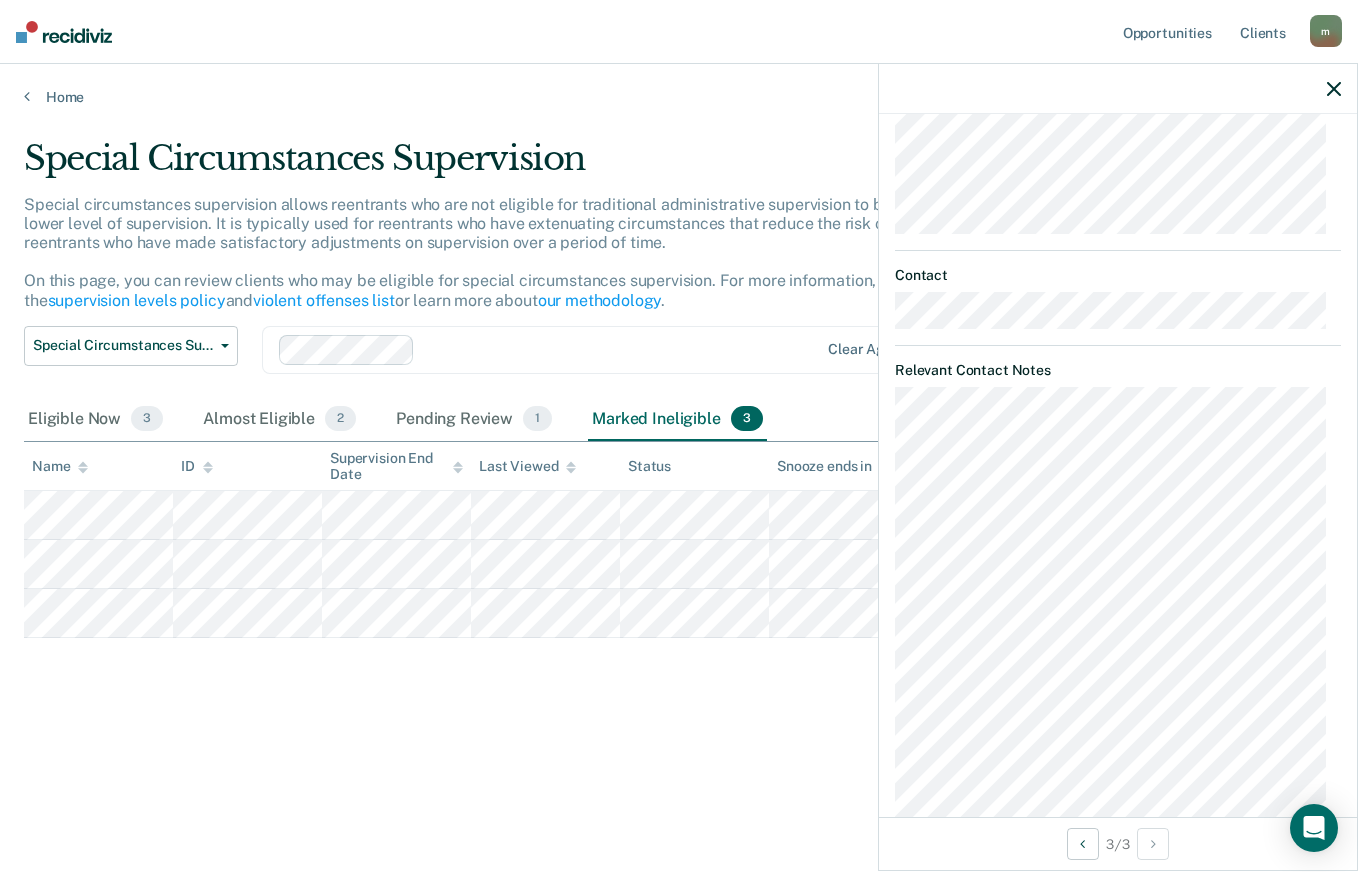 scroll, scrollTop: 738, scrollLeft: 0, axis: vertical 